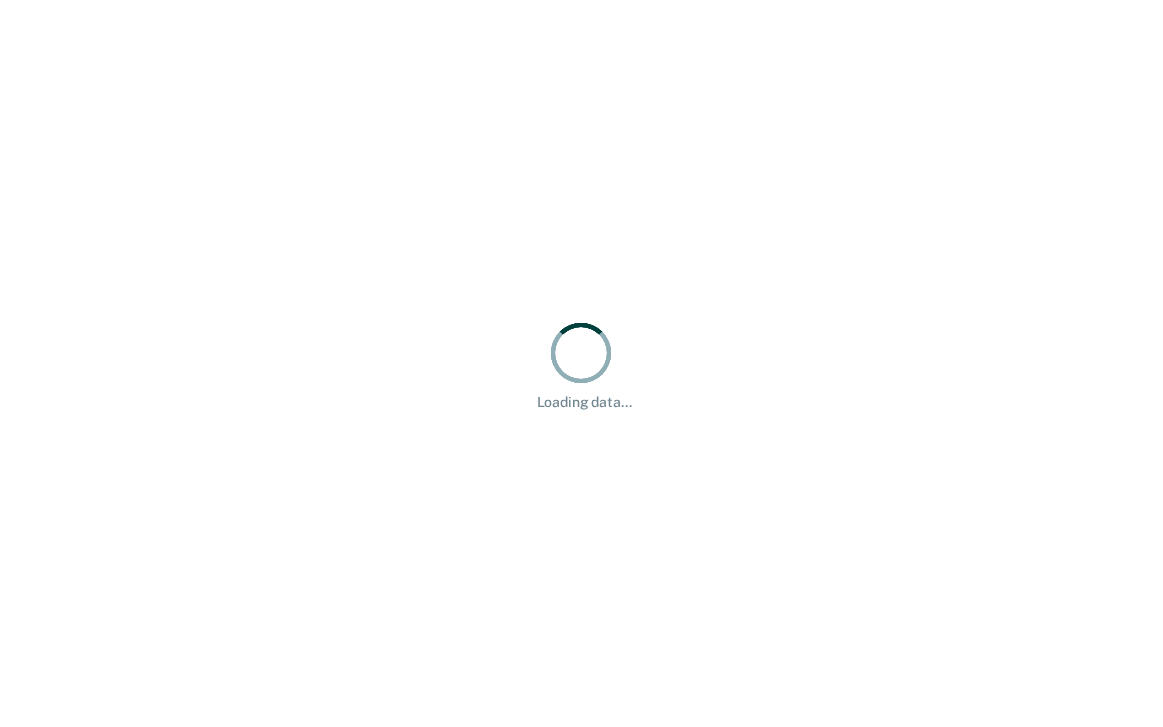 scroll, scrollTop: 0, scrollLeft: 0, axis: both 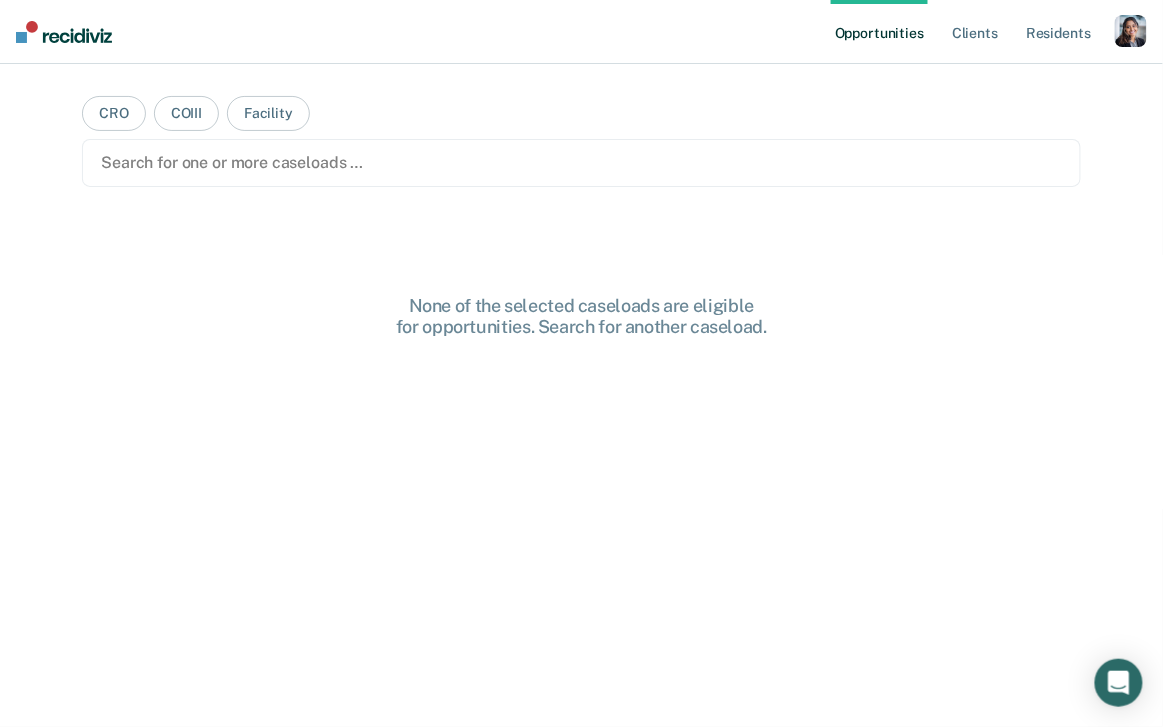 click at bounding box center [1131, 31] 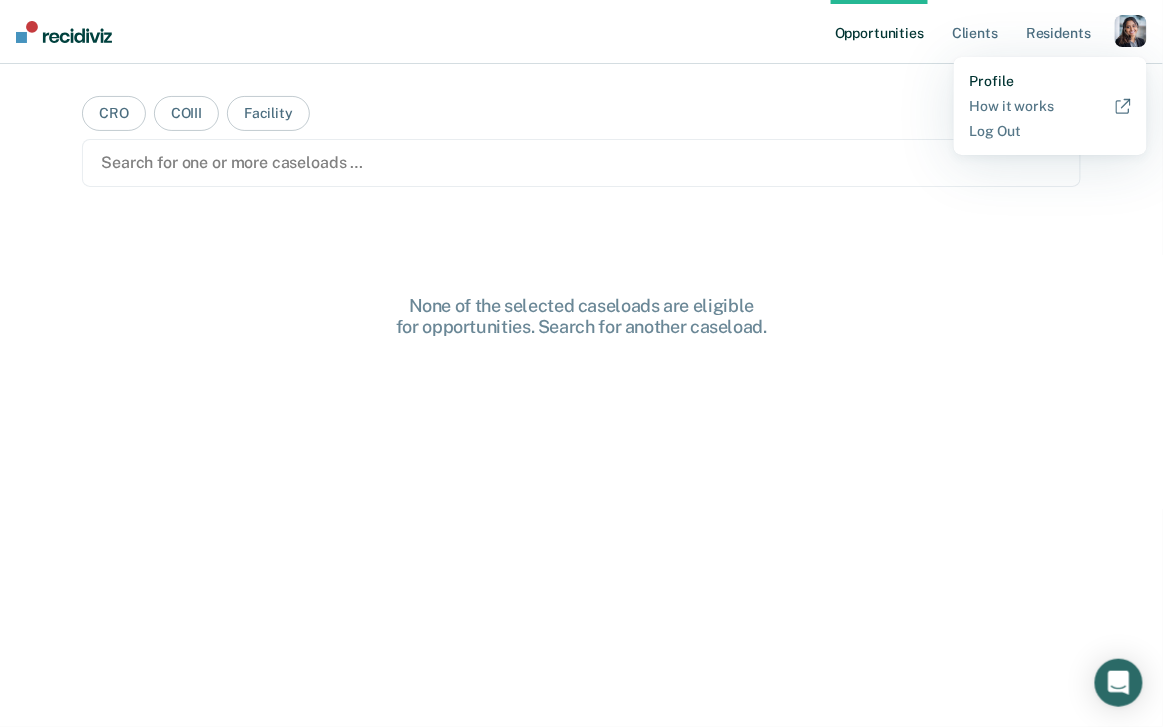 click on "Profile" at bounding box center (1050, 81) 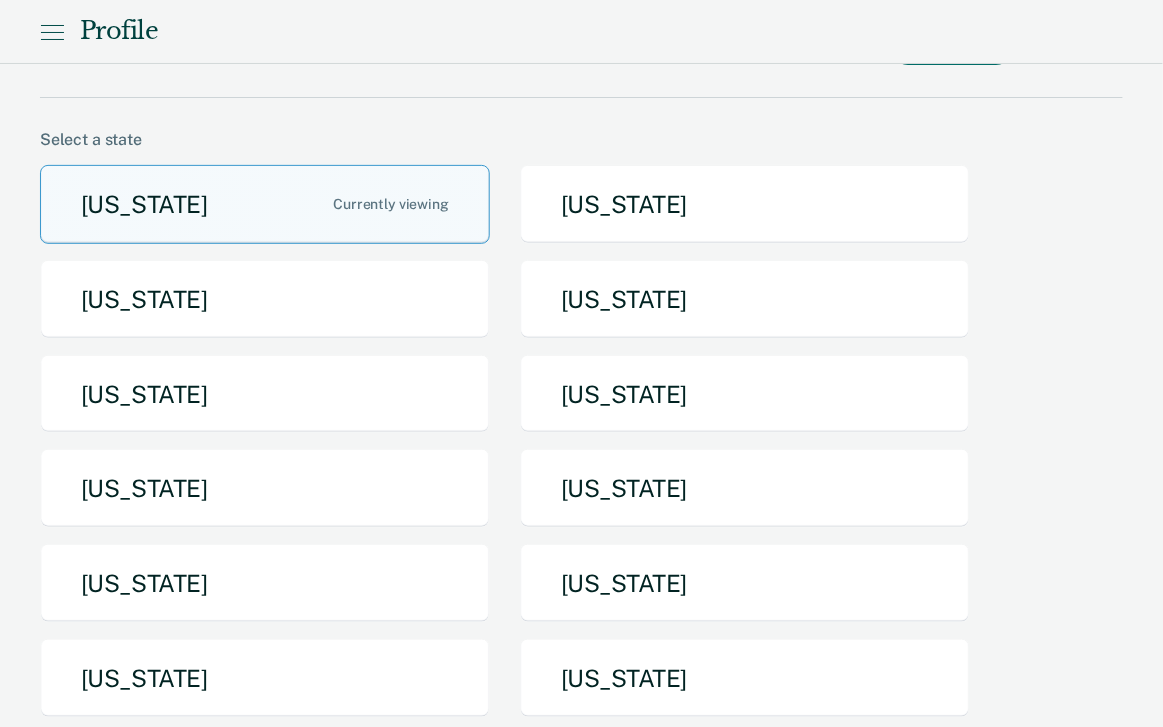 scroll, scrollTop: 88, scrollLeft: 0, axis: vertical 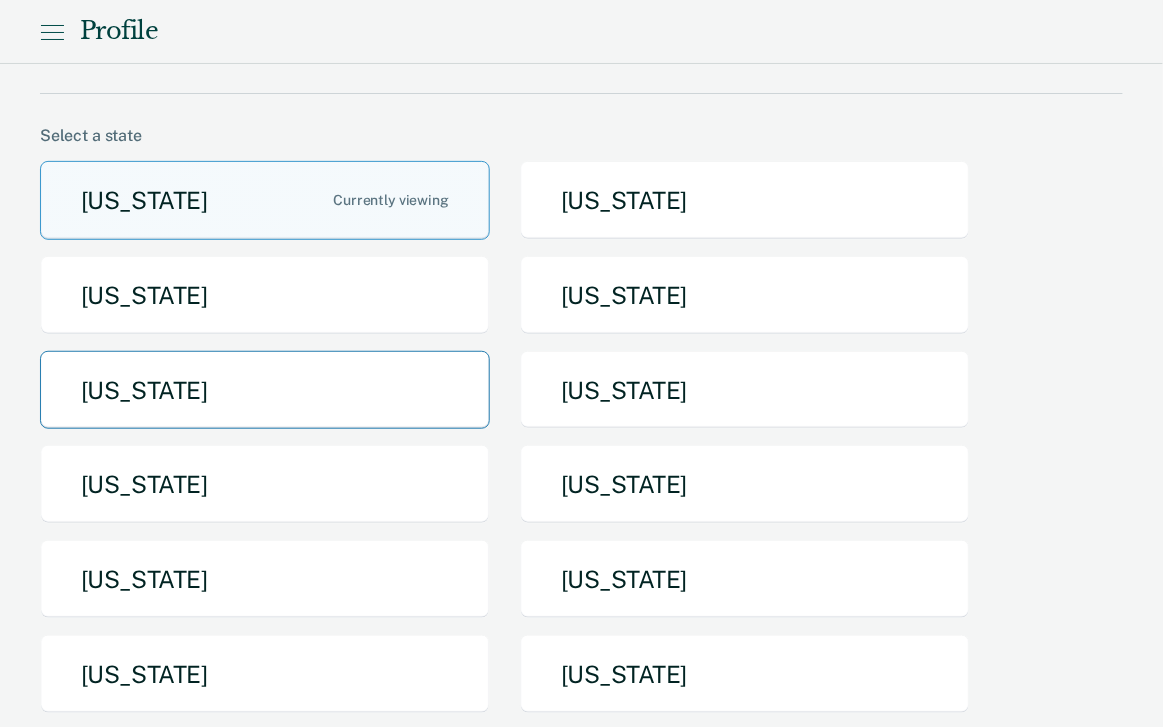 click on "Iowa" at bounding box center [265, 390] 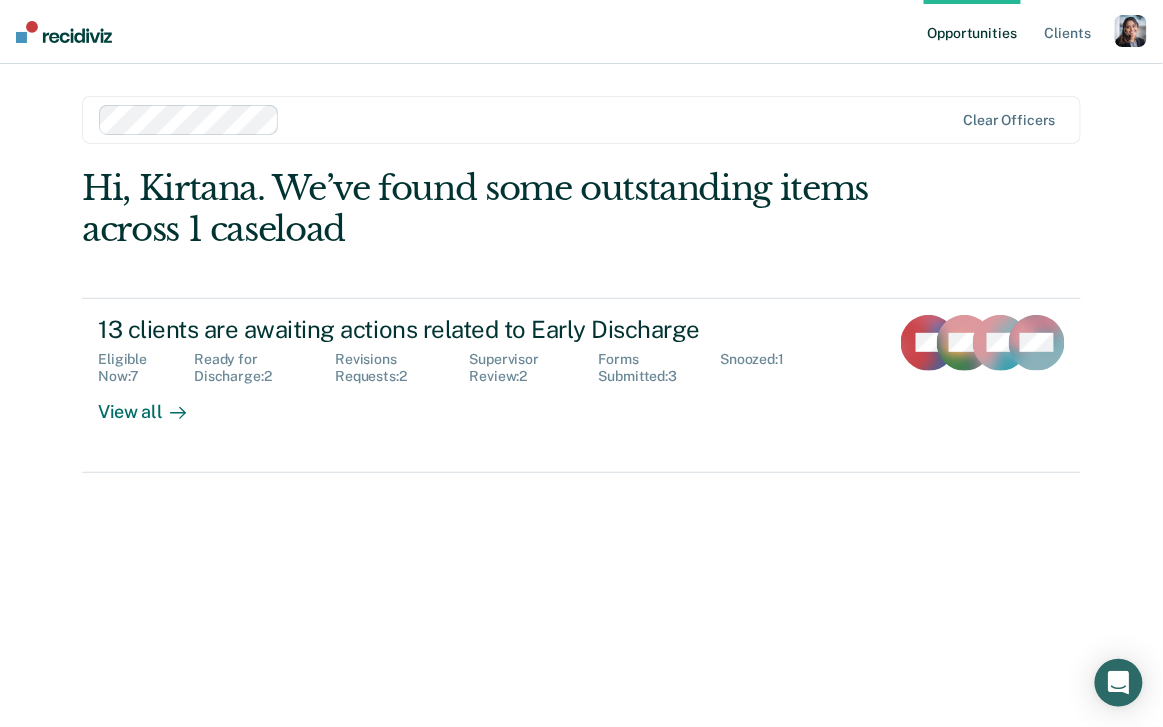 click on "Hi, Kirtana. We’ve found some outstanding items across 1 caseload 13 clients are awaiting actions related to Early Discharge Eligible Now :  7 Ready for Discharge :  2 Revisions Requests :  2 Supervisor Review :  2 Forms Submitted :  3 Snoozed :  1 View all   TV WD GA + 10" at bounding box center (581, 419) 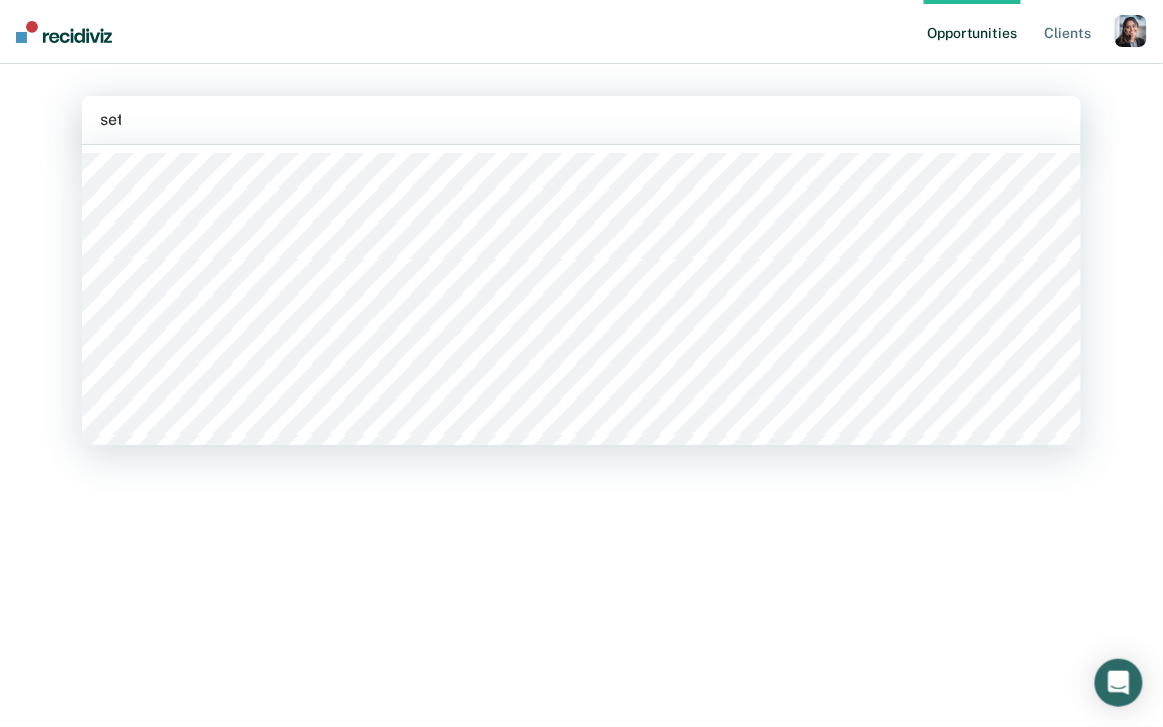 type on "seth" 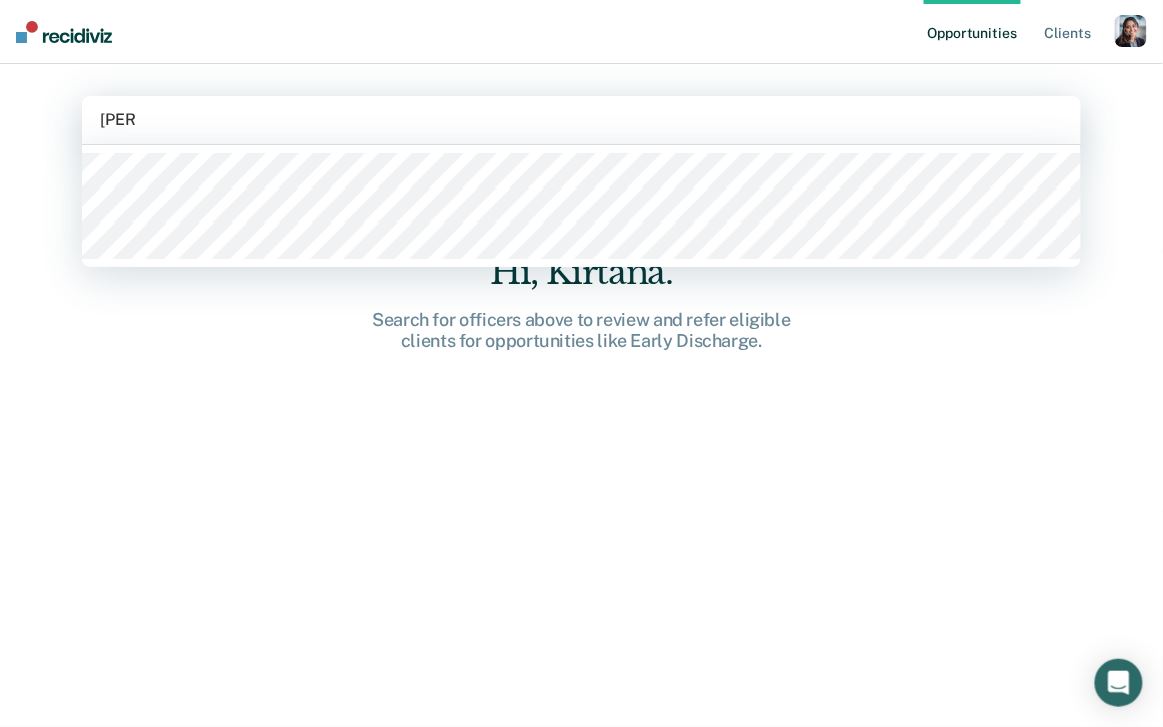 type 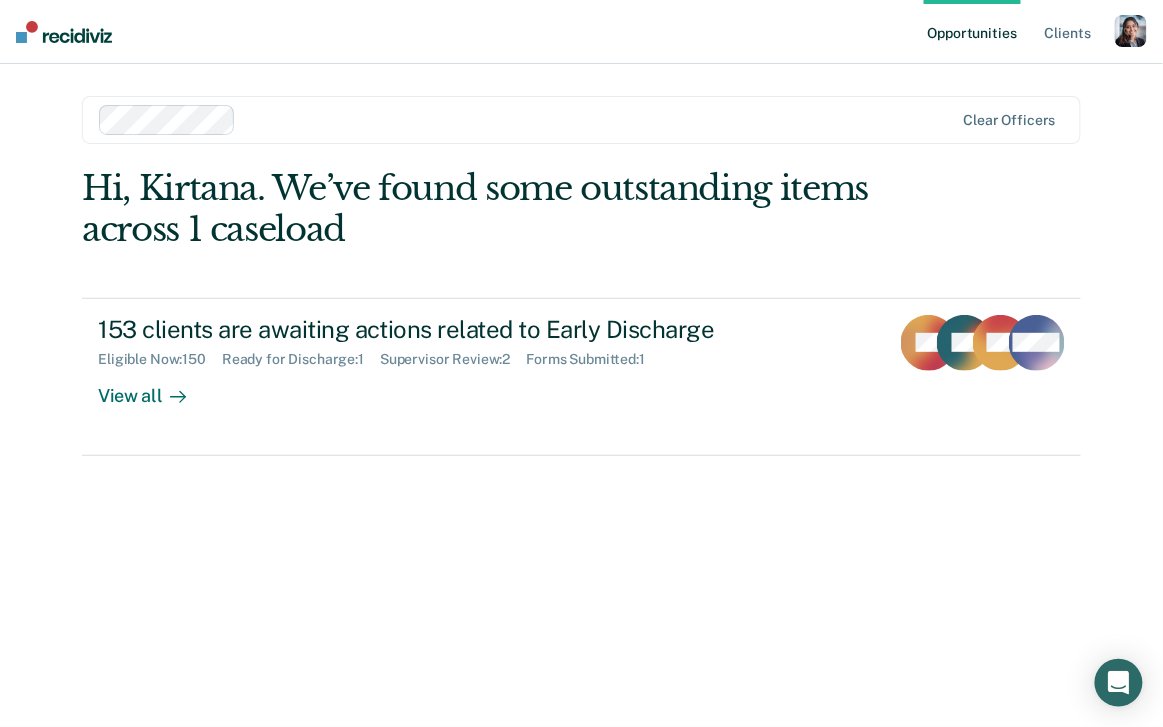 click on "Hi, Kirtana. We’ve found some outstanding items across 1 caseload" at bounding box center (481, 209) 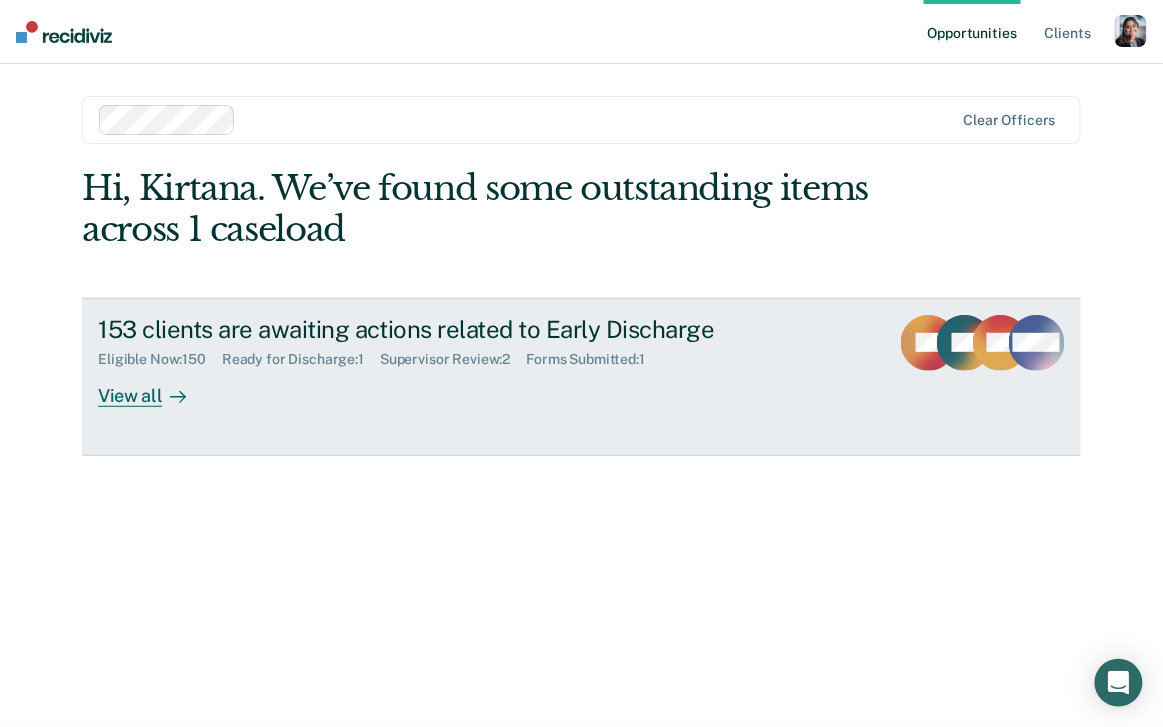 click on "153 clients are awaiting actions related to Early Discharge" at bounding box center [449, 329] 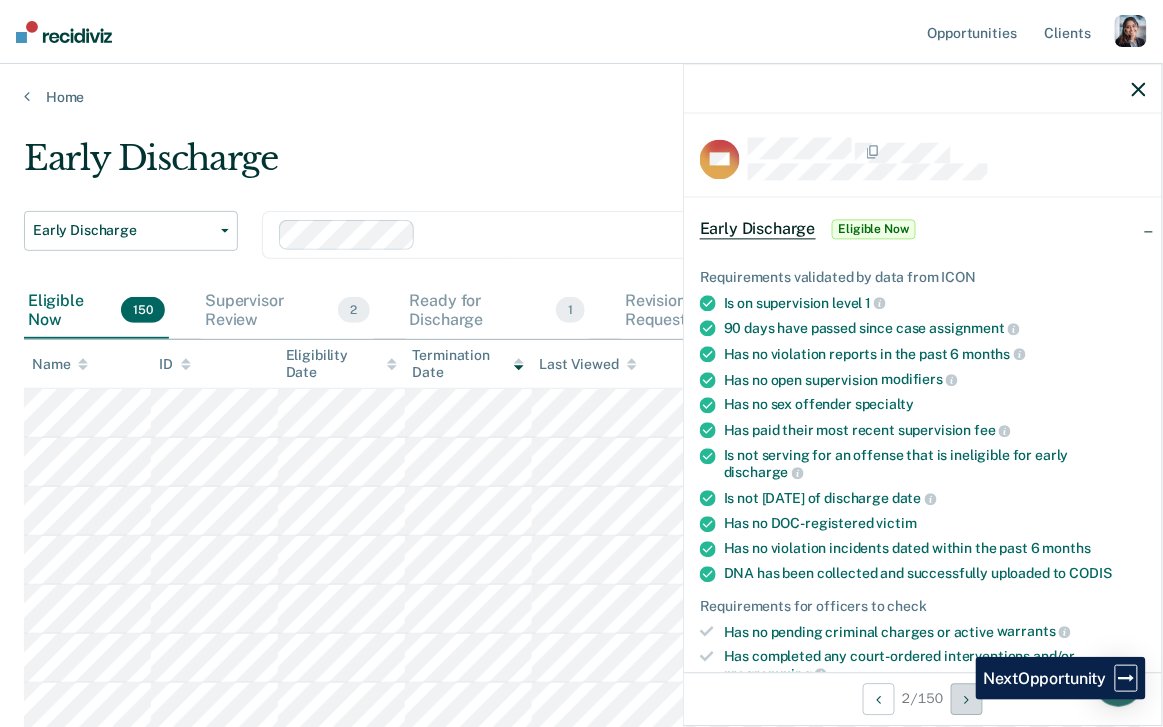 click at bounding box center (967, 699) 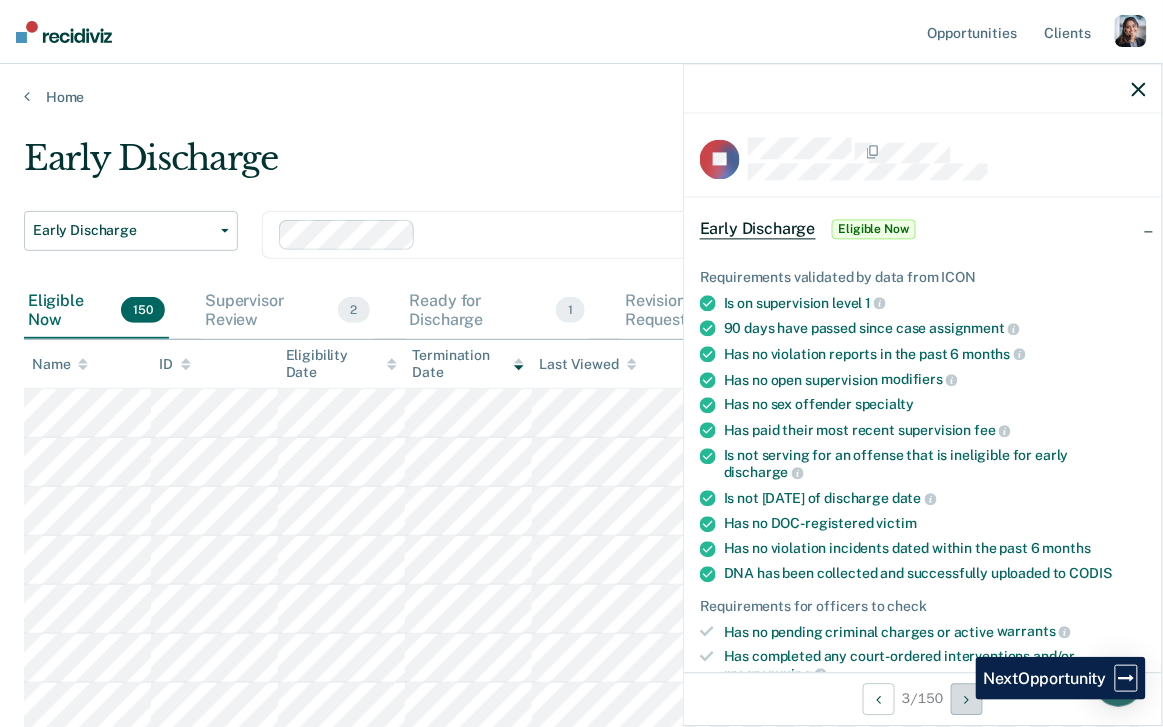 click at bounding box center (967, 699) 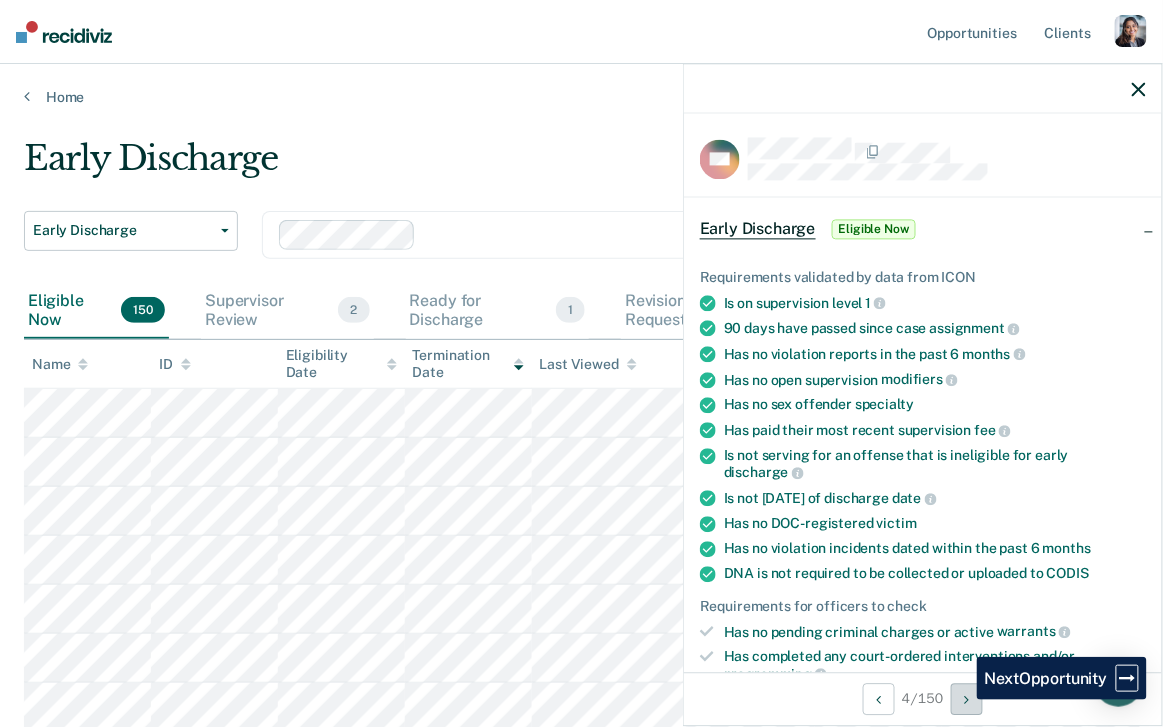 click at bounding box center [967, 699] 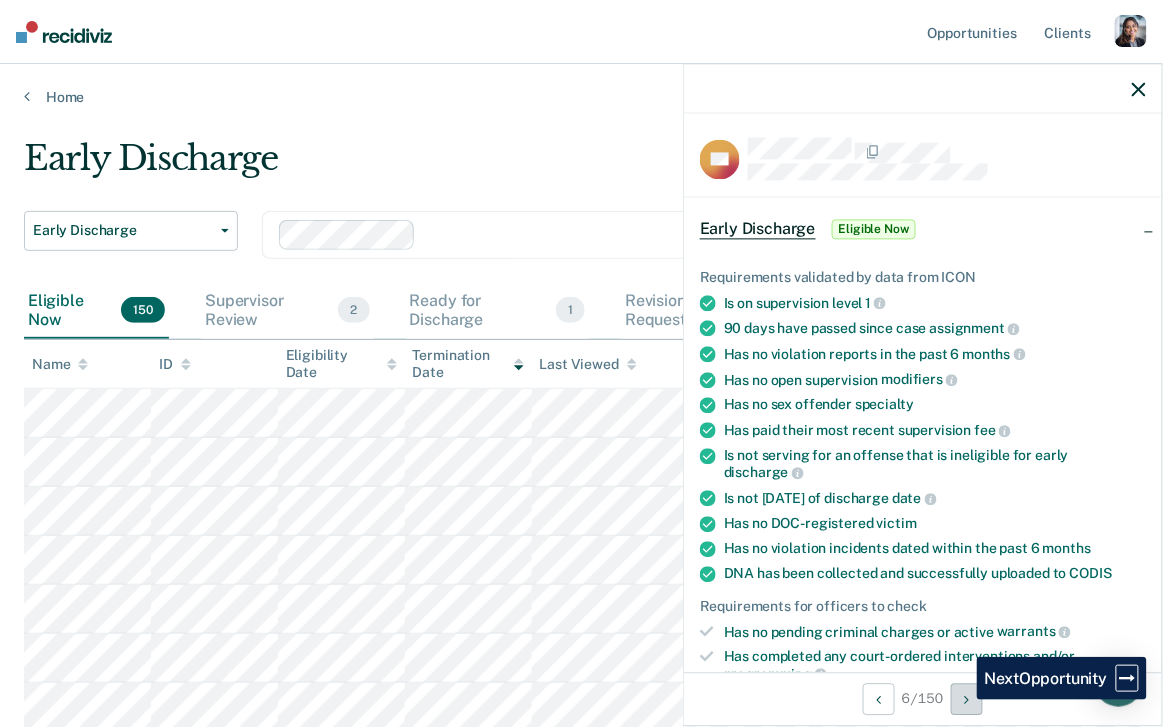 click at bounding box center [967, 699] 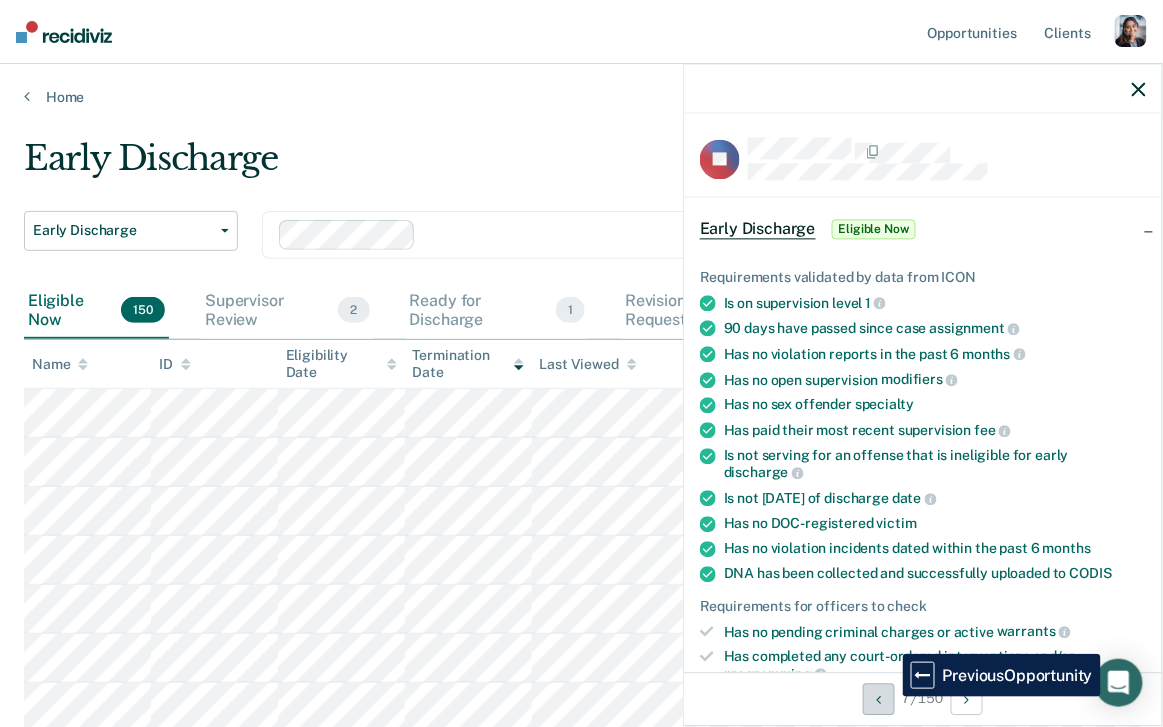 click at bounding box center [879, 699] 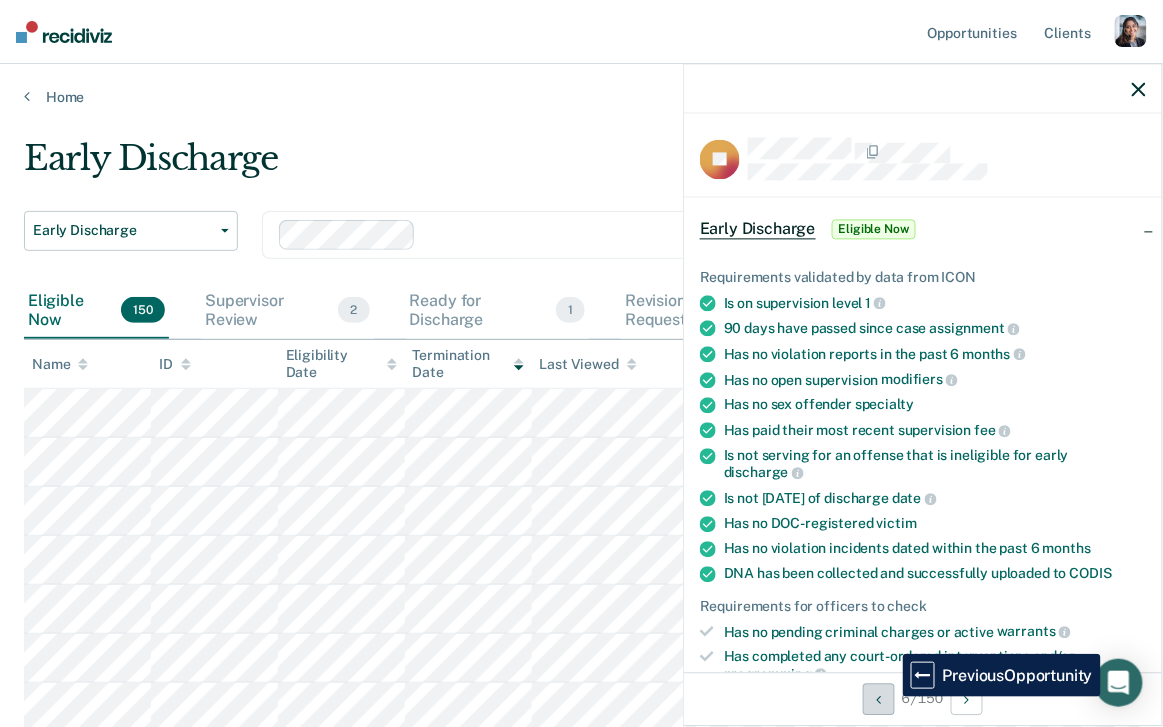 click at bounding box center (879, 699) 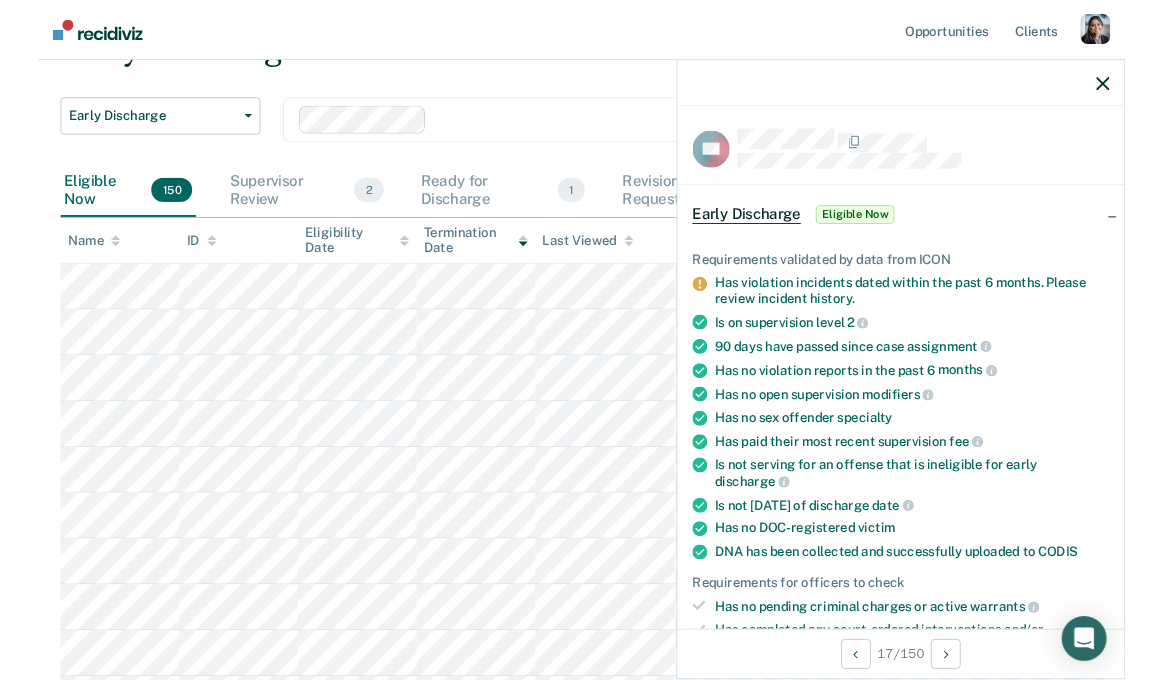 scroll, scrollTop: 110, scrollLeft: 0, axis: vertical 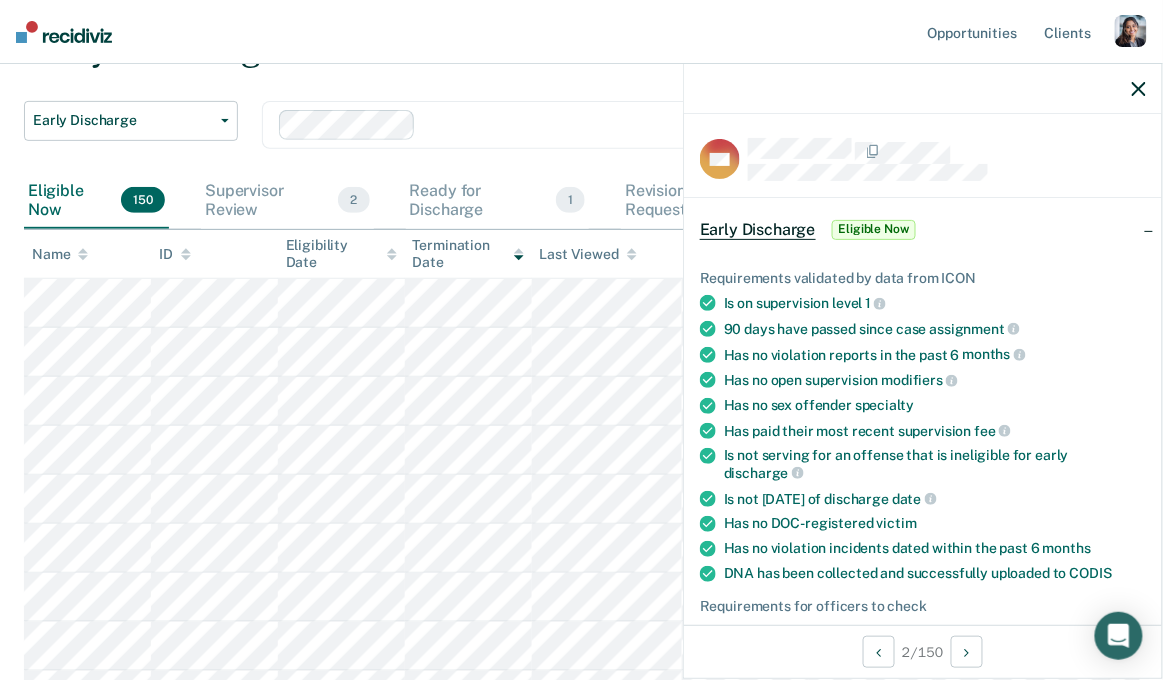 click 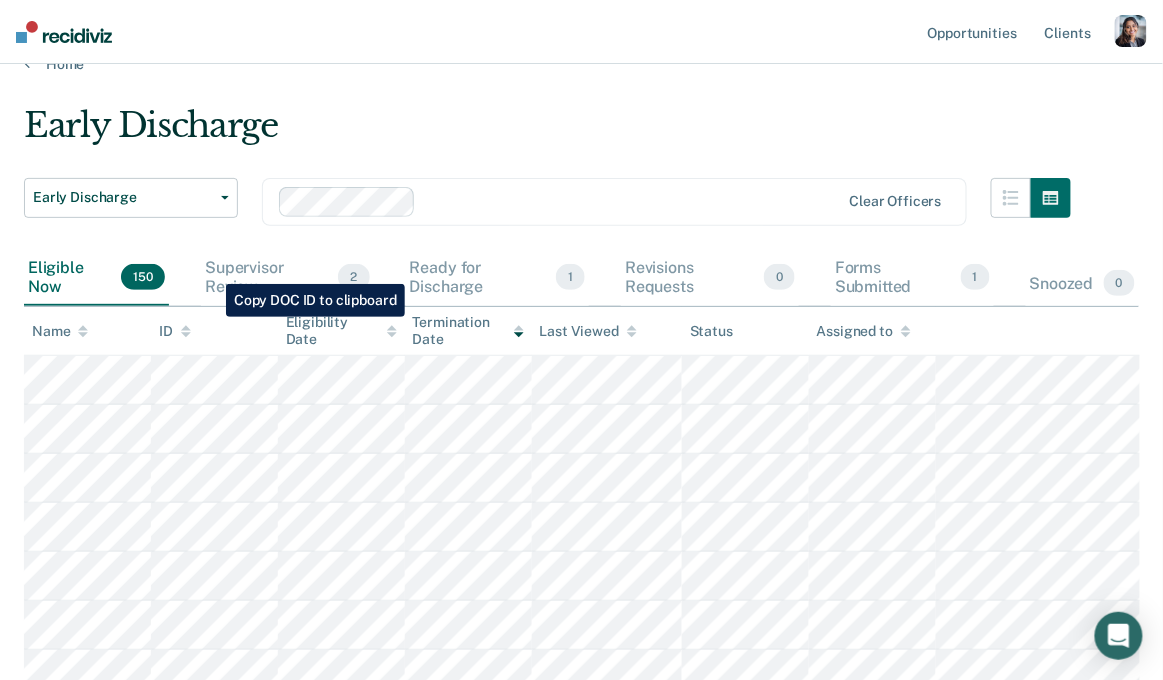 scroll, scrollTop: 0, scrollLeft: 0, axis: both 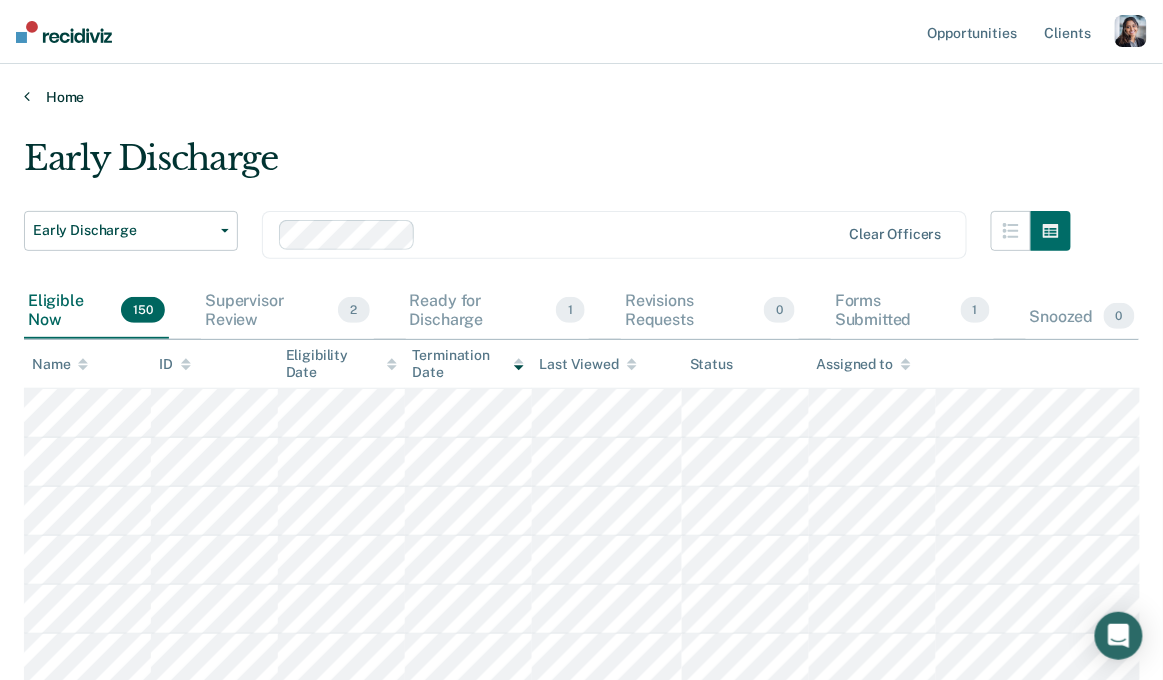 click on "Home" at bounding box center (581, 97) 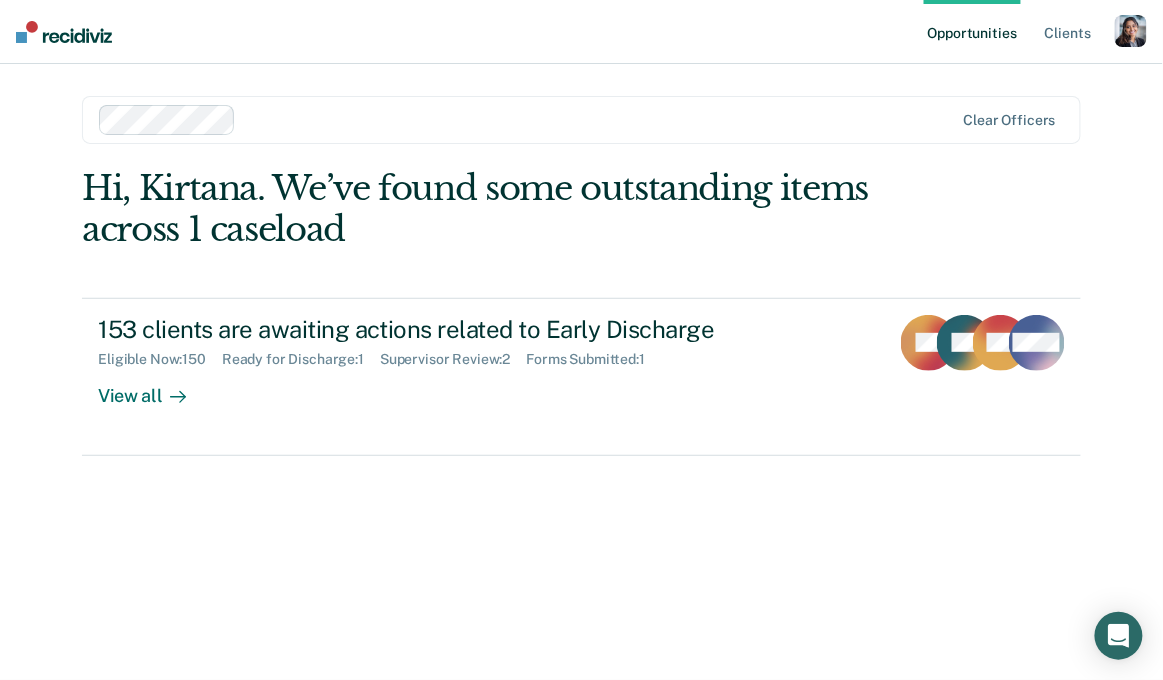 click at bounding box center (599, 119) 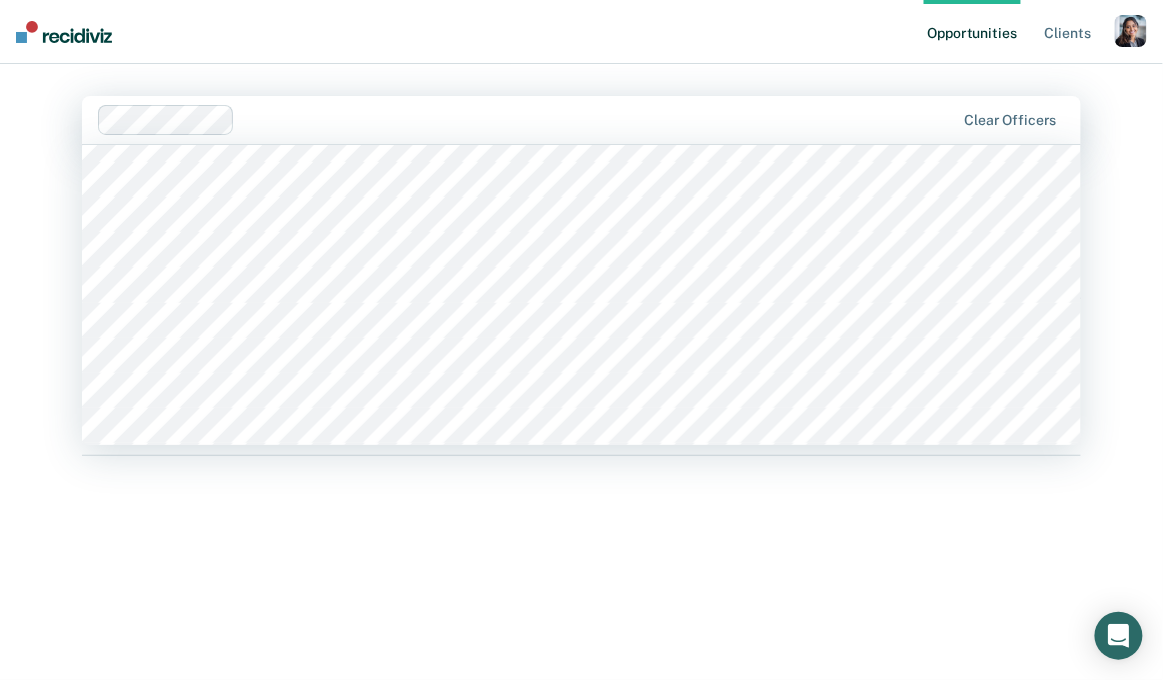scroll, scrollTop: 0, scrollLeft: 0, axis: both 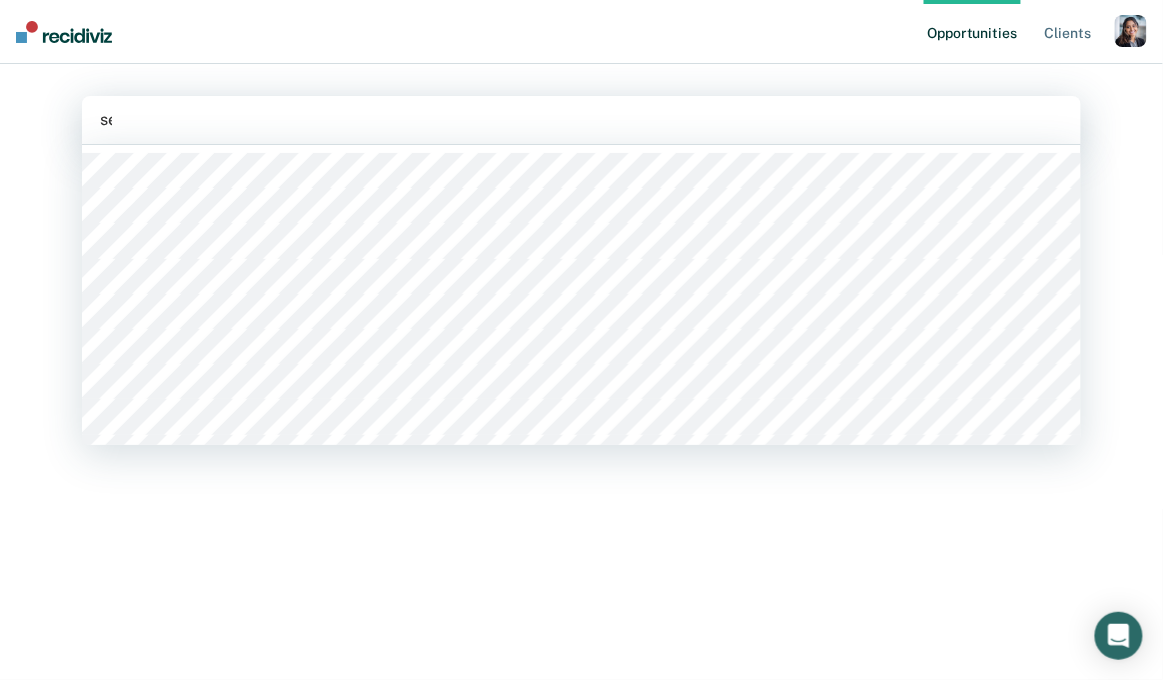 type on "set" 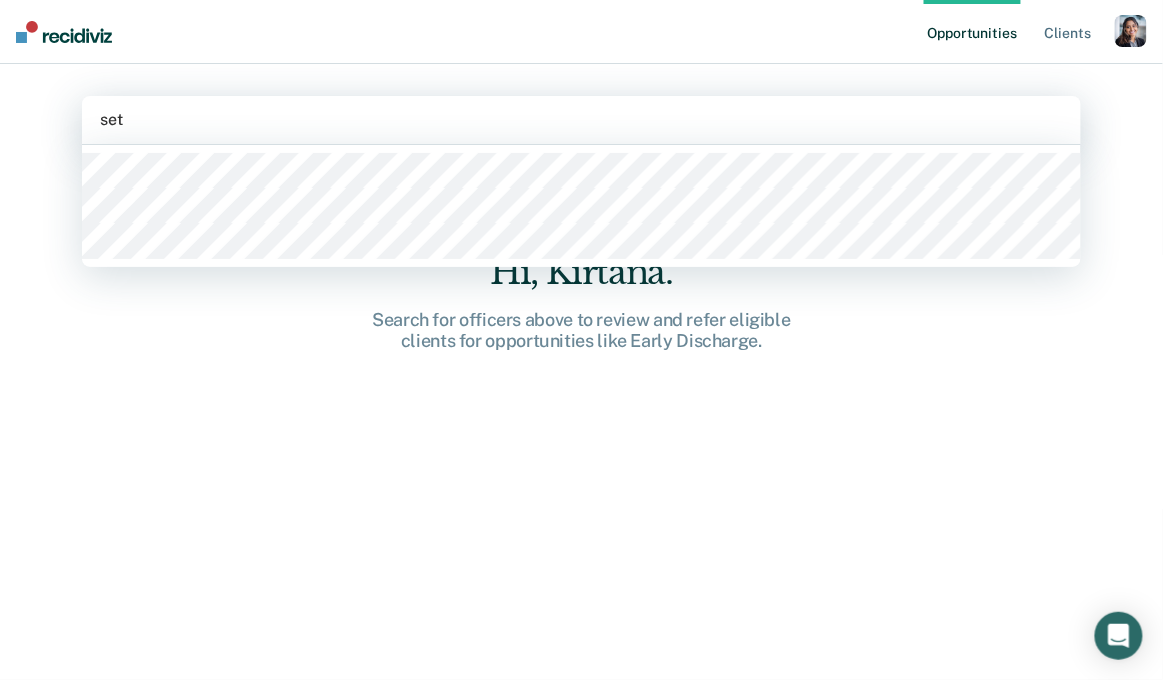 type 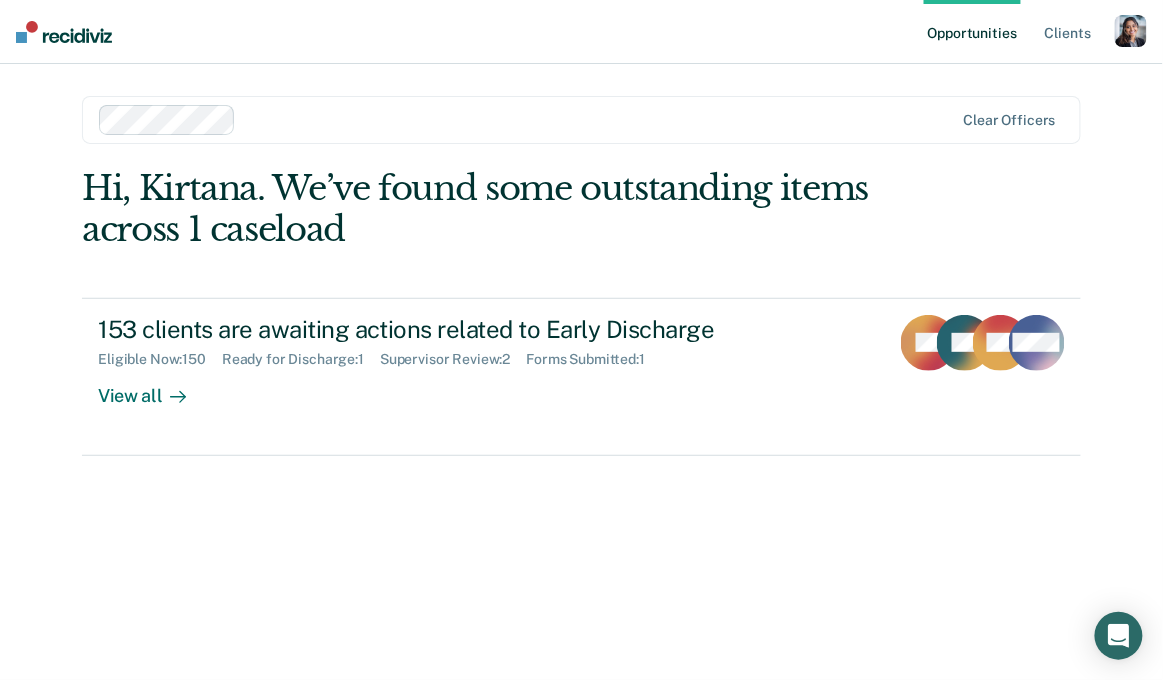 click on "Hi, Kirtana. We’ve found some outstanding items across 1 caseload 153 clients are awaiting actions related to Early Discharge Eligible Now :  150 Ready for Discharge :  1 Supervisor Review :  2 Forms Submitted :  1 View all   CB TN NC + 150" at bounding box center (581, 396) 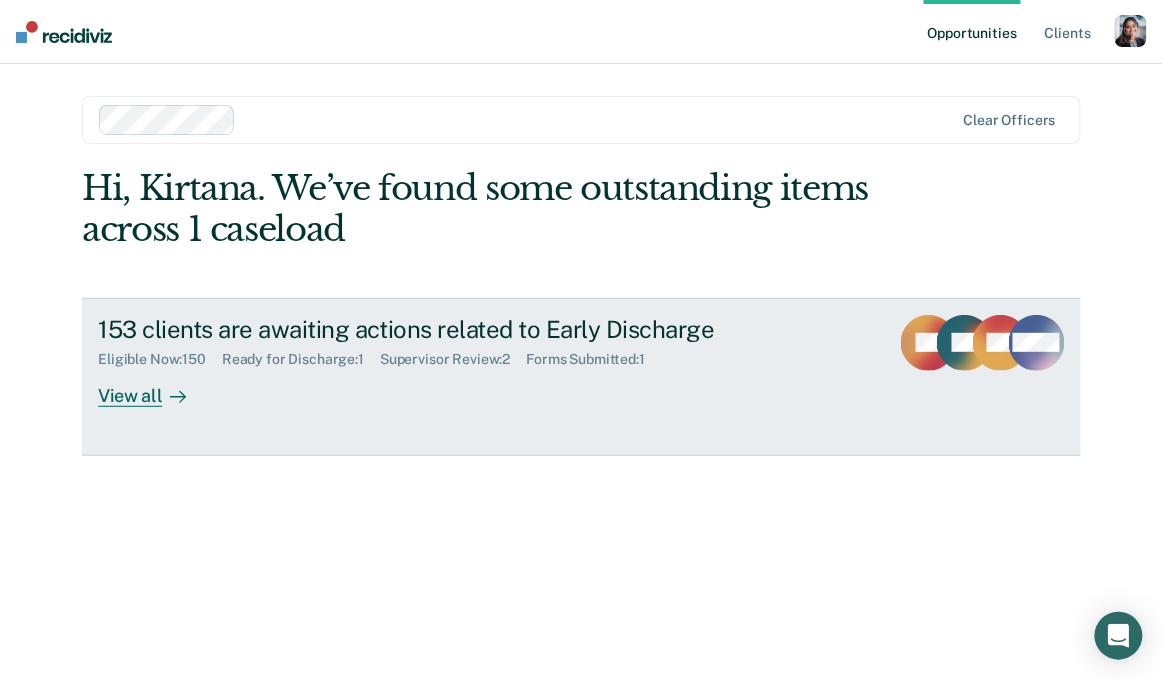 click at bounding box center [174, 395] 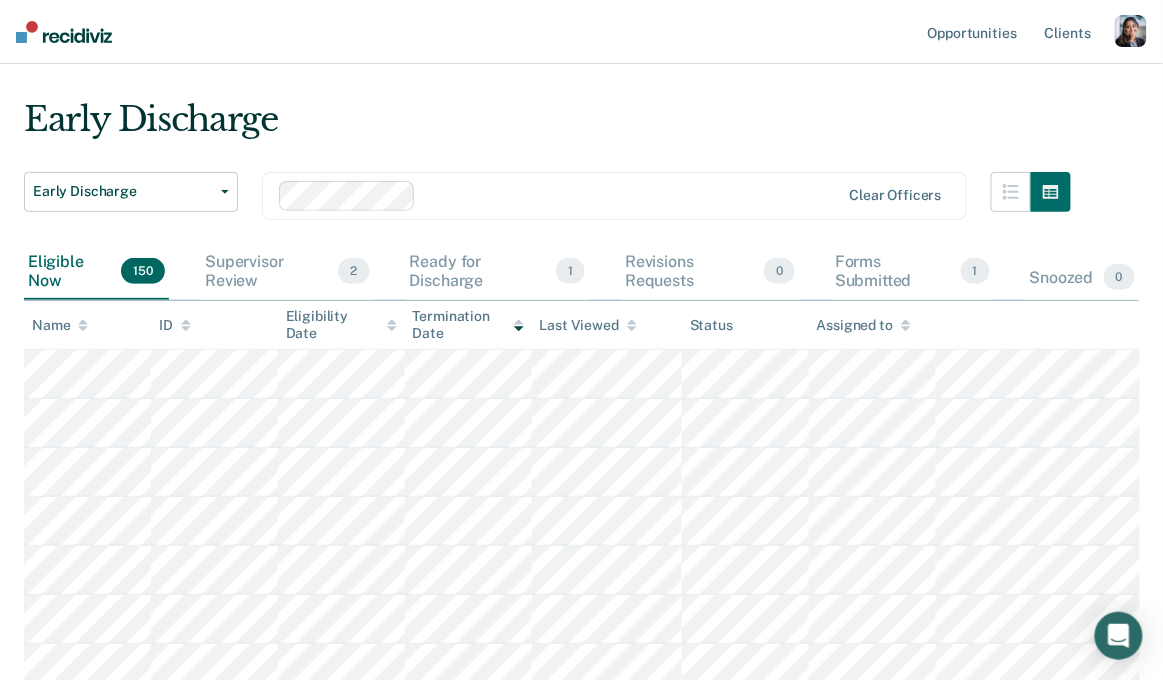 scroll, scrollTop: 0, scrollLeft: 0, axis: both 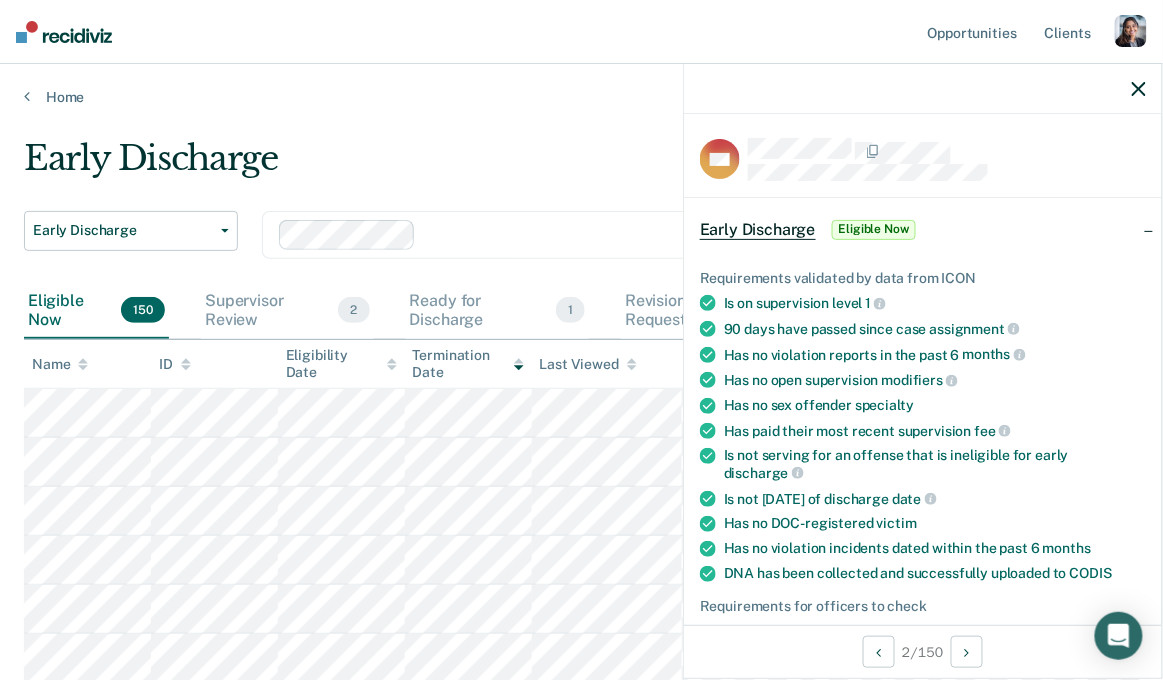 click 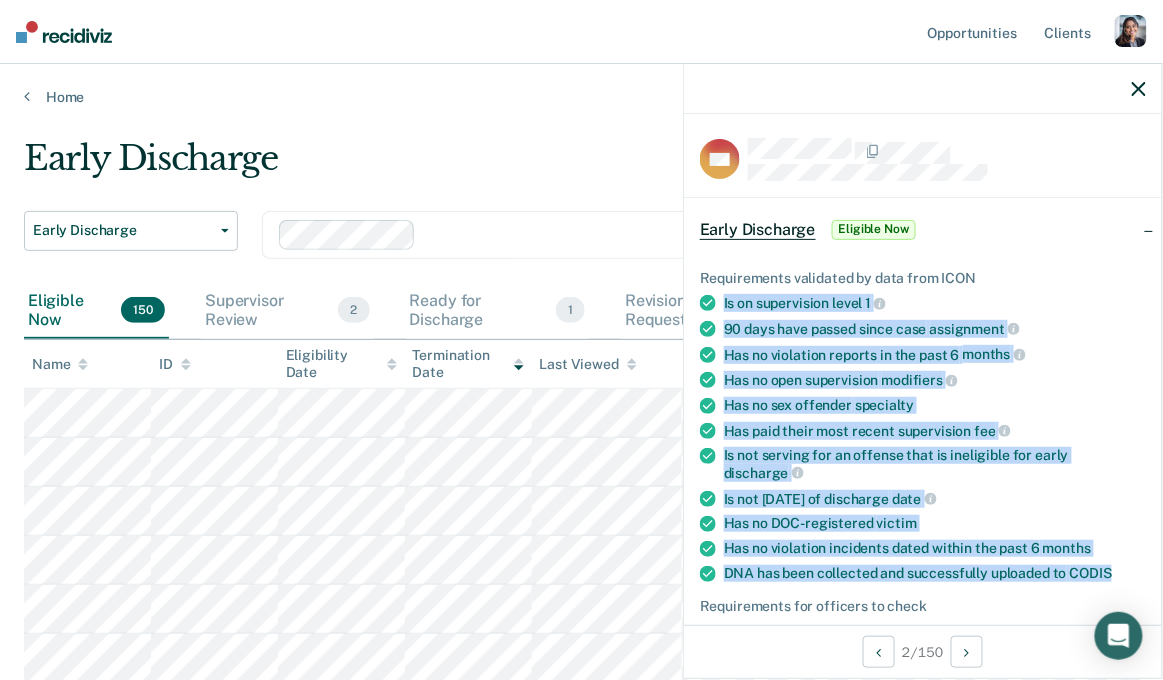 drag, startPoint x: 721, startPoint y: 301, endPoint x: 1118, endPoint y: 556, distance: 471.84106 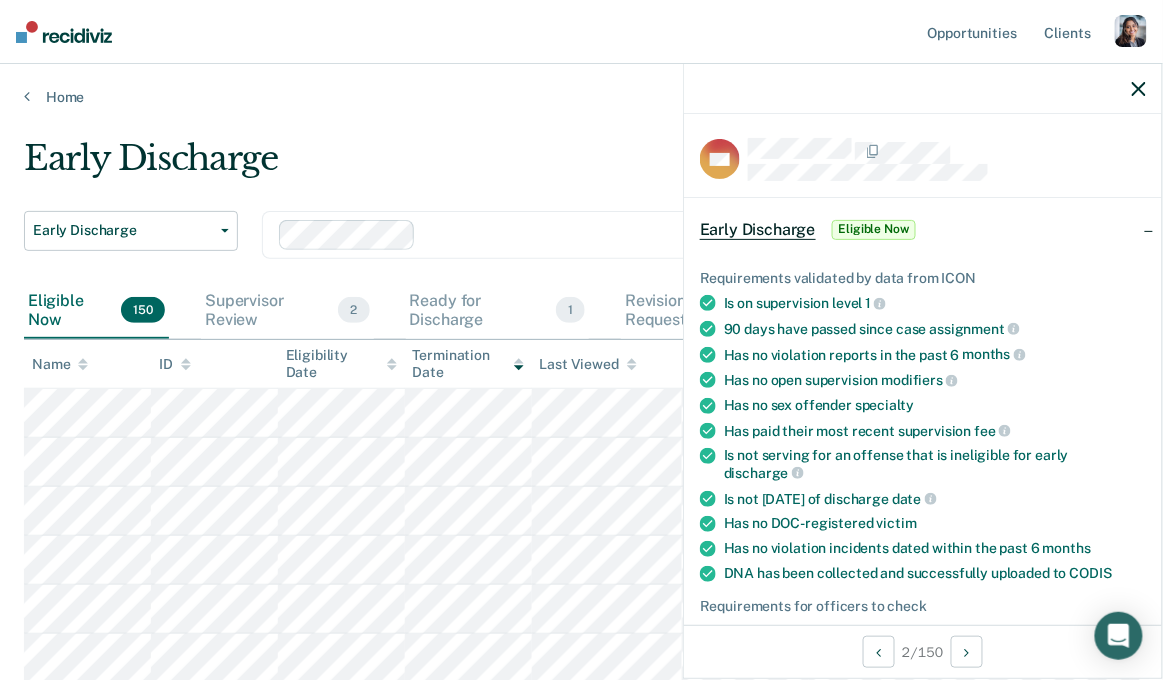 click on "Is on supervision level   1" at bounding box center (935, 303) 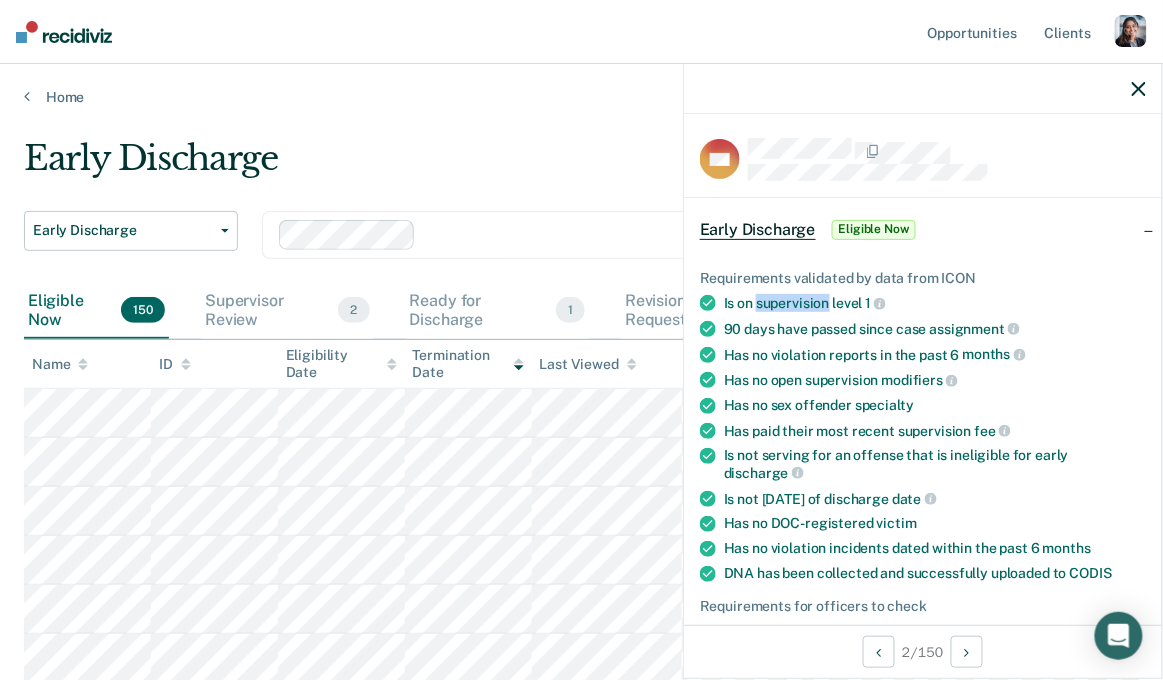 click on "Is on supervision level   1" at bounding box center (935, 303) 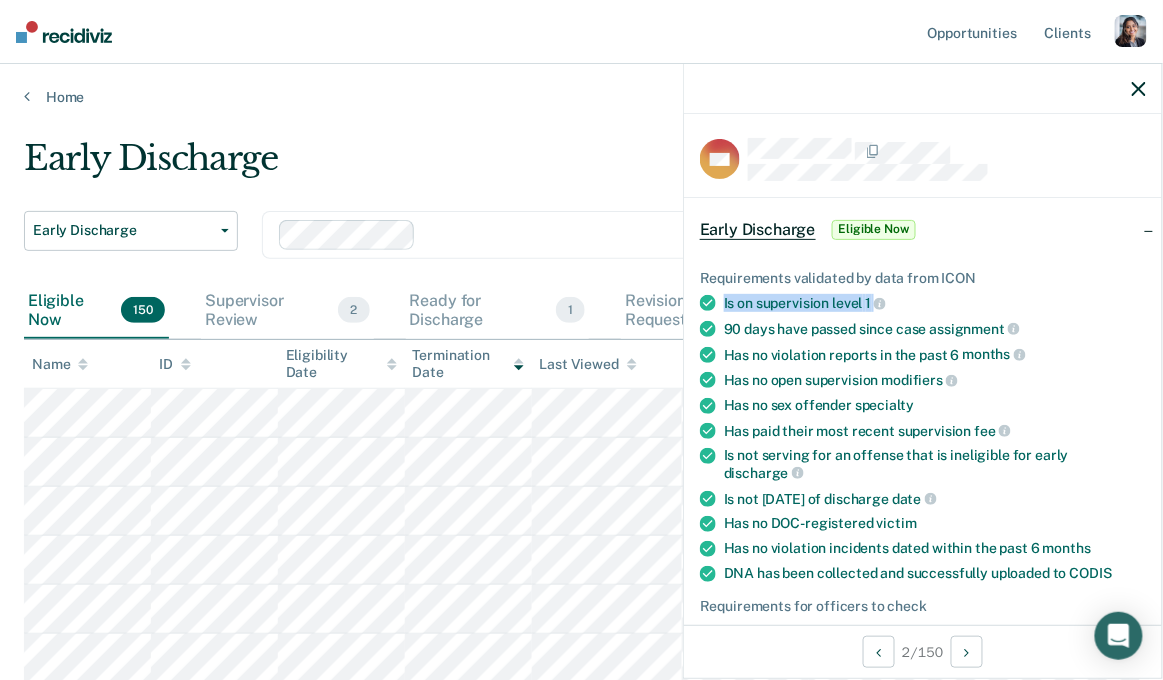 click on "Is on supervision level   1" at bounding box center [935, 303] 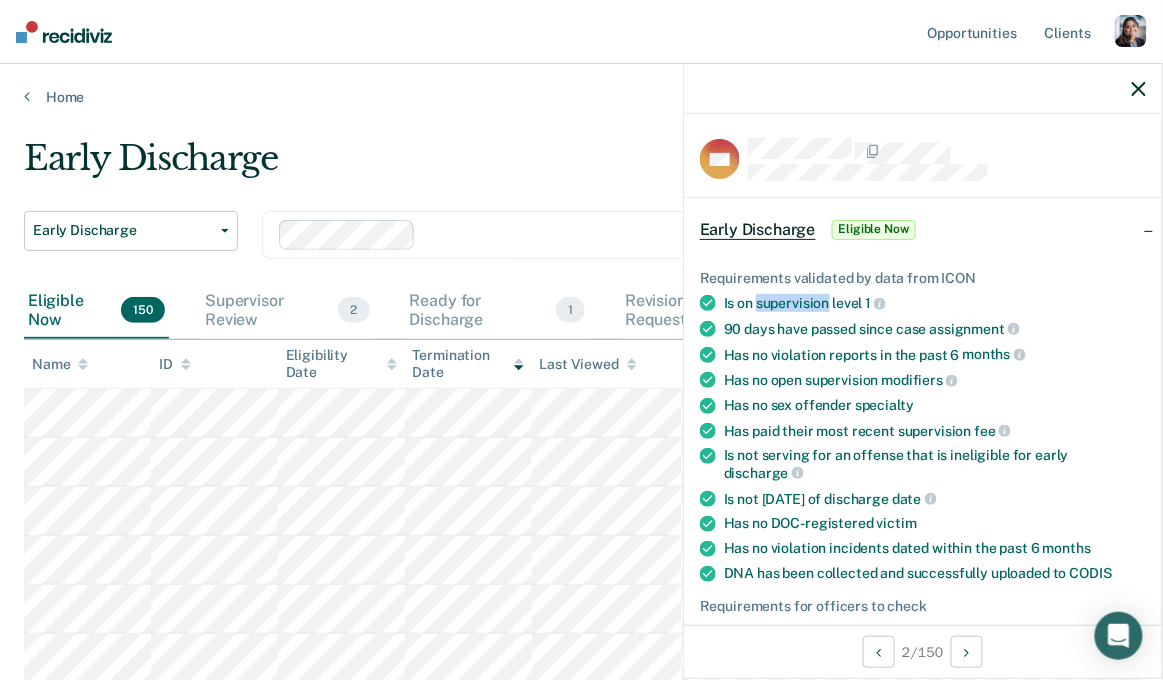 click on "Is on supervision level   1" at bounding box center [935, 303] 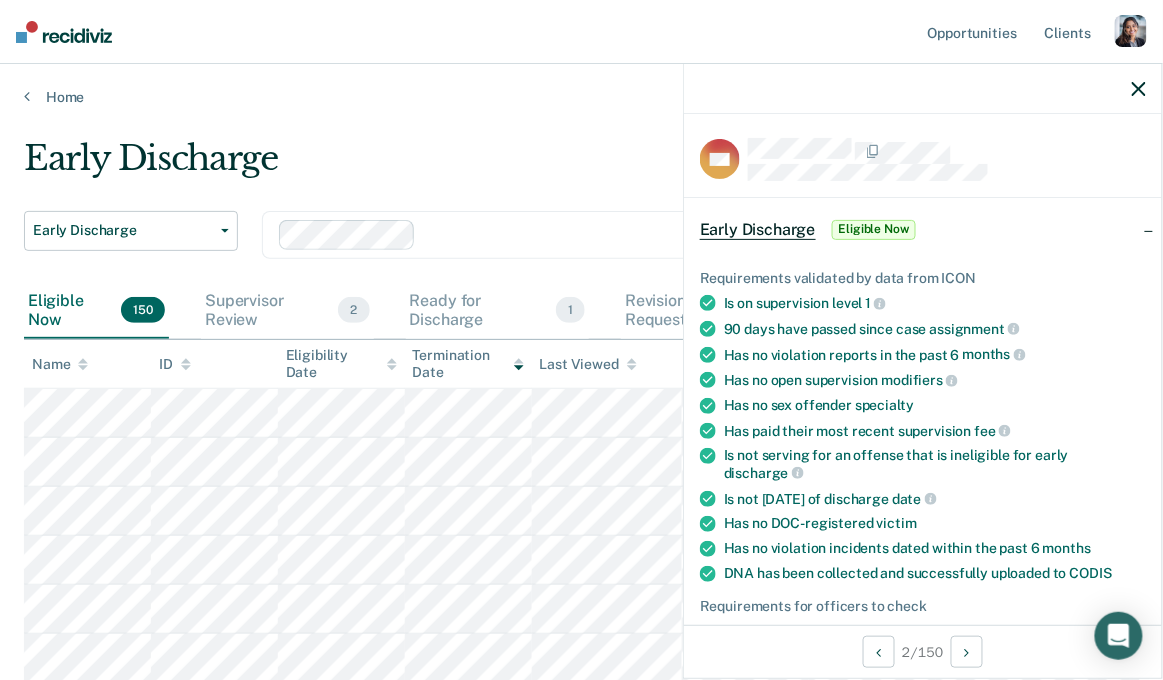 click on "90 days have passed since case   assignment" at bounding box center [935, 329] 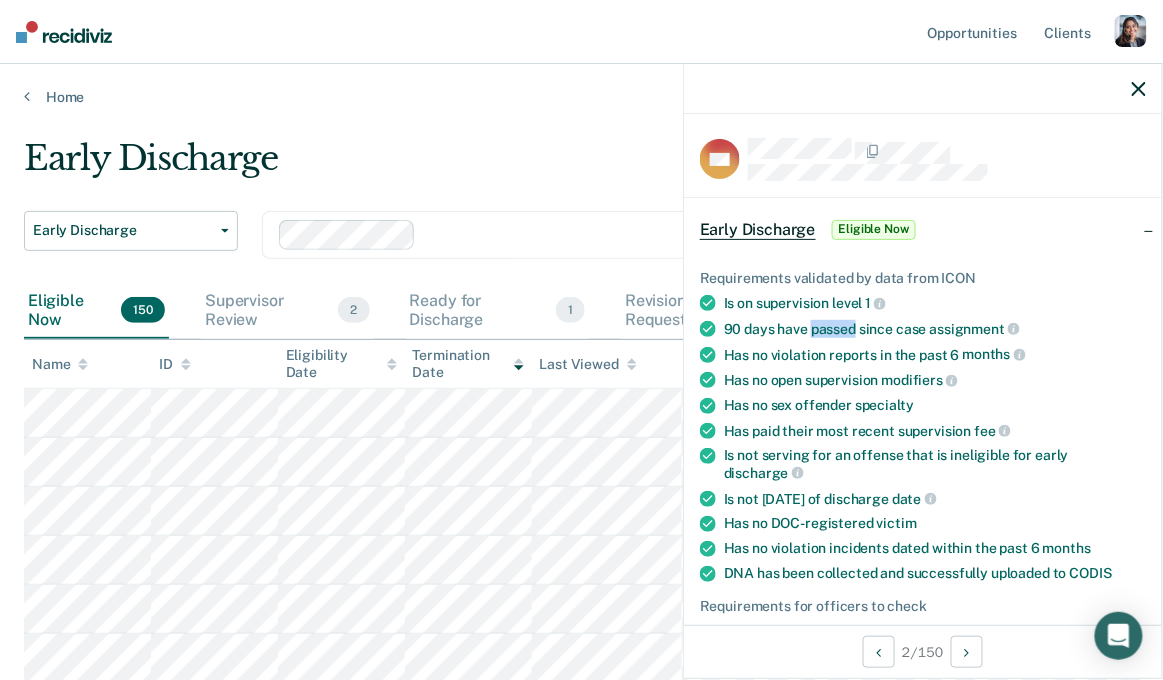 click on "90 days have passed since case   assignment" at bounding box center [935, 329] 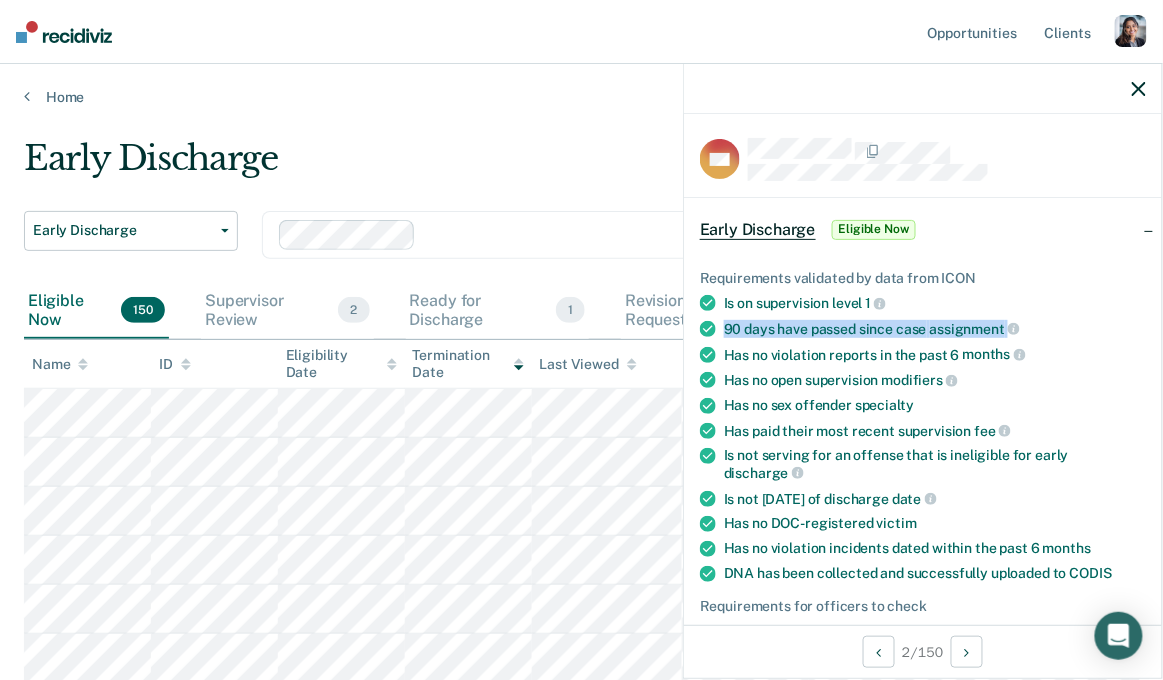 click on "90 days have passed since case   assignment" at bounding box center [935, 329] 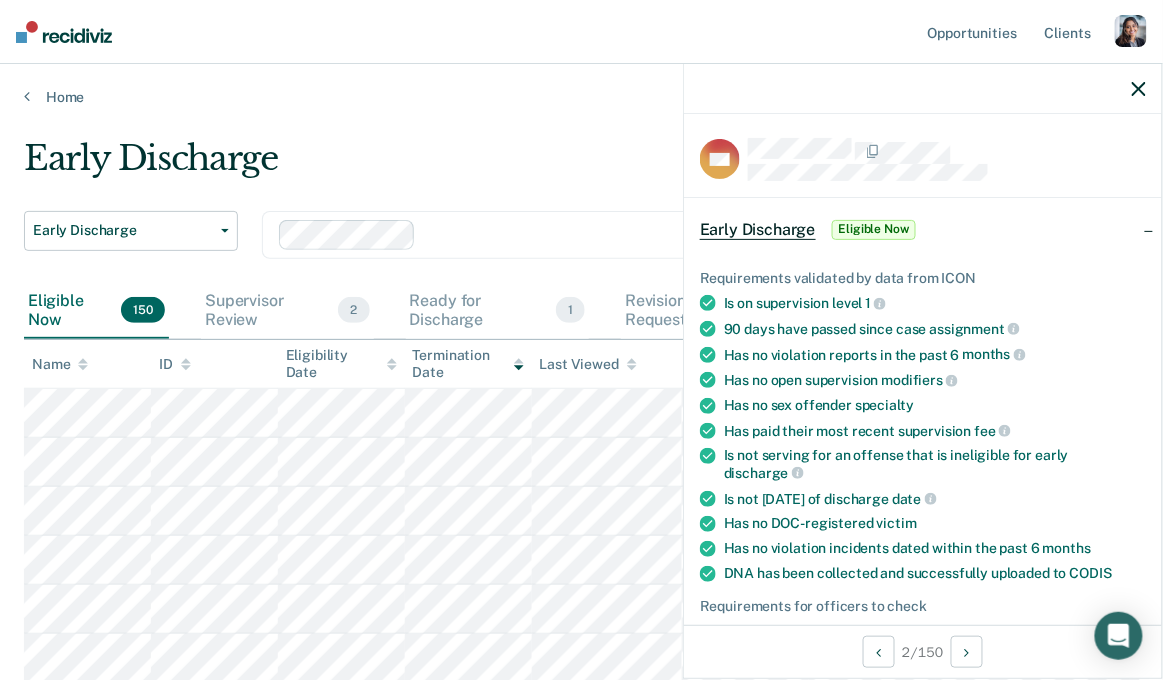 click on "Has no violation reports in the past 6   months" at bounding box center [935, 355] 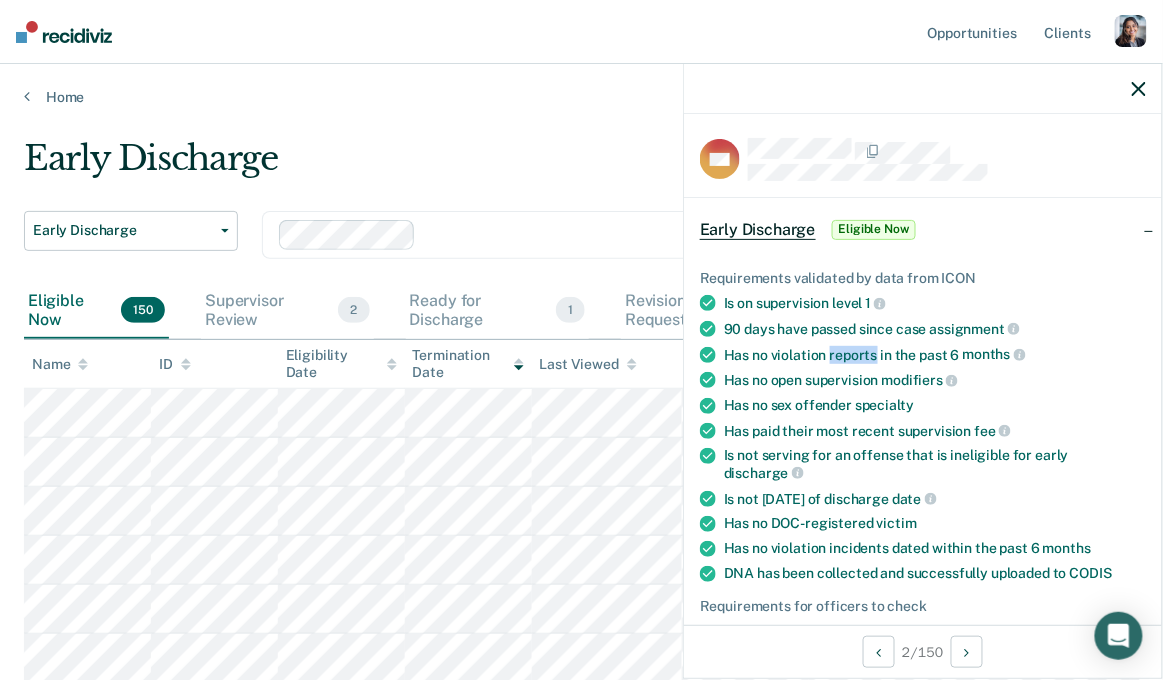 click on "Has no violation reports in the past 6   months" at bounding box center (935, 355) 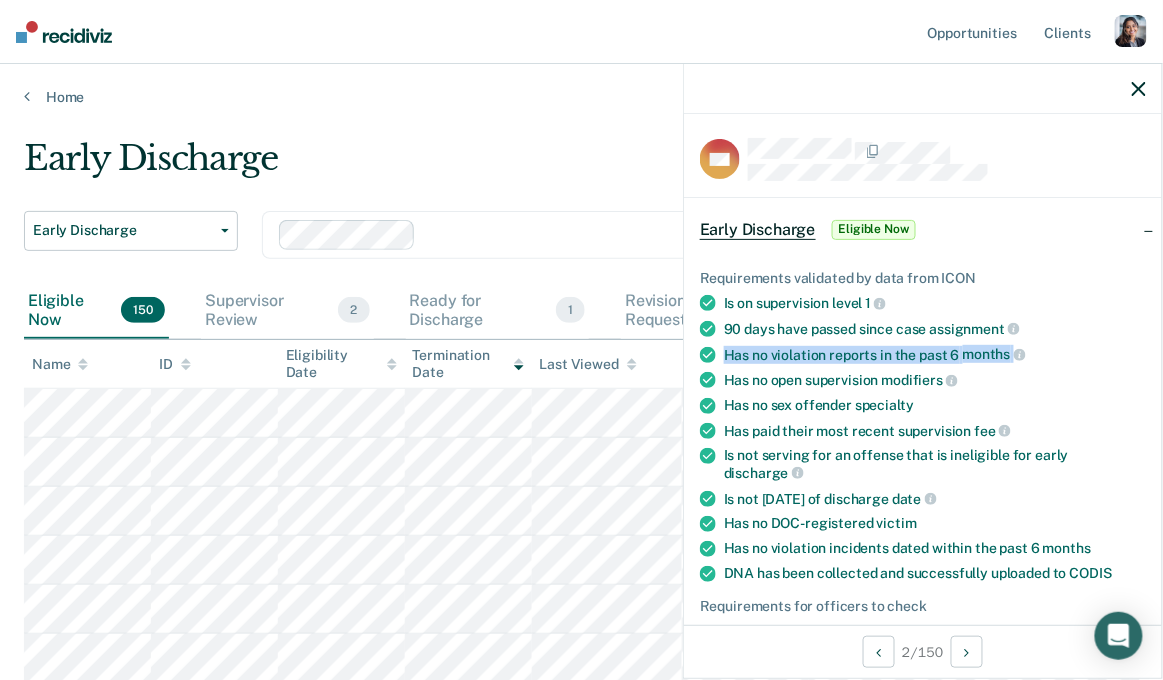 click on "Has no violation reports in the past 6   months" at bounding box center (935, 355) 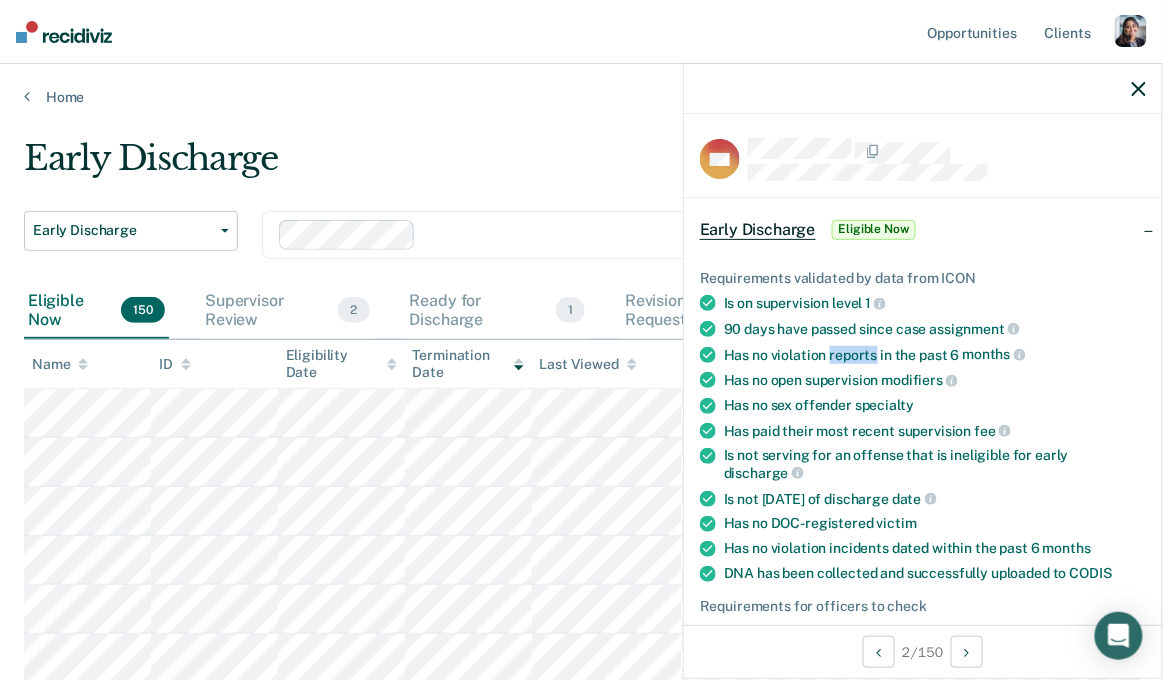 click on "Has no violation reports in the past 6   months" at bounding box center (935, 355) 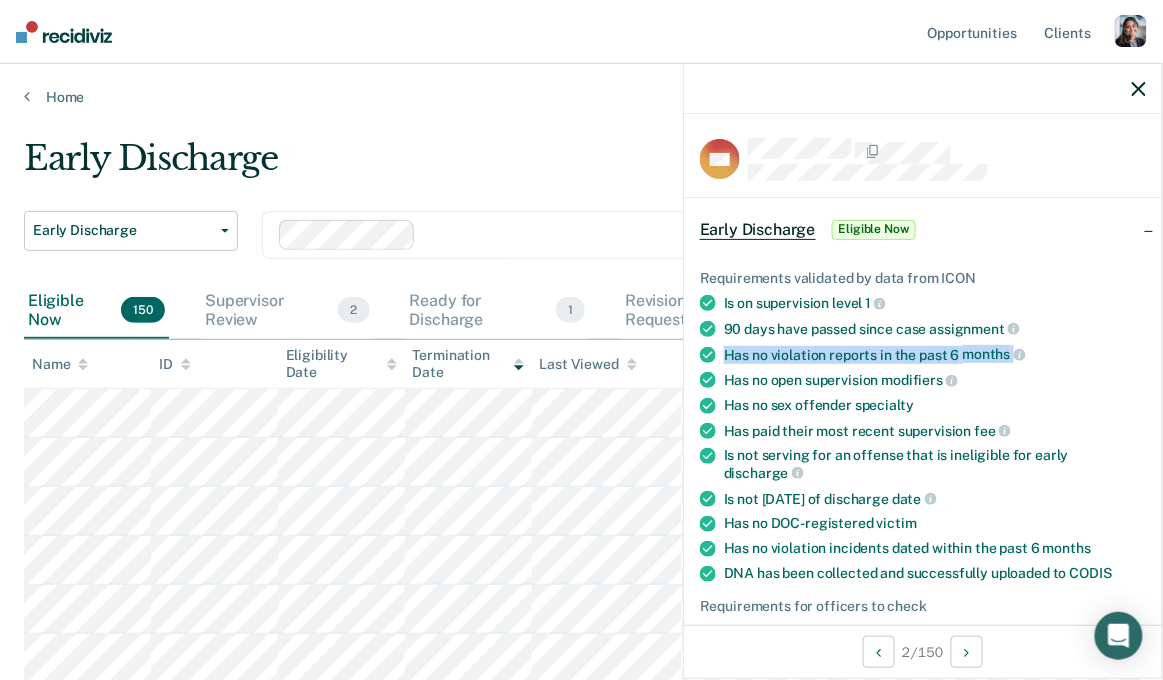 click on "Has no violation reports in the past 6   months" at bounding box center (935, 355) 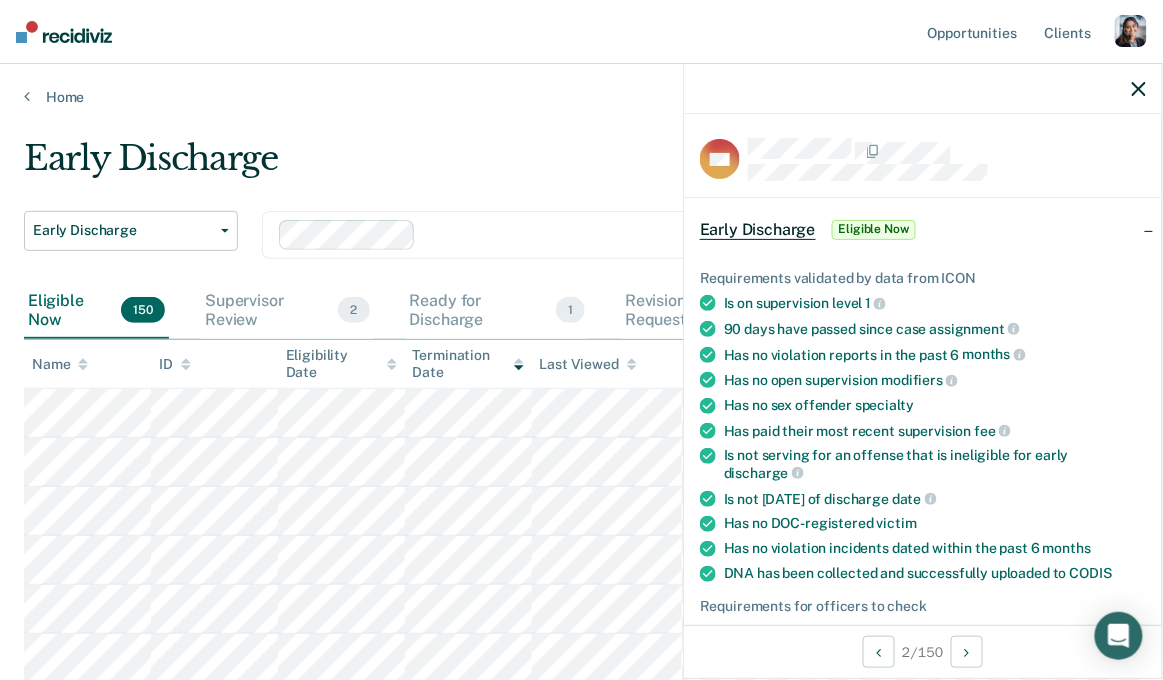 click on "Has no open supervision   modifiers" at bounding box center (935, 380) 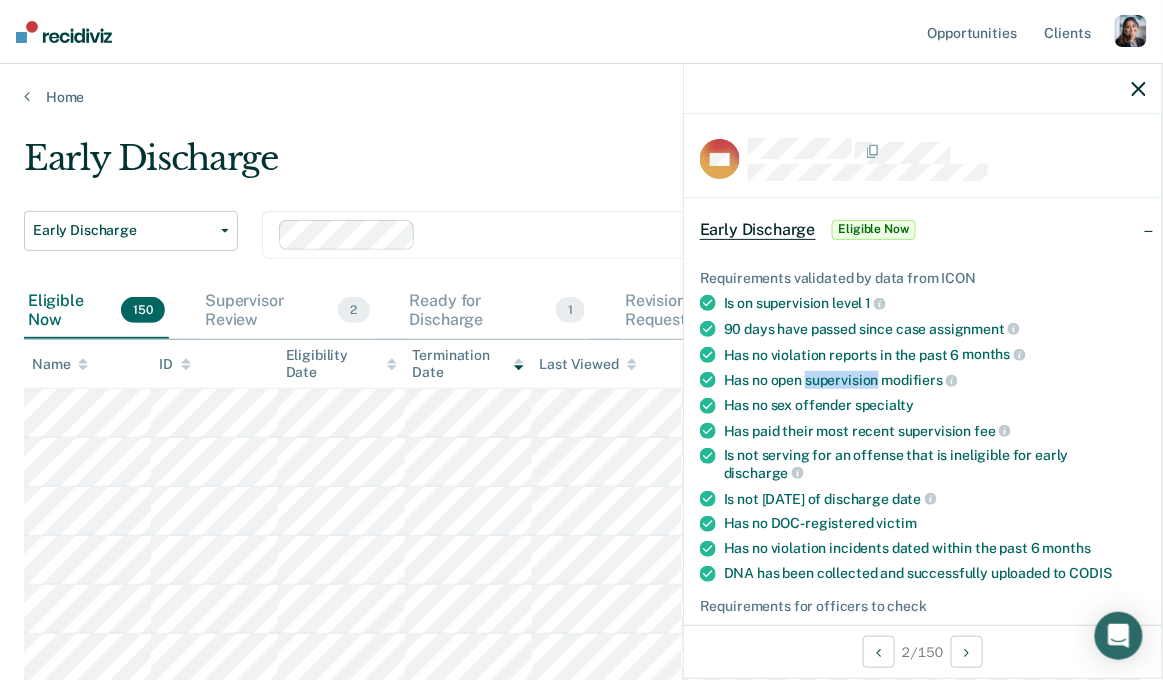 click on "Has no open supervision   modifiers" at bounding box center [935, 380] 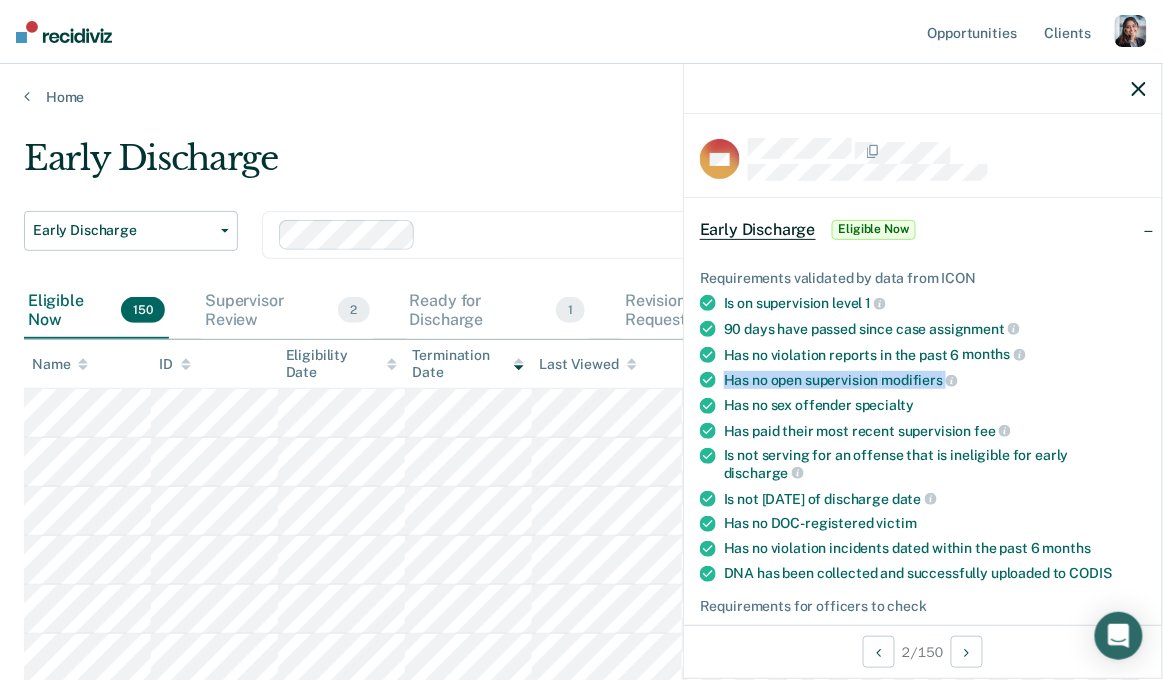 click on "Has no open supervision   modifiers" at bounding box center [935, 380] 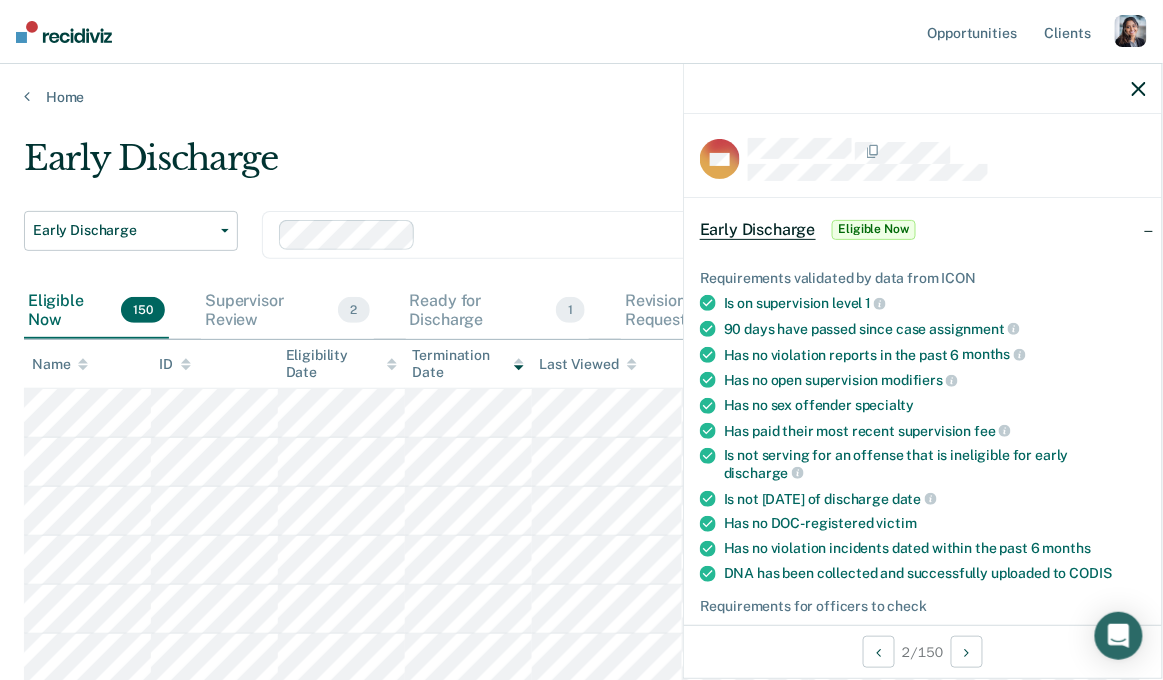 click on "Has no sex offender   specialty" at bounding box center [935, 405] 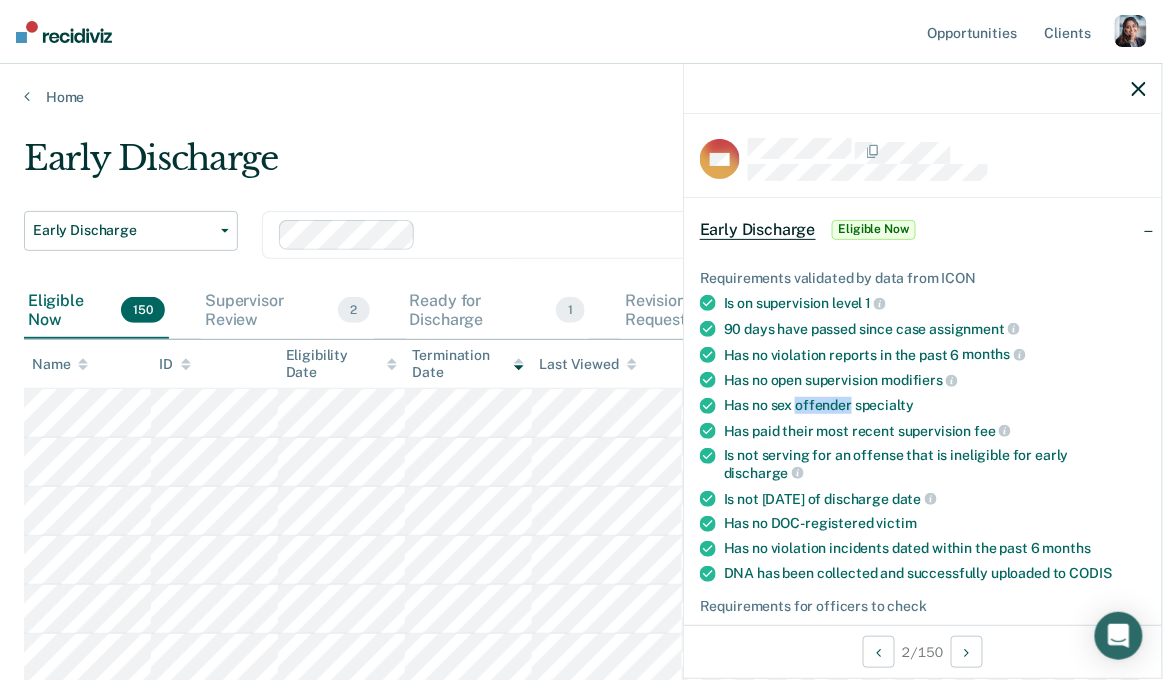 click on "Has no sex offender   specialty" at bounding box center (935, 405) 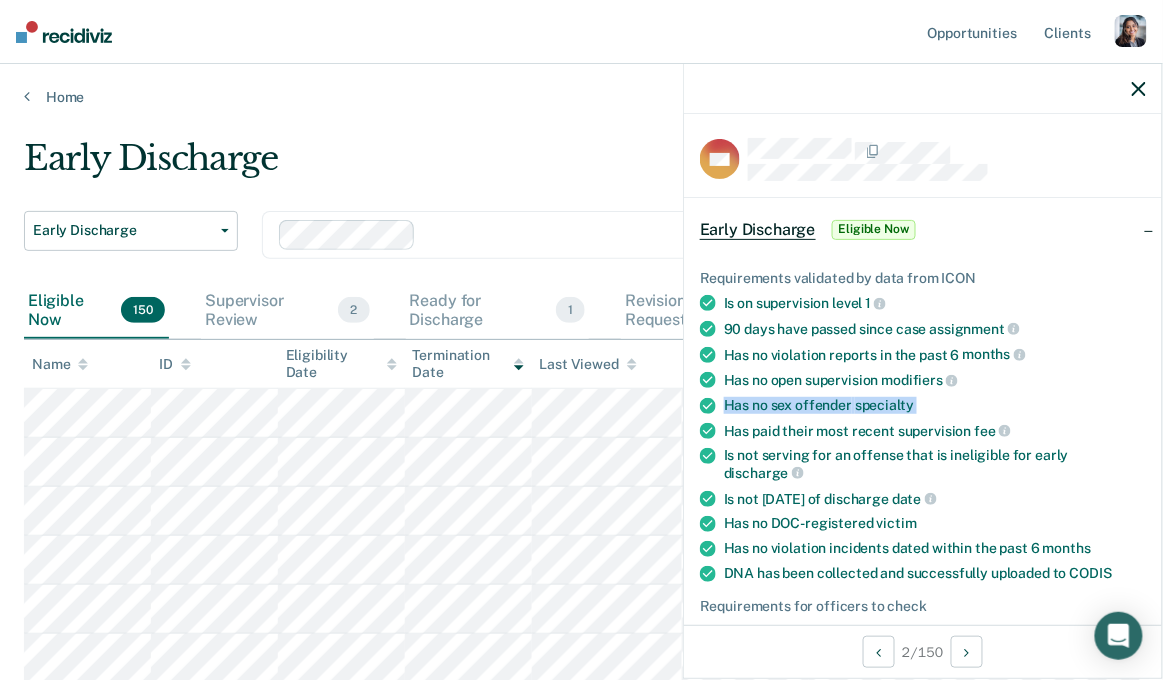 click on "Has no sex offender   specialty" at bounding box center [935, 405] 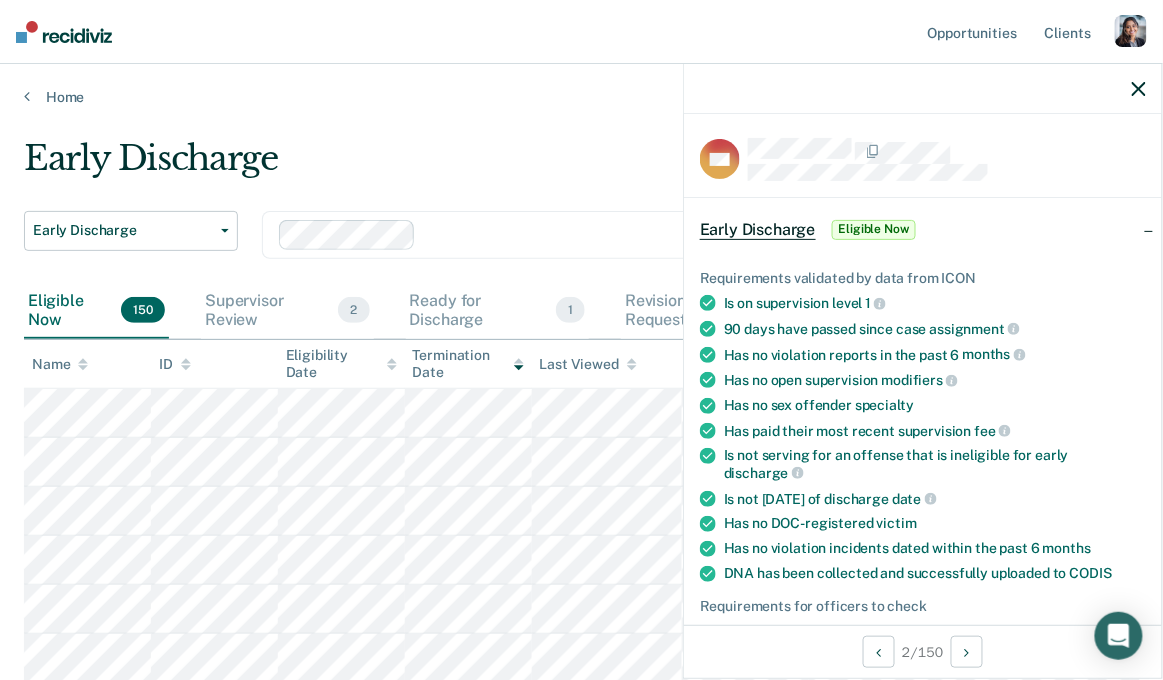 click on "Has paid their most recent supervision   fee" at bounding box center (935, 431) 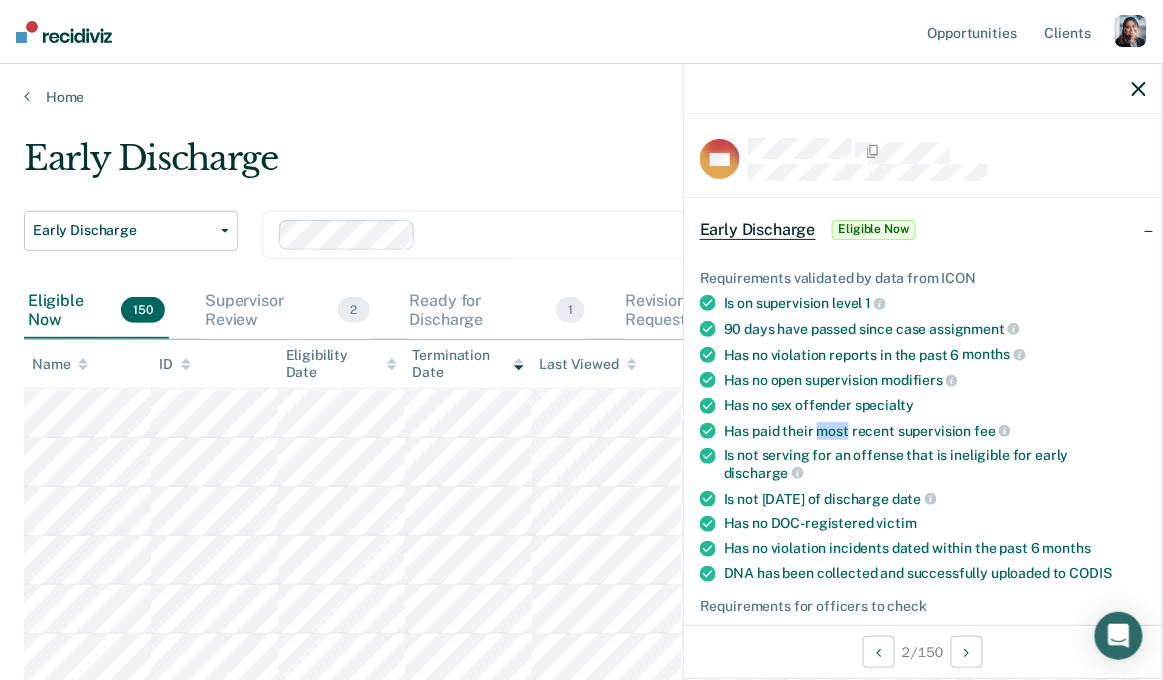 click on "Has paid their most recent supervision   fee" at bounding box center [935, 431] 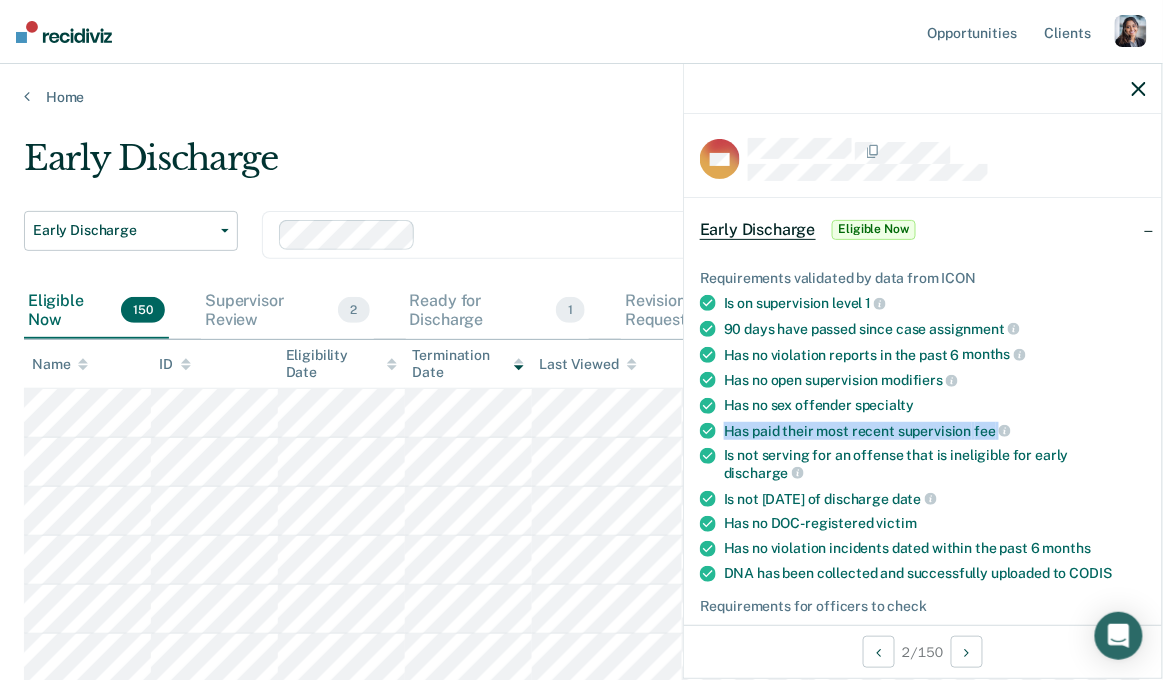 click on "Has paid their most recent supervision   fee" at bounding box center (935, 431) 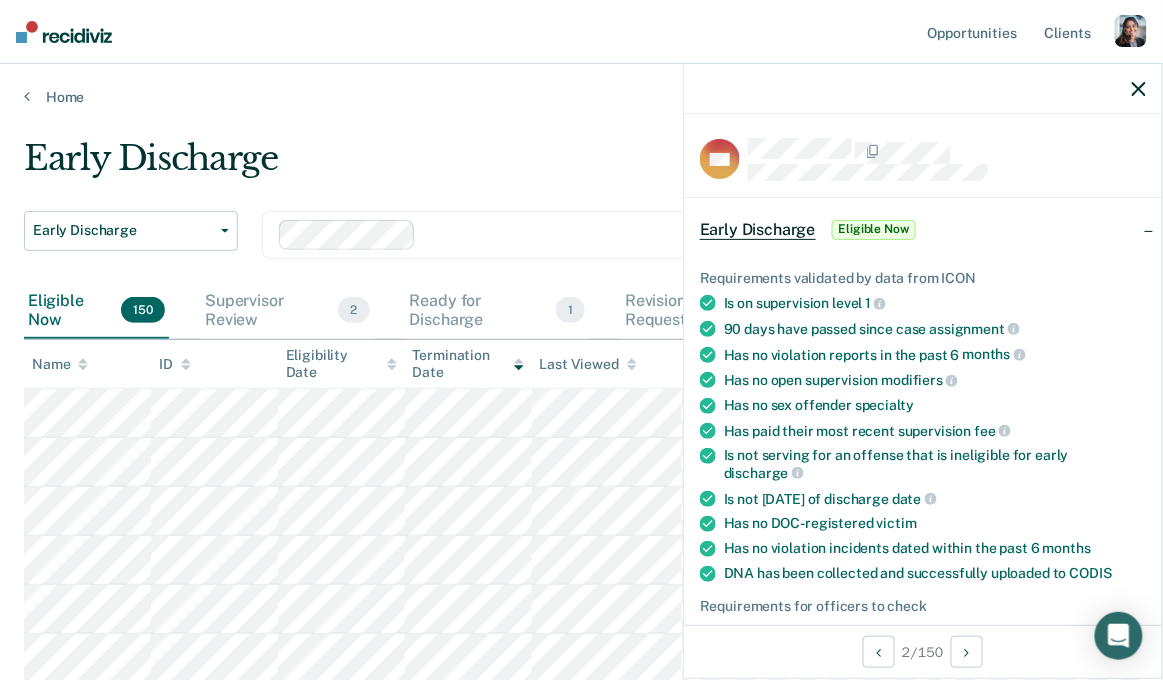 click on "Is not serving for an offense that is ineligible for early   discharge" at bounding box center [935, 464] 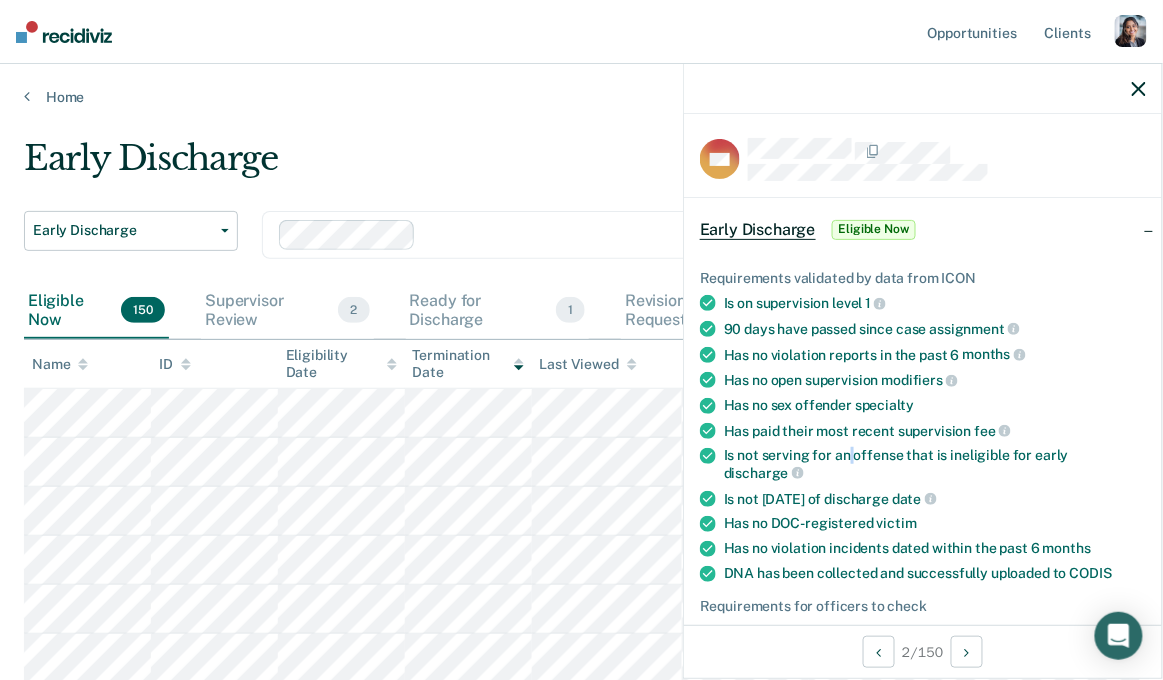 click on "Is not serving for an offense that is ineligible for early   discharge" at bounding box center [935, 464] 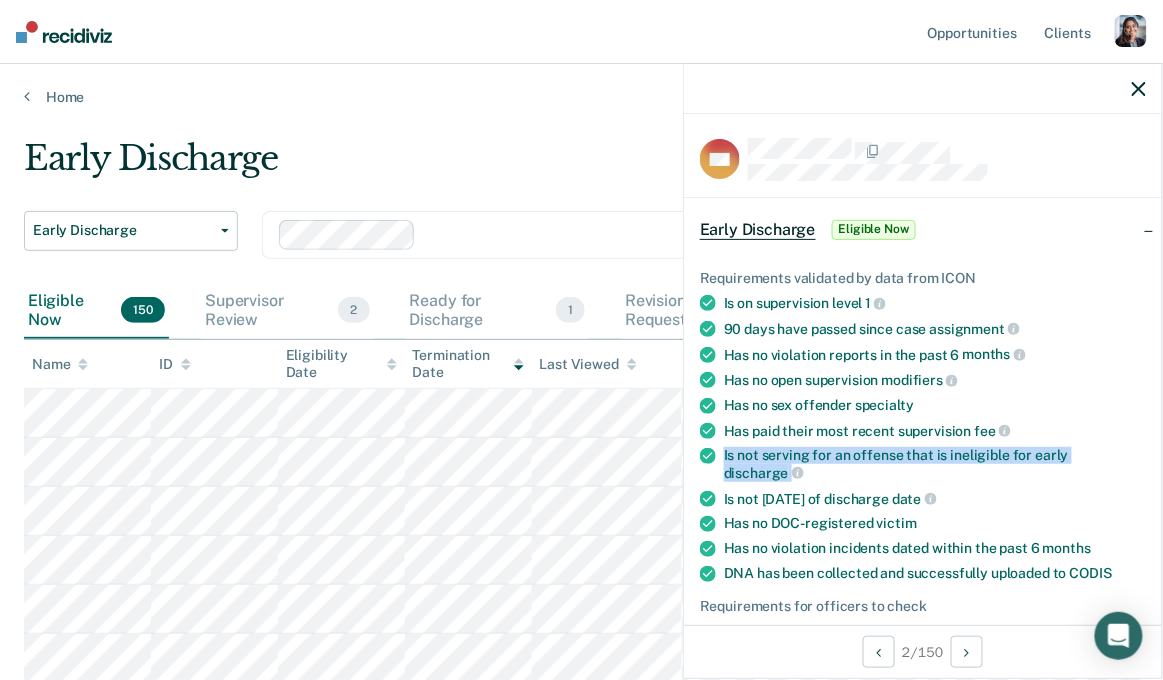 click on "Is not serving for an offense that is ineligible for early   discharge" at bounding box center [935, 464] 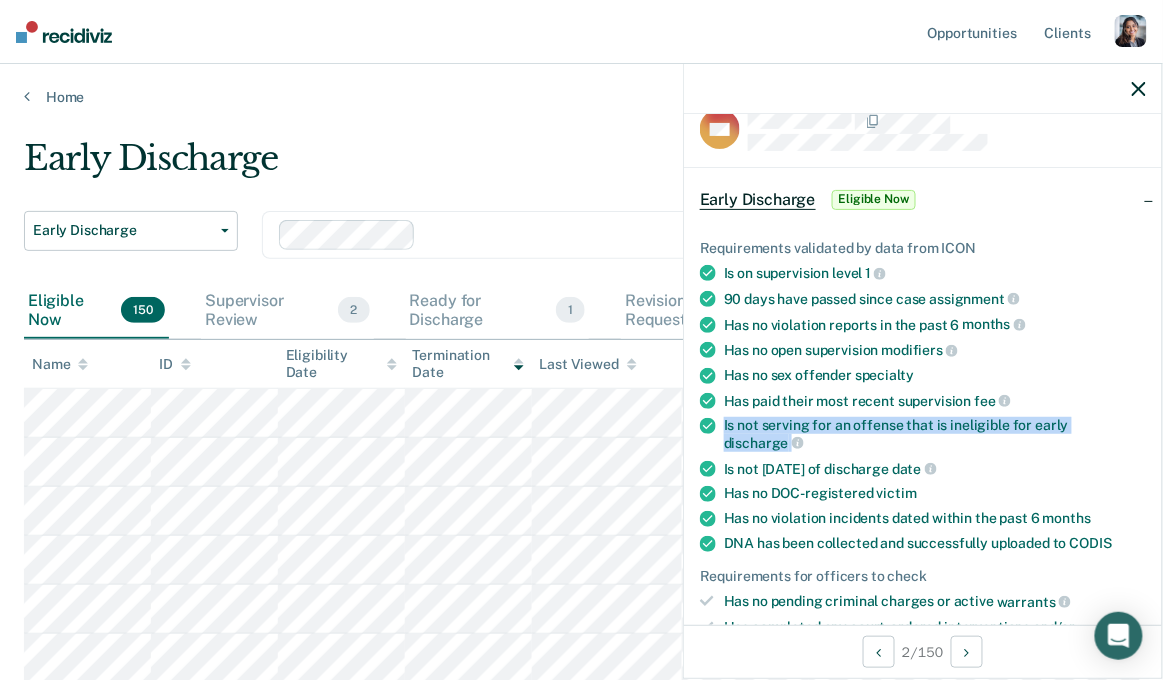 scroll, scrollTop: 36, scrollLeft: 0, axis: vertical 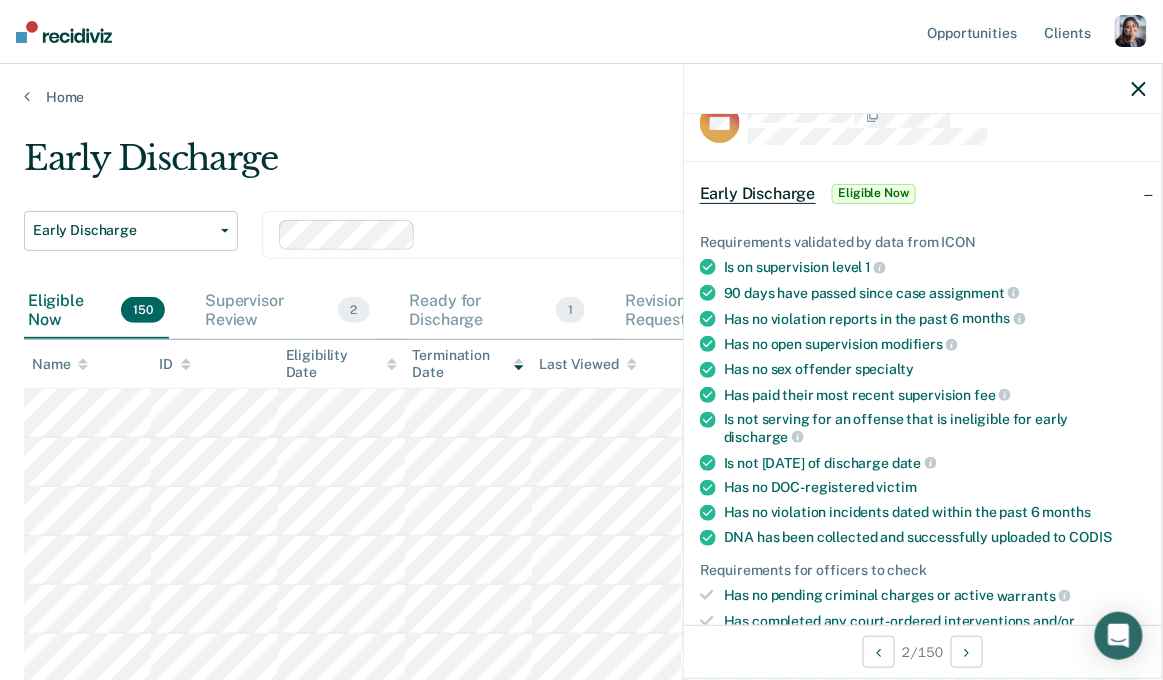 click on "Is not within 30 days of discharge   date" at bounding box center [935, 463] 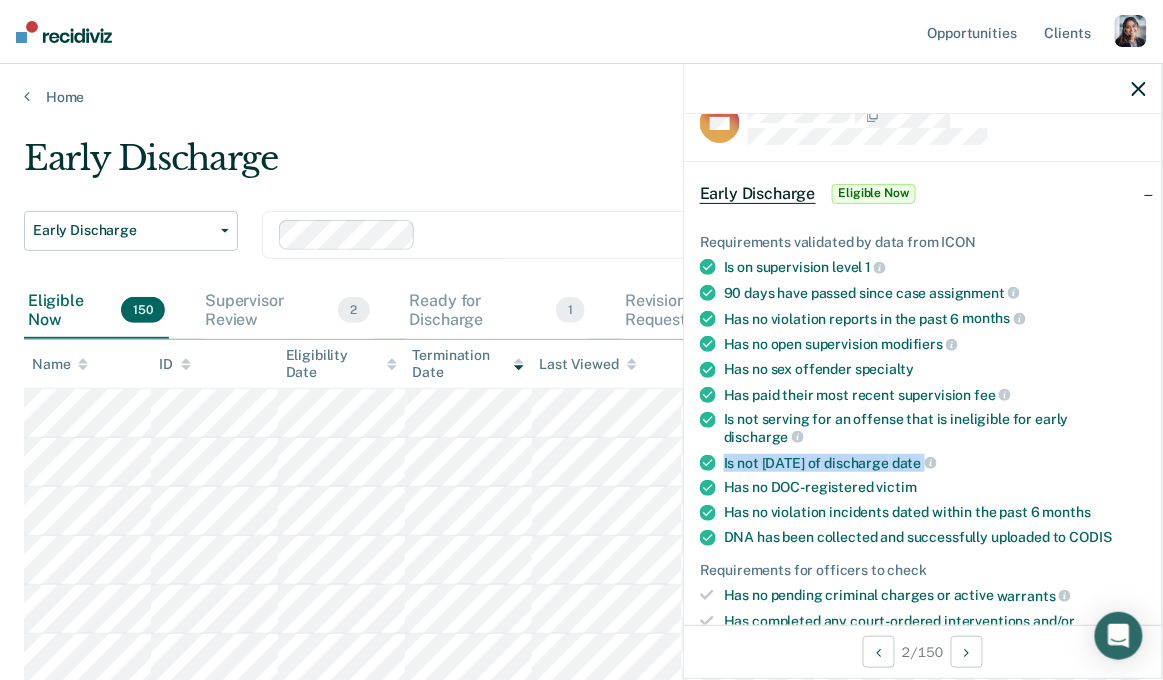 click on "Is not within 30 days of discharge   date" at bounding box center [935, 463] 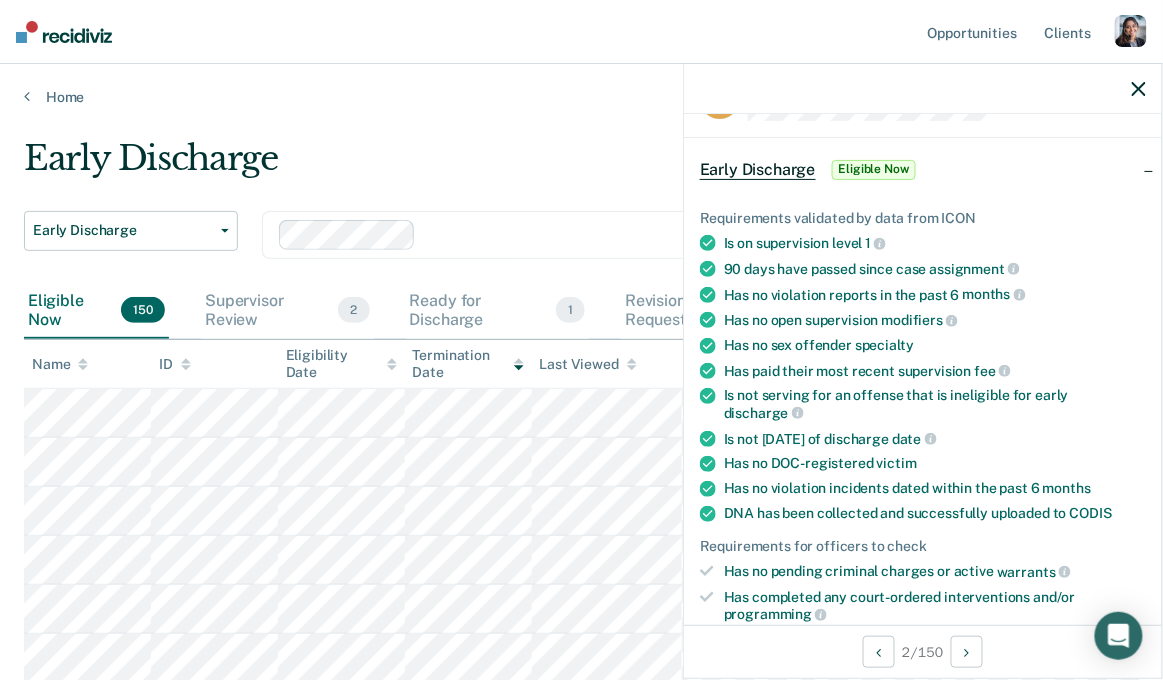 click on "Is not within 30 days of discharge   date" at bounding box center [935, 439] 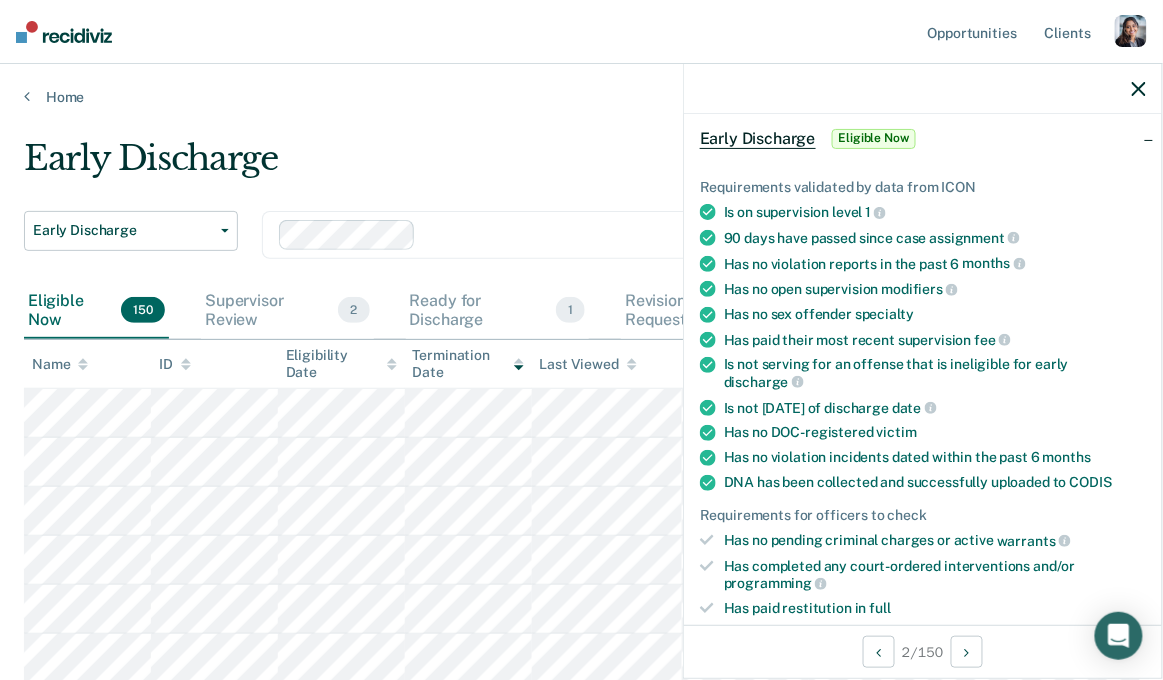 scroll, scrollTop: 92, scrollLeft: 0, axis: vertical 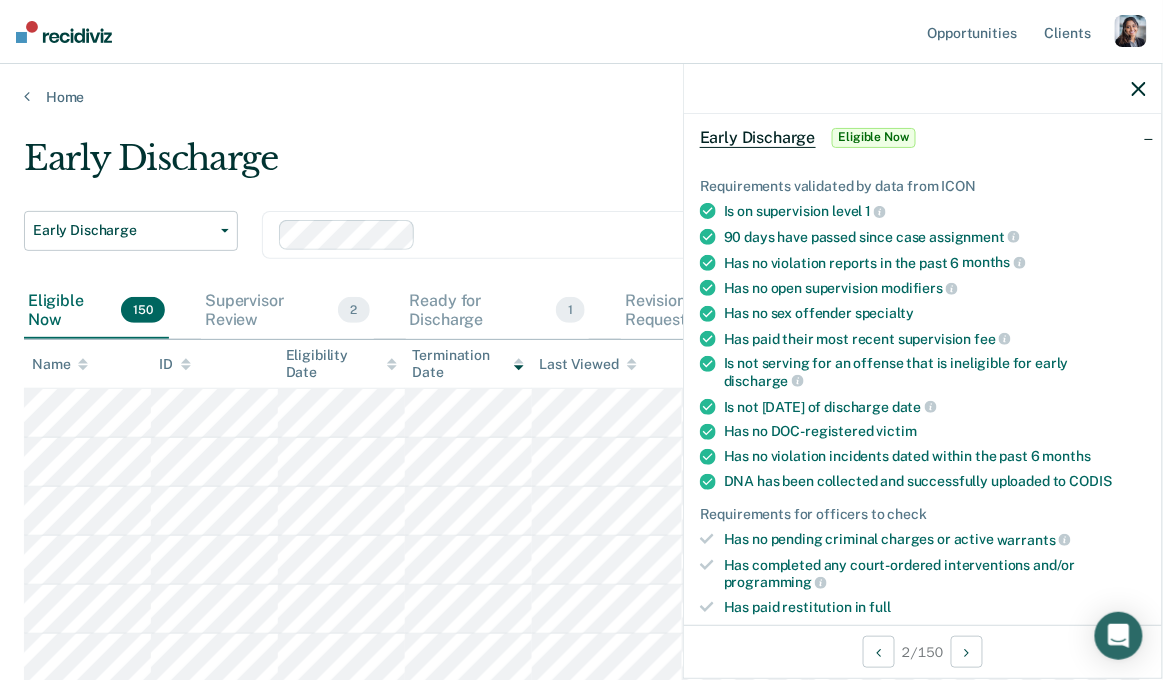 click on "victim" at bounding box center (897, 431) 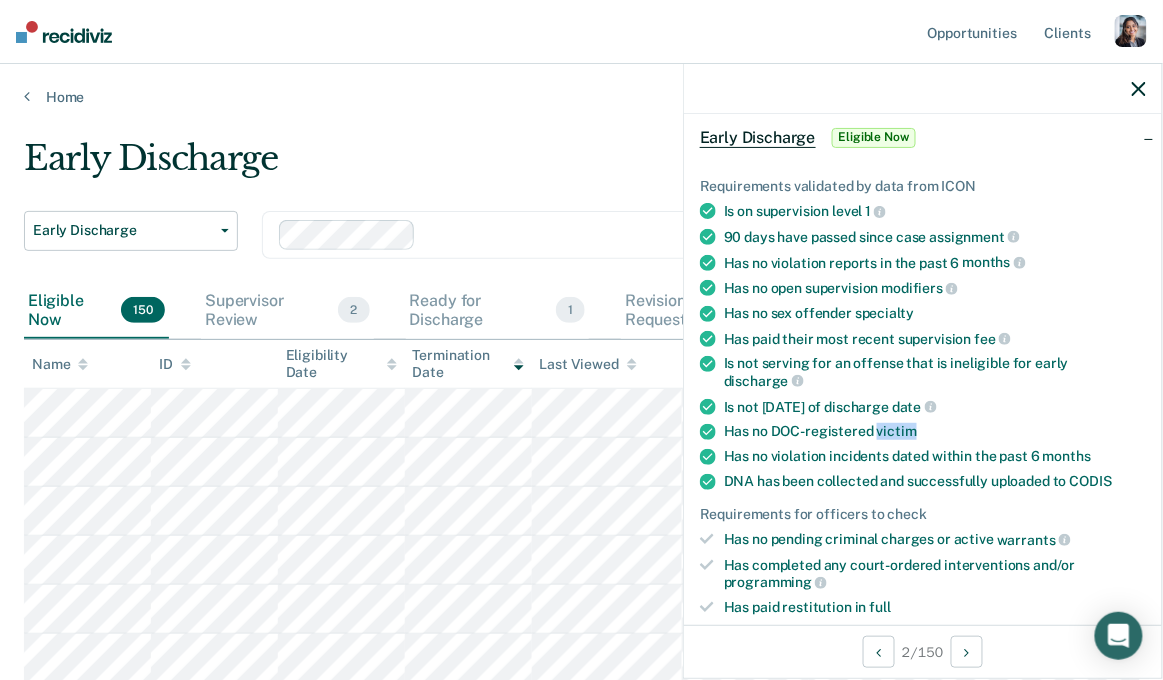 click on "victim" at bounding box center (897, 431) 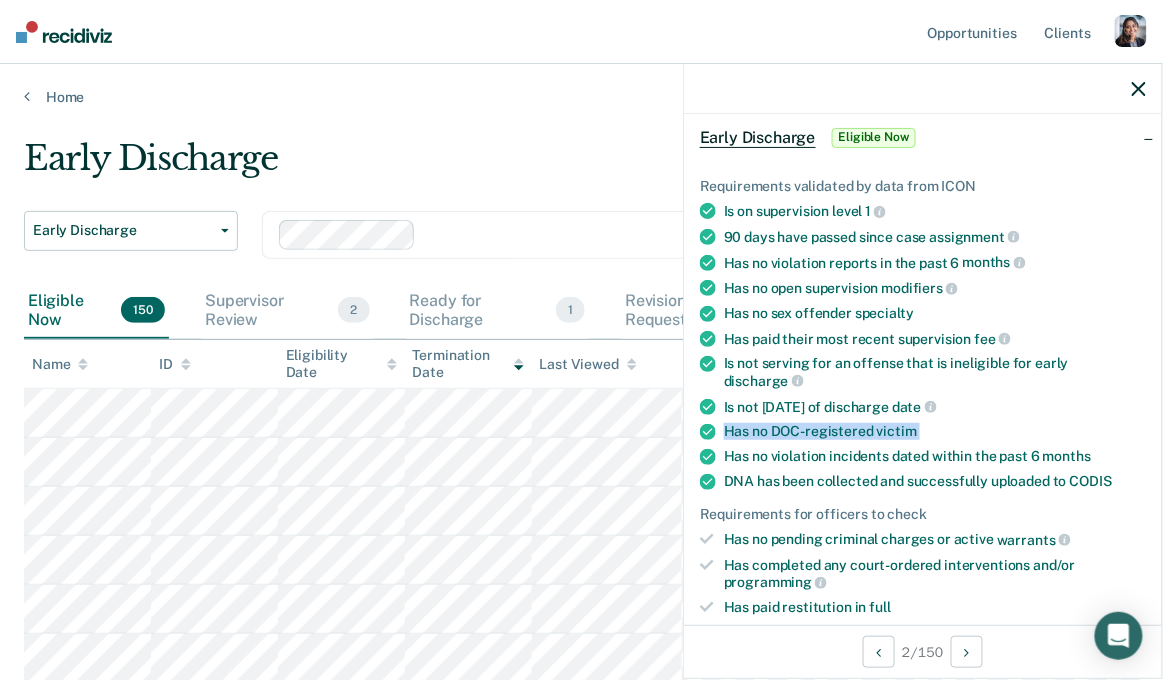click on "victim" at bounding box center [897, 431] 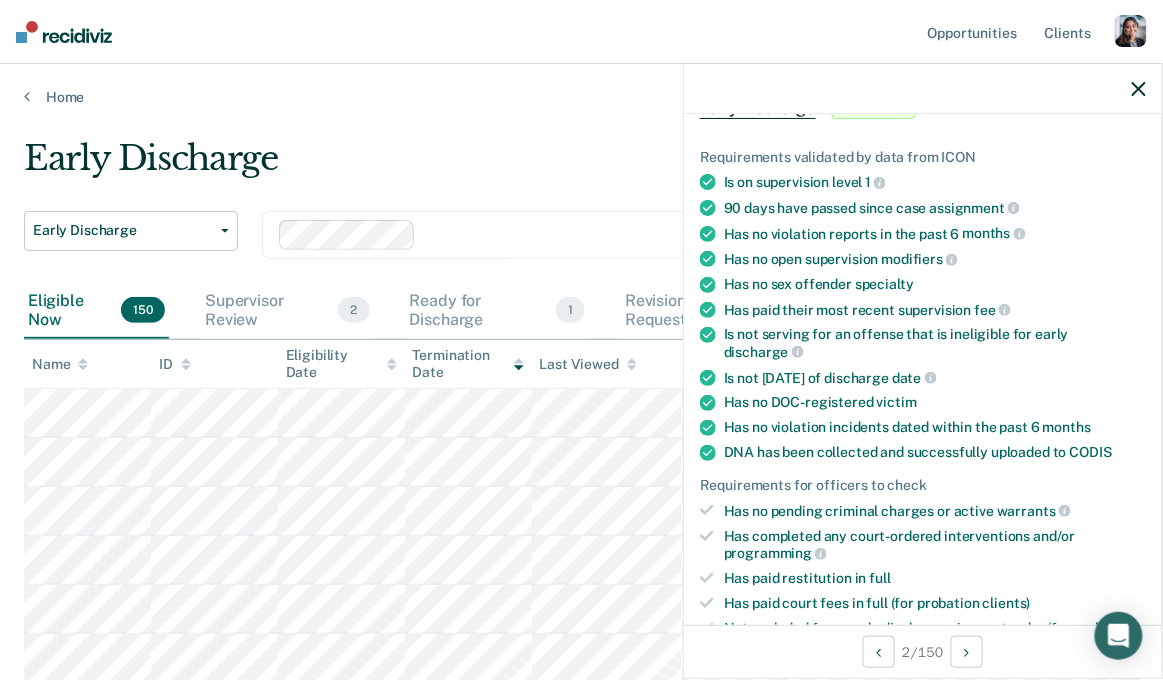 scroll, scrollTop: 123, scrollLeft: 0, axis: vertical 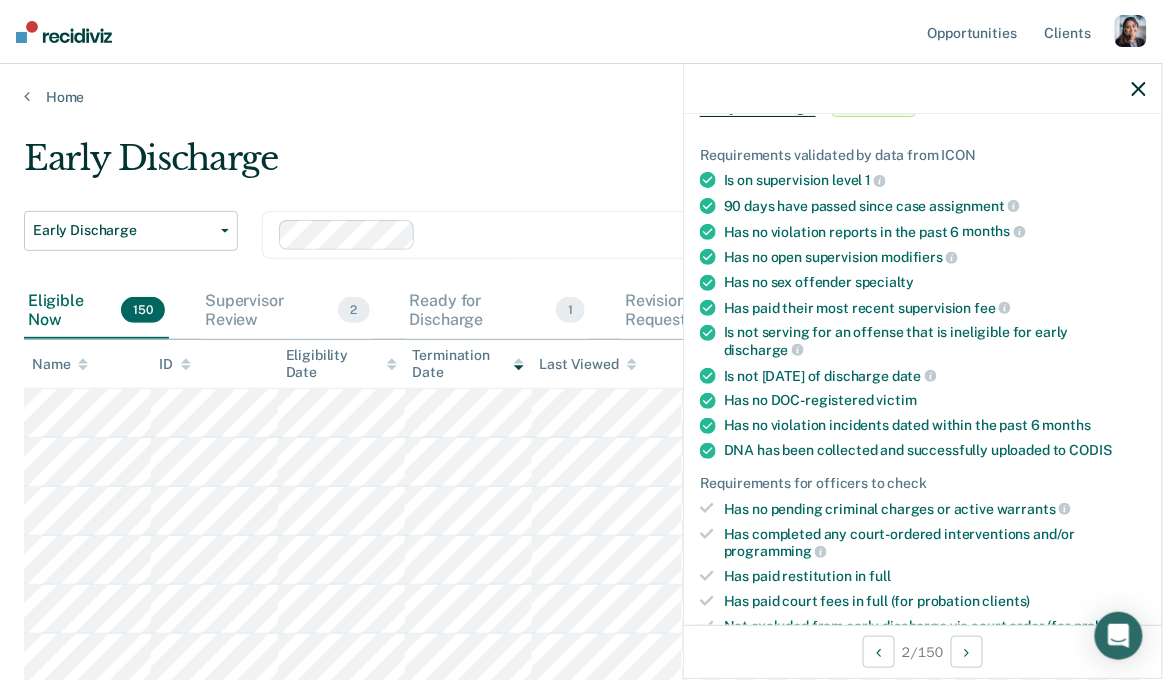 click on "Requirements validated by data from ICON Is on supervision level   1   90 days have passed since case   assignment   Has no violation reports in the past 6   months   Has no open supervision   modifiers   Has no sex offender   specialty Has paid their most recent supervision   fee   Is not serving for an offense that is ineligible for early   discharge   Is not within 30 days of discharge   date   Has no DOC-registered   victim Has no violation incidents dated within the past 6   months DNA has been collected and successfully uploaded to   CODIS Requirements for officers to check Has no pending criminal charges or active   warrants   Has completed any court-ordered interventions and/or   programming   Has paid restitution in   full Has paid court fees in full (for probation   clients) Not excluded from early discharge via court order (for probation clients   only)" at bounding box center (923, 399) 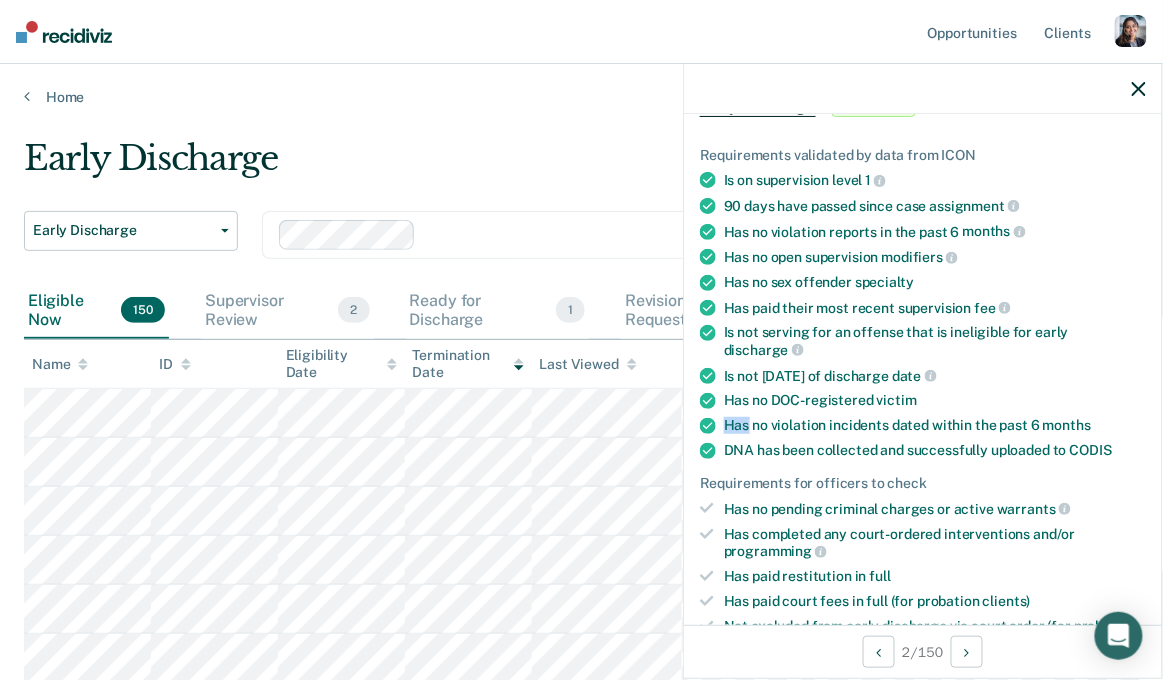 click on "Requirements validated by data from ICON Is on supervision level   1   90 days have passed since case   assignment   Has no violation reports in the past 6   months   Has no open supervision   modifiers   Has no sex offender   specialty Has paid their most recent supervision   fee   Is not serving for an offense that is ineligible for early   discharge   Is not within 30 days of discharge   date   Has no DOC-registered   victim Has no violation incidents dated within the past 6   months DNA has been collected and successfully uploaded to   CODIS Requirements for officers to check Has no pending criminal charges or active   warrants   Has completed any court-ordered interventions and/or   programming   Has paid restitution in   full Has paid court fees in full (for probation   clients) Not excluded from early discharge via court order (for probation clients   only)" at bounding box center (923, 399) 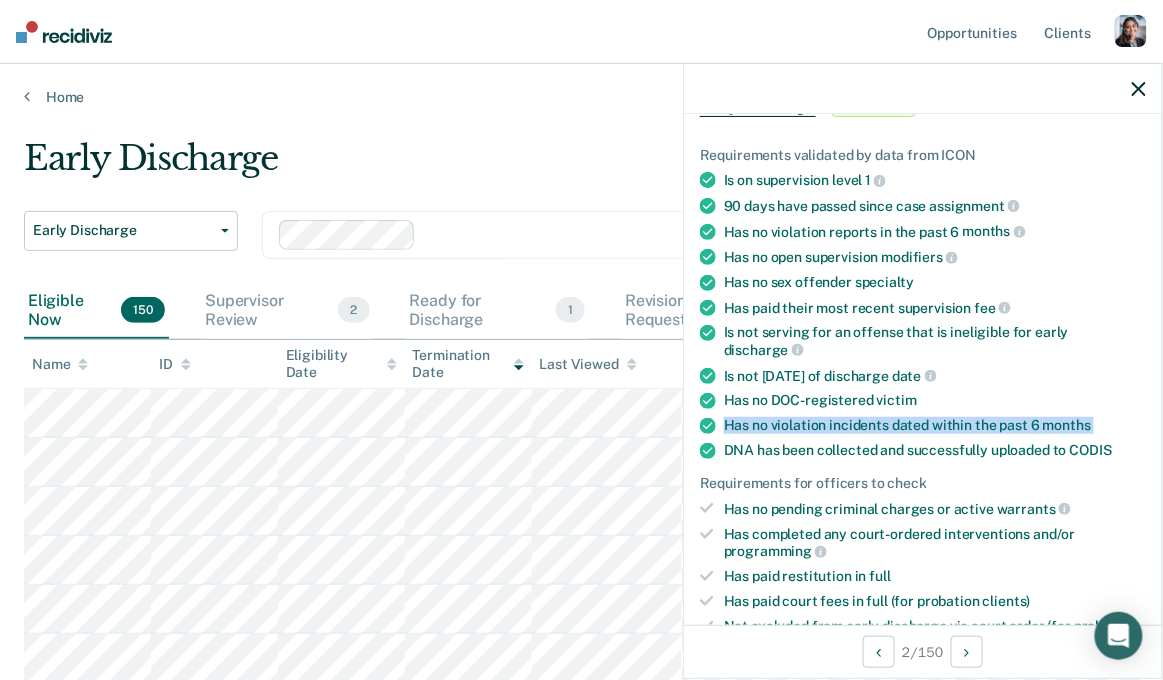 click on "Requirements validated by data from ICON Is on supervision level   1   90 days have passed since case   assignment   Has no violation reports in the past 6   months   Has no open supervision   modifiers   Has no sex offender   specialty Has paid their most recent supervision   fee   Is not serving for an offense that is ineligible for early   discharge   Is not within 30 days of discharge   date   Has no DOC-registered   victim Has no violation incidents dated within the past 6   months DNA has been collected and successfully uploaded to   CODIS Requirements for officers to check Has no pending criminal charges or active   warrants   Has completed any court-ordered interventions and/or   programming   Has paid restitution in   full Has paid court fees in full (for probation   clients) Not excluded from early discharge via court order (for probation clients   only)" at bounding box center (923, 399) 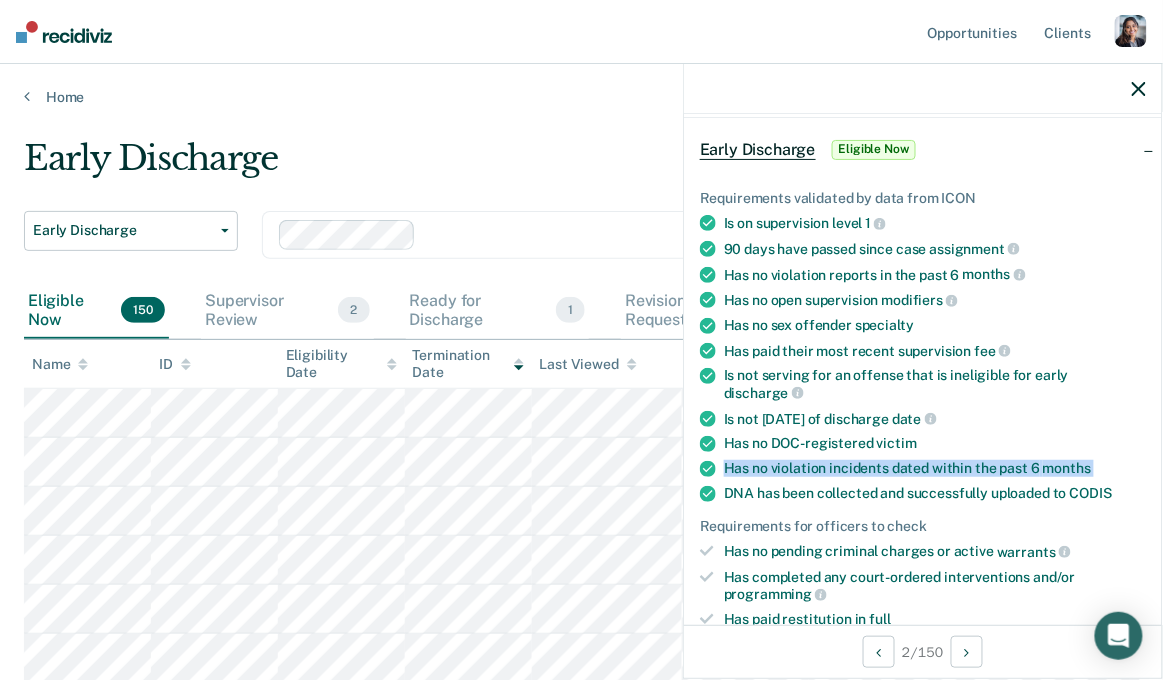 scroll, scrollTop: 80, scrollLeft: 0, axis: vertical 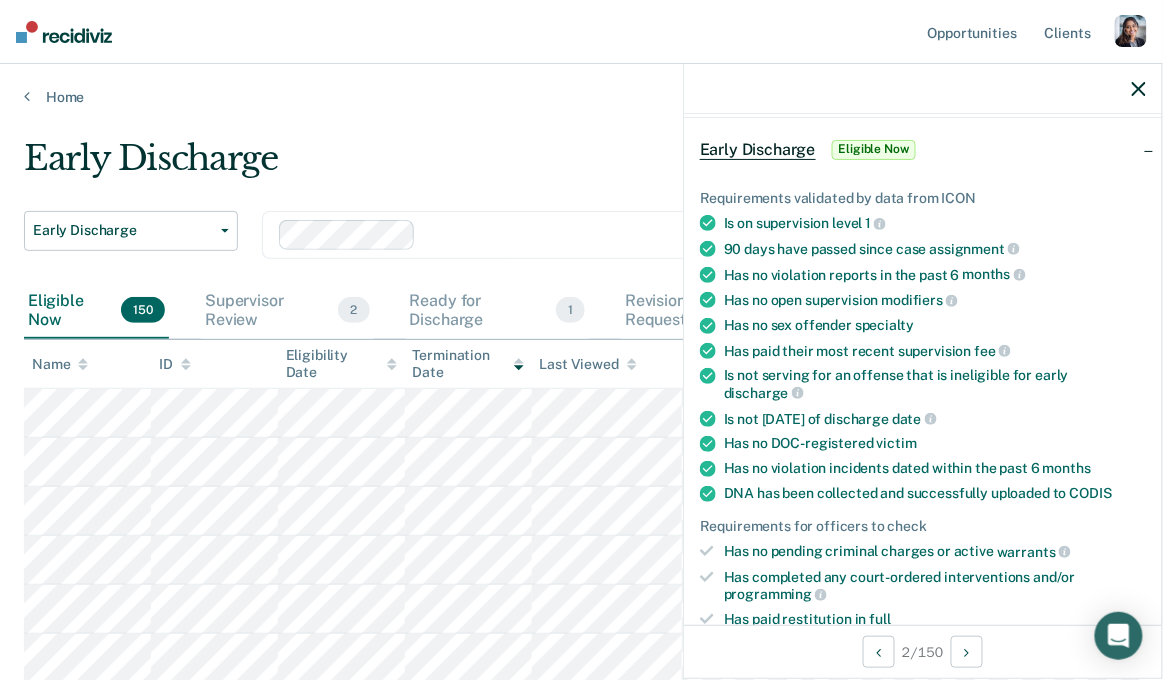 click on "DNA has been collected and successfully uploaded to   CODIS" at bounding box center [935, 493] 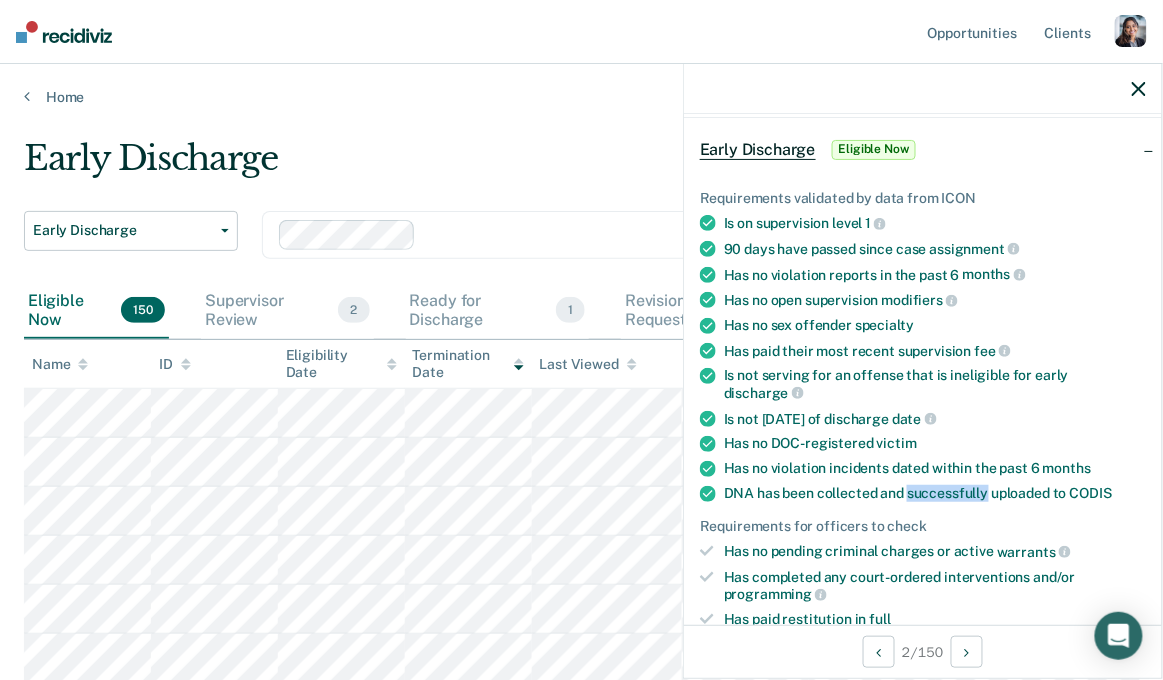 click on "DNA has been collected and successfully uploaded to   CODIS" at bounding box center (935, 493) 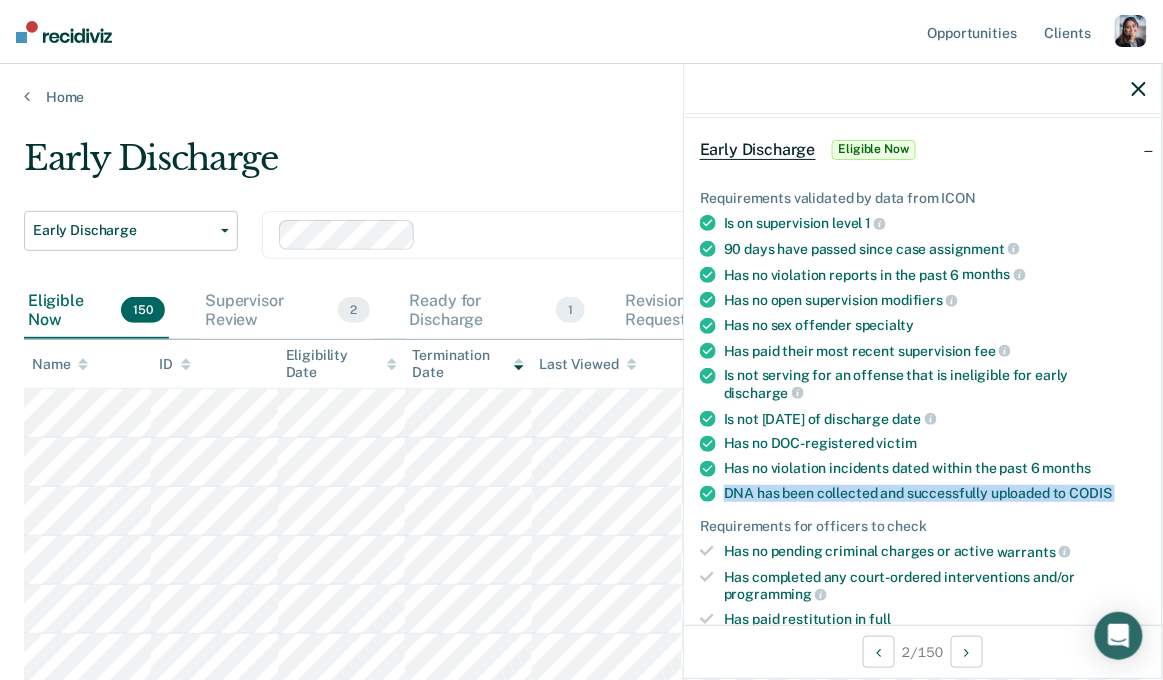 click on "DNA has been collected and successfully uploaded to   CODIS" at bounding box center (935, 493) 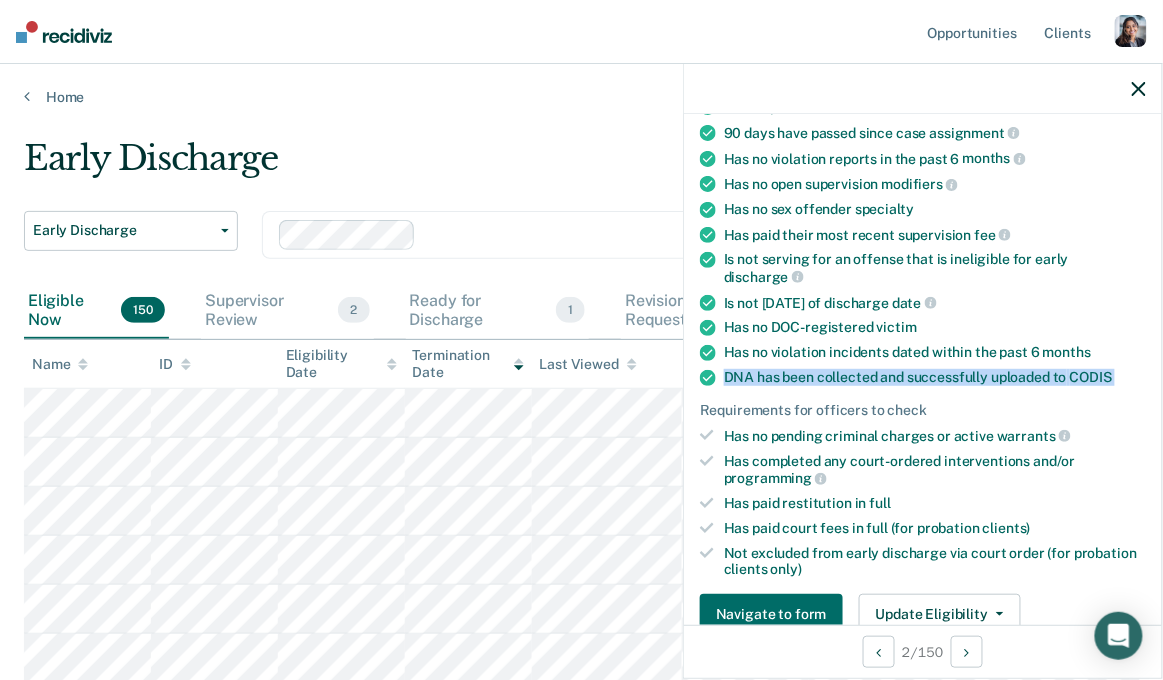 scroll, scrollTop: 199, scrollLeft: 0, axis: vertical 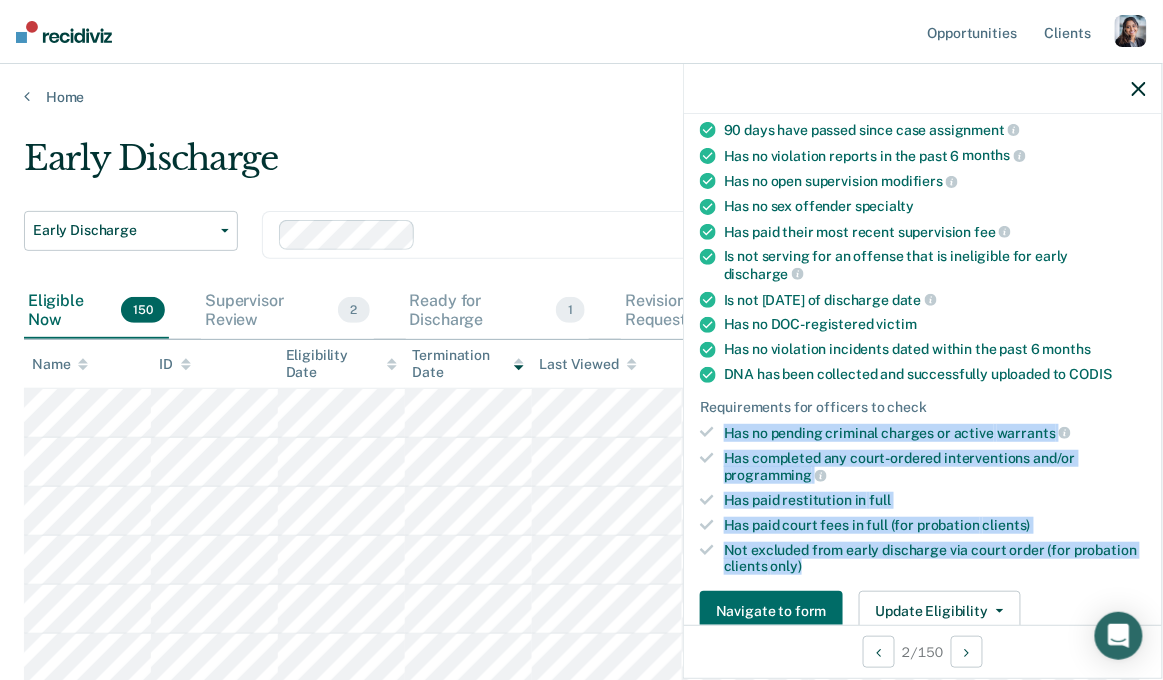 drag, startPoint x: 721, startPoint y: 404, endPoint x: 826, endPoint y: 548, distance: 178.21616 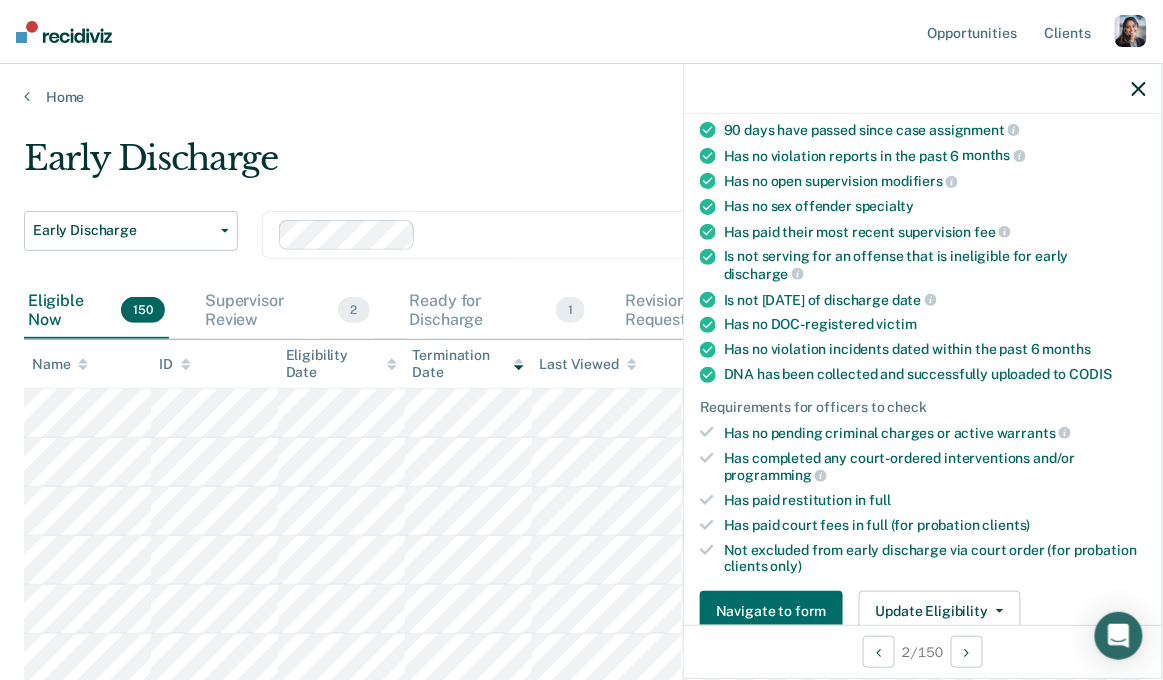 click on "Has no pending criminal charges or active   warrants" at bounding box center (935, 433) 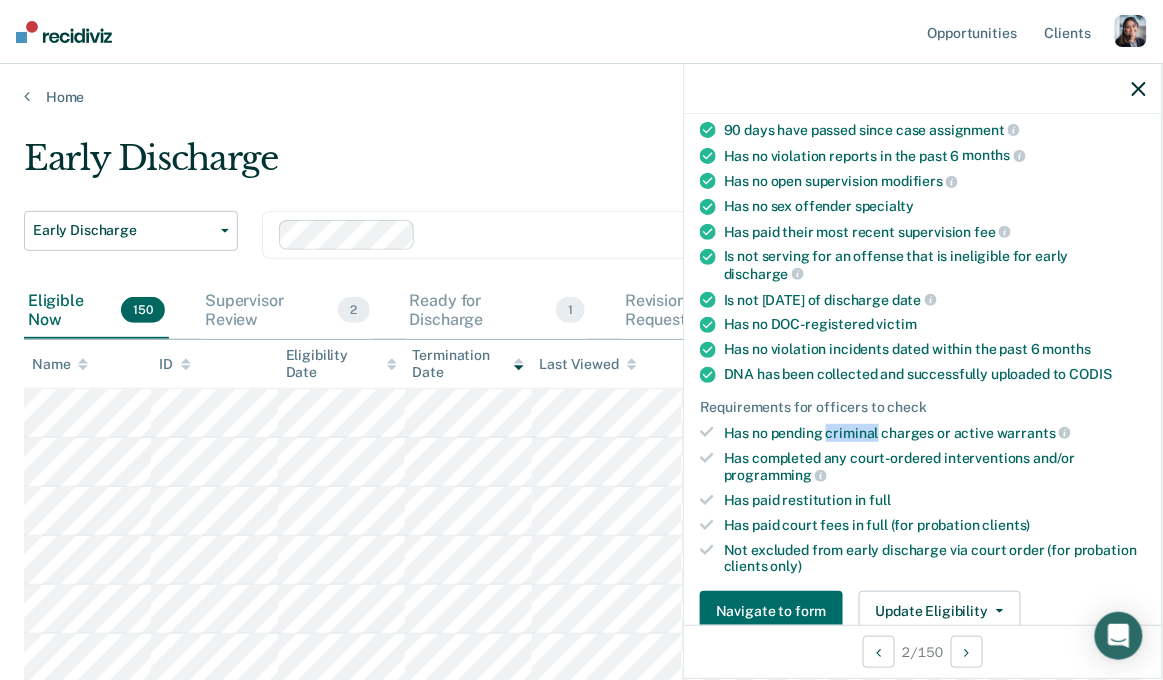 click on "Has no pending criminal charges or active   warrants" at bounding box center [935, 433] 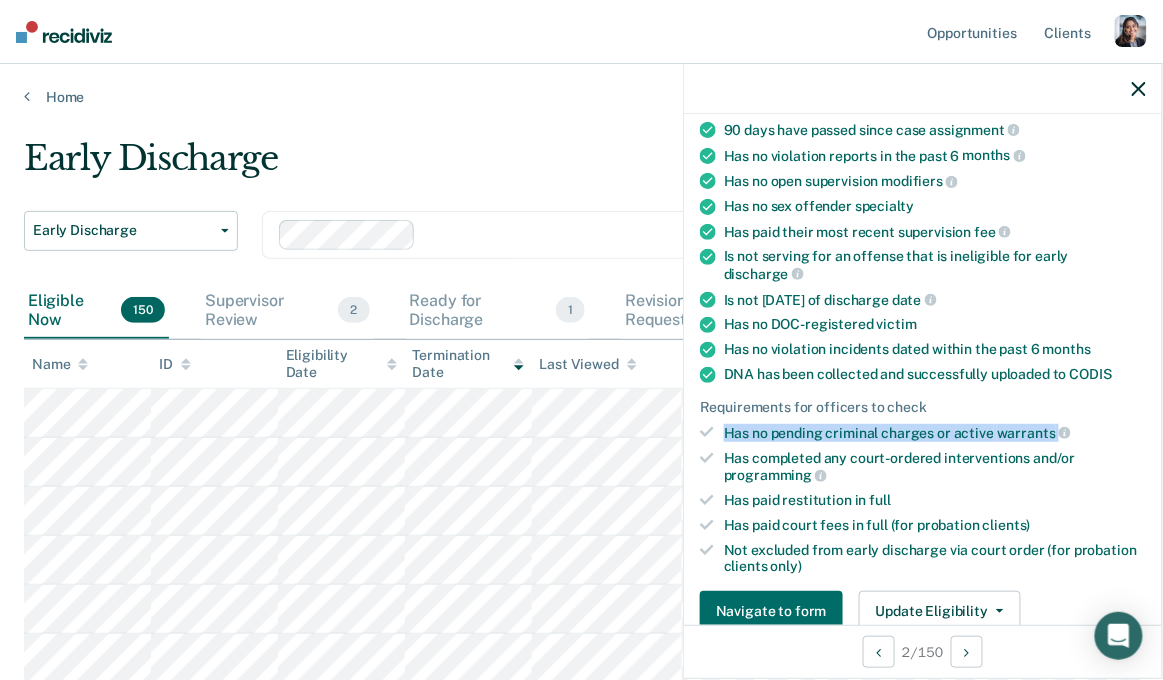 click on "Has no pending criminal charges or active   warrants" at bounding box center [935, 433] 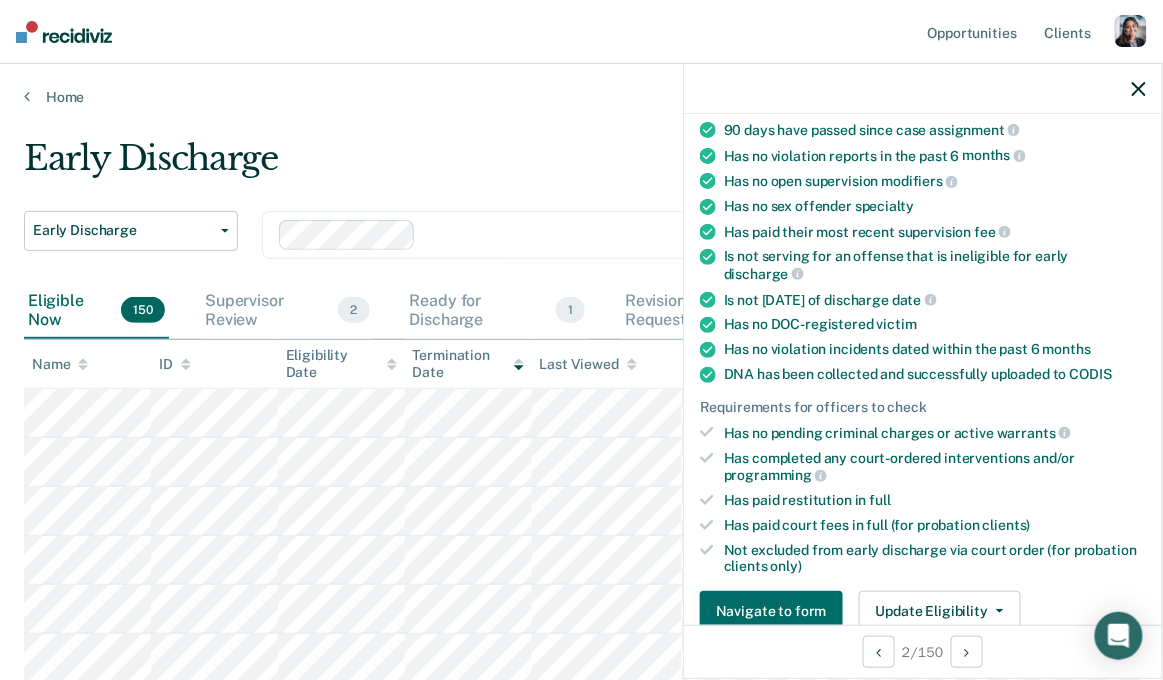click on "Has completed any court-ordered interventions and/or   programming" at bounding box center (935, 467) 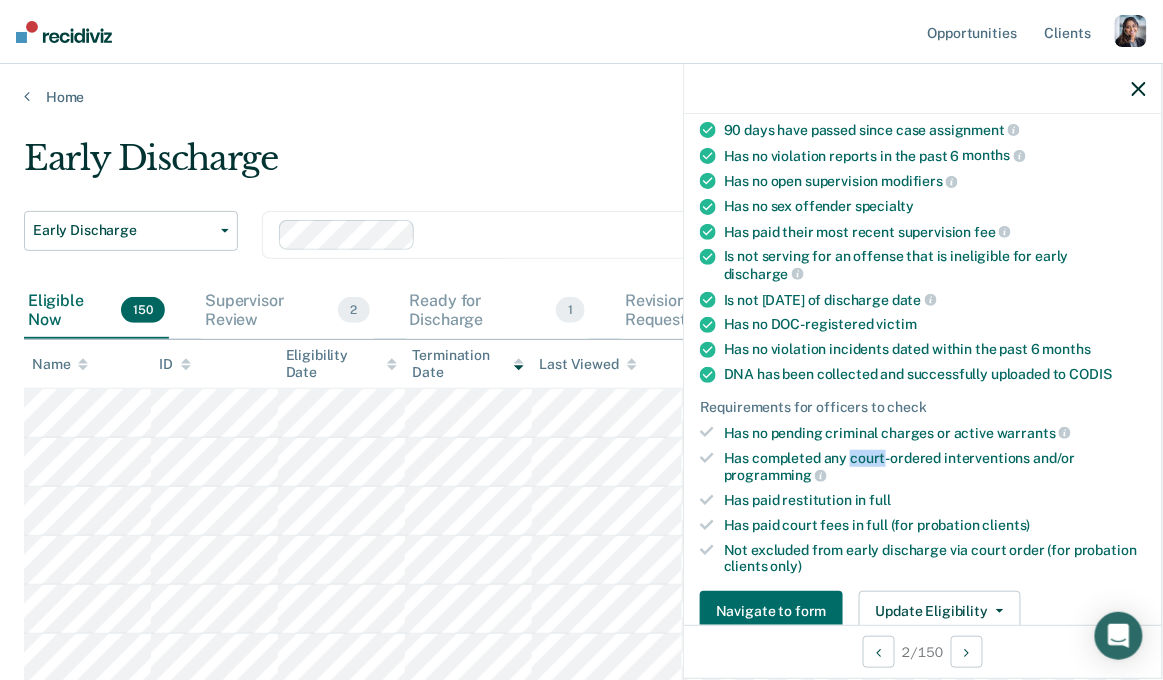 click on "Has completed any court-ordered interventions and/or   programming" at bounding box center (935, 467) 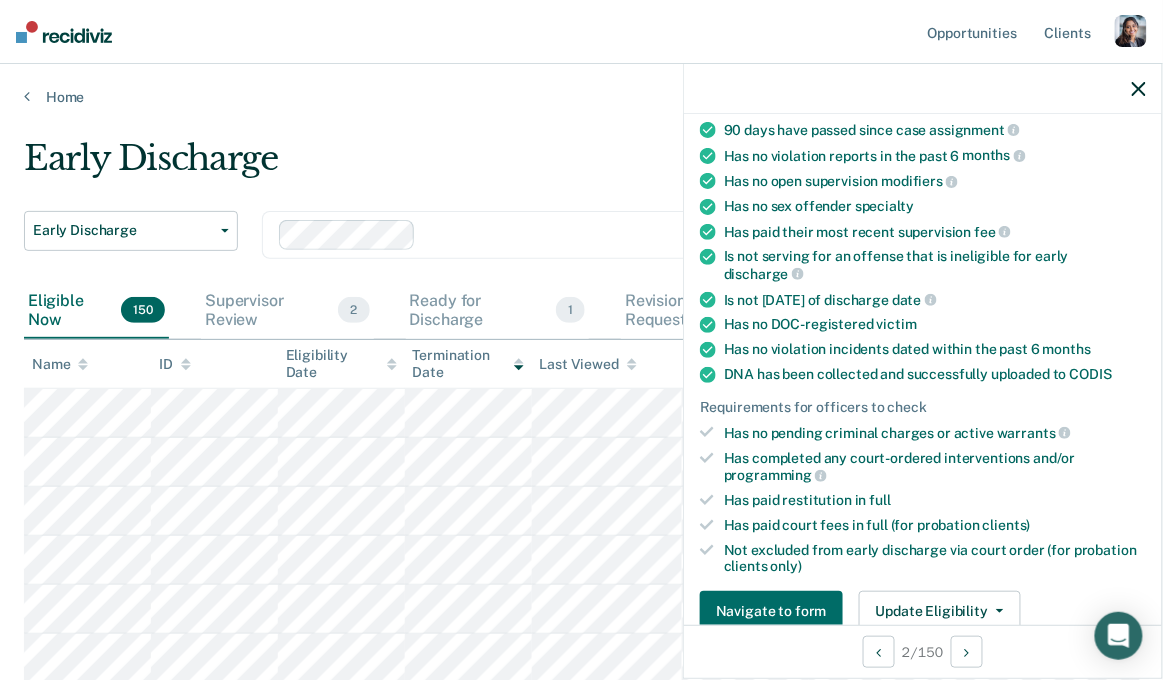 click on "Has no pending criminal charges or active   warrants" at bounding box center (935, 433) 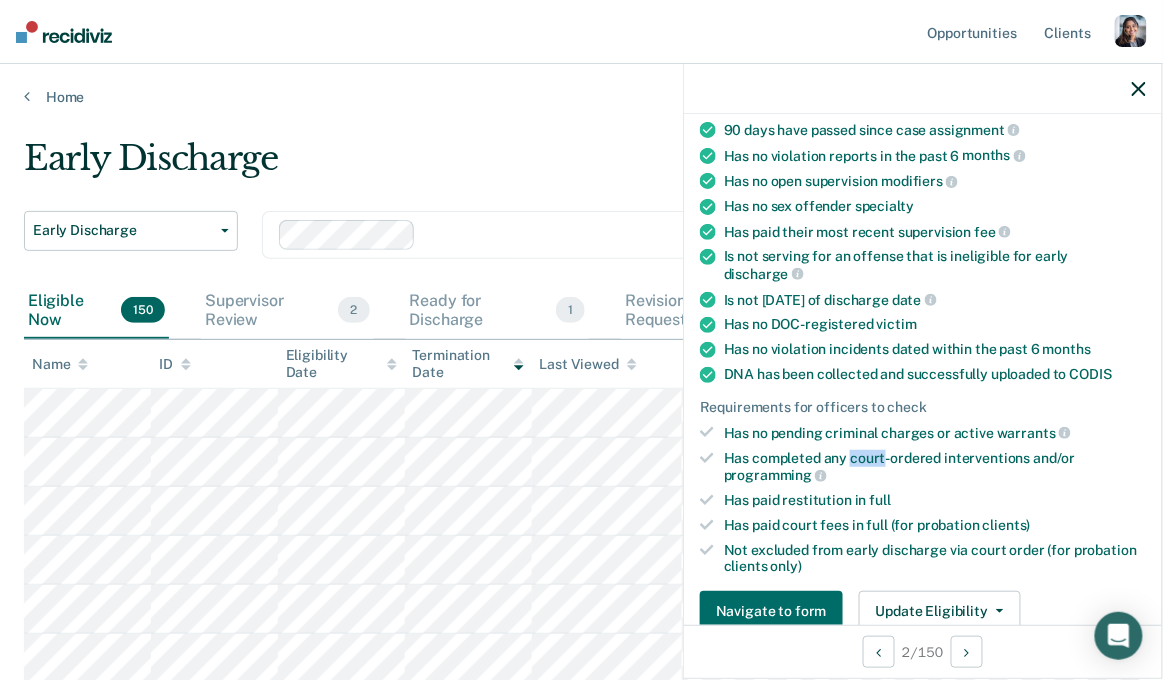 click on "Has completed any court-ordered interventions and/or   programming" at bounding box center [935, 467] 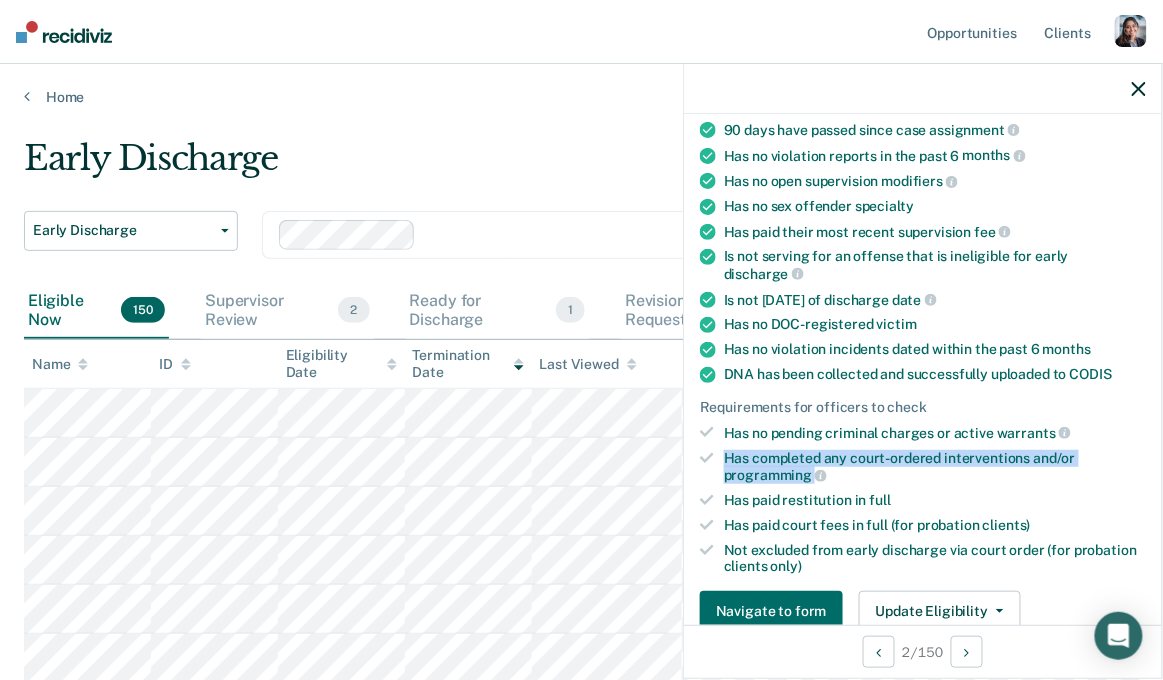 click on "Has completed any court-ordered interventions and/or   programming" at bounding box center (935, 467) 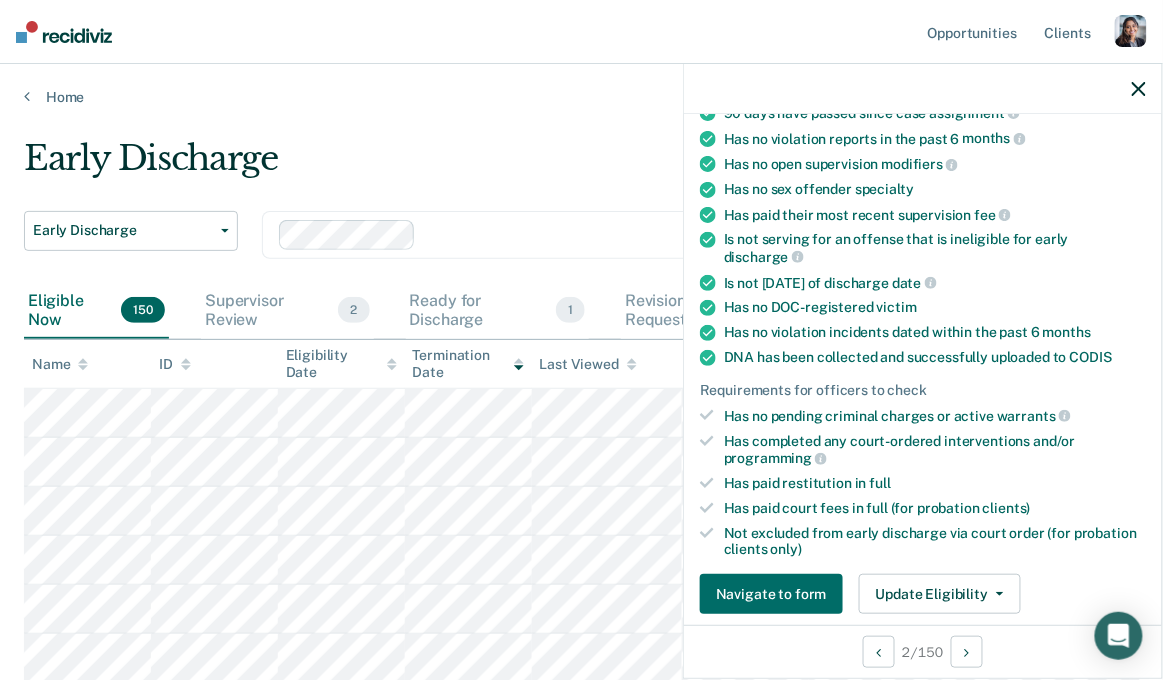 scroll, scrollTop: 253, scrollLeft: 0, axis: vertical 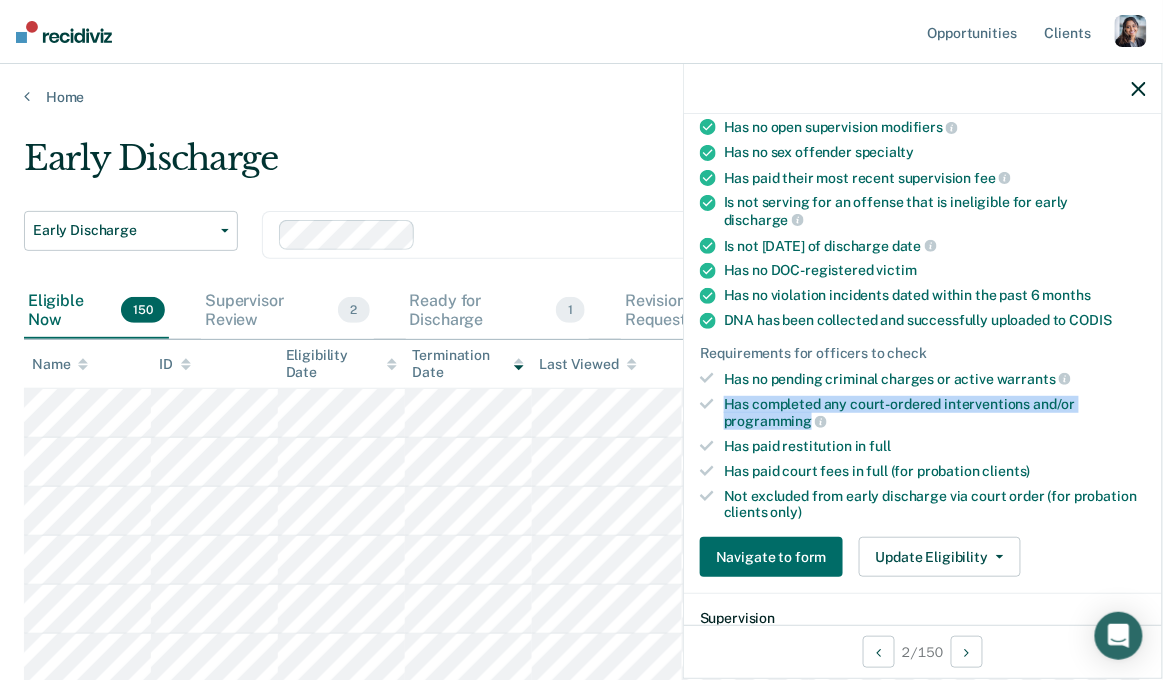 drag, startPoint x: 726, startPoint y: 382, endPoint x: 810, endPoint y: 398, distance: 85.51023 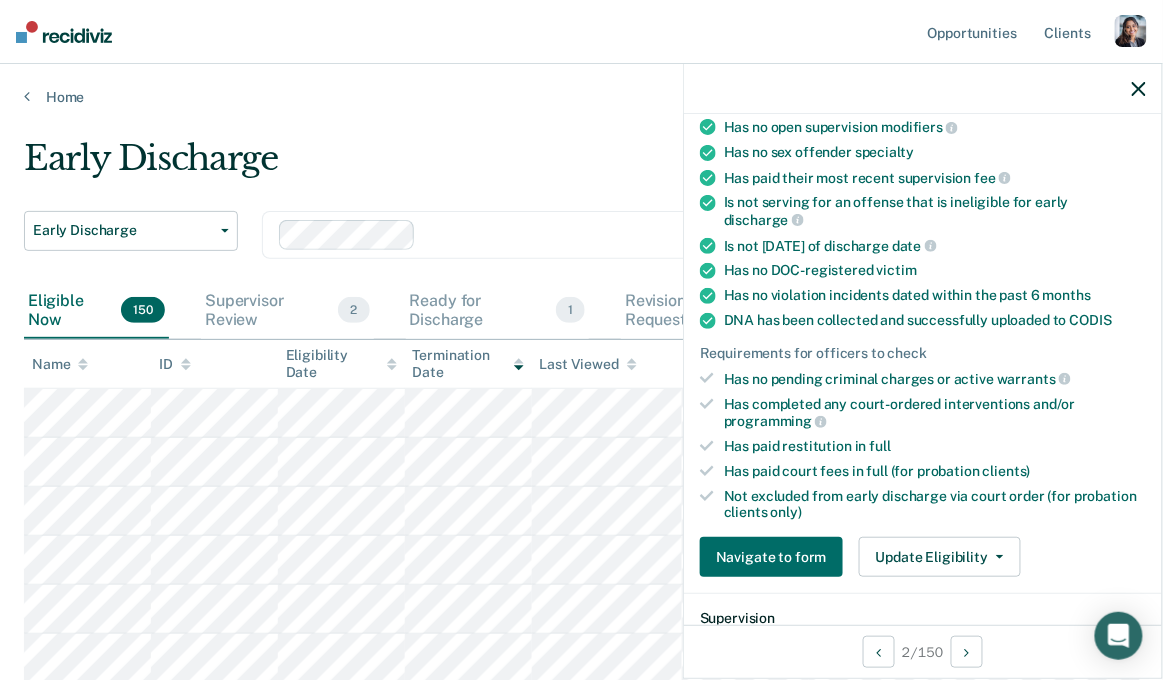 click on "Has paid restitution in   full" at bounding box center [935, 446] 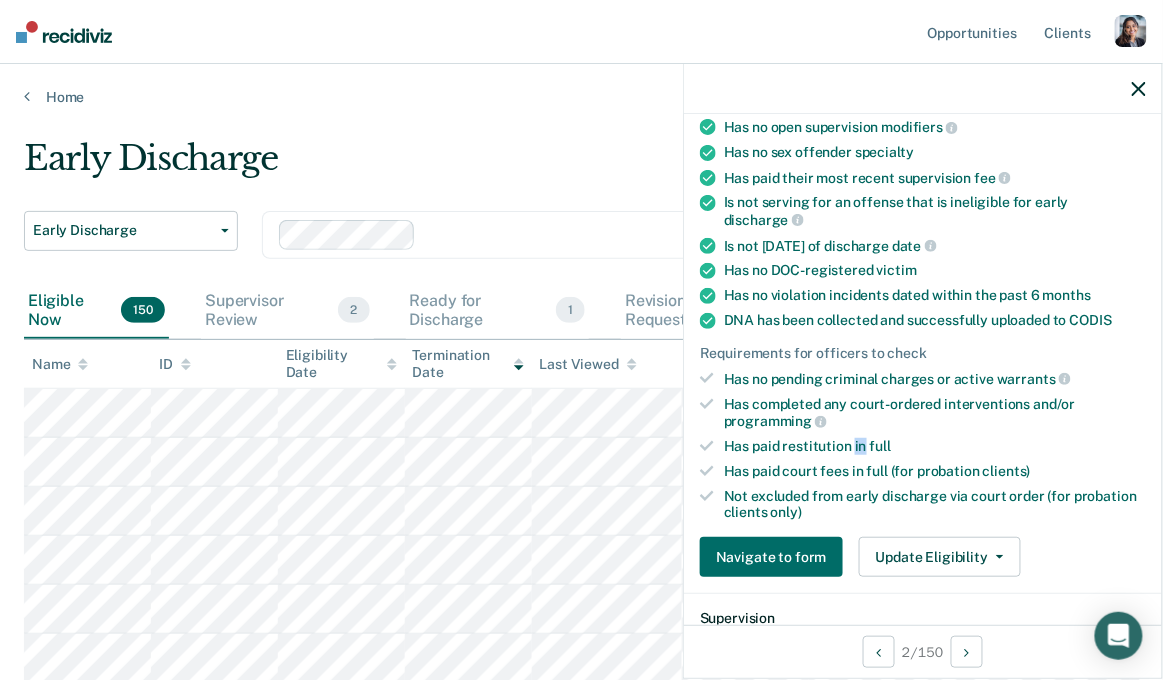 click on "Has paid restitution in   full" at bounding box center (935, 446) 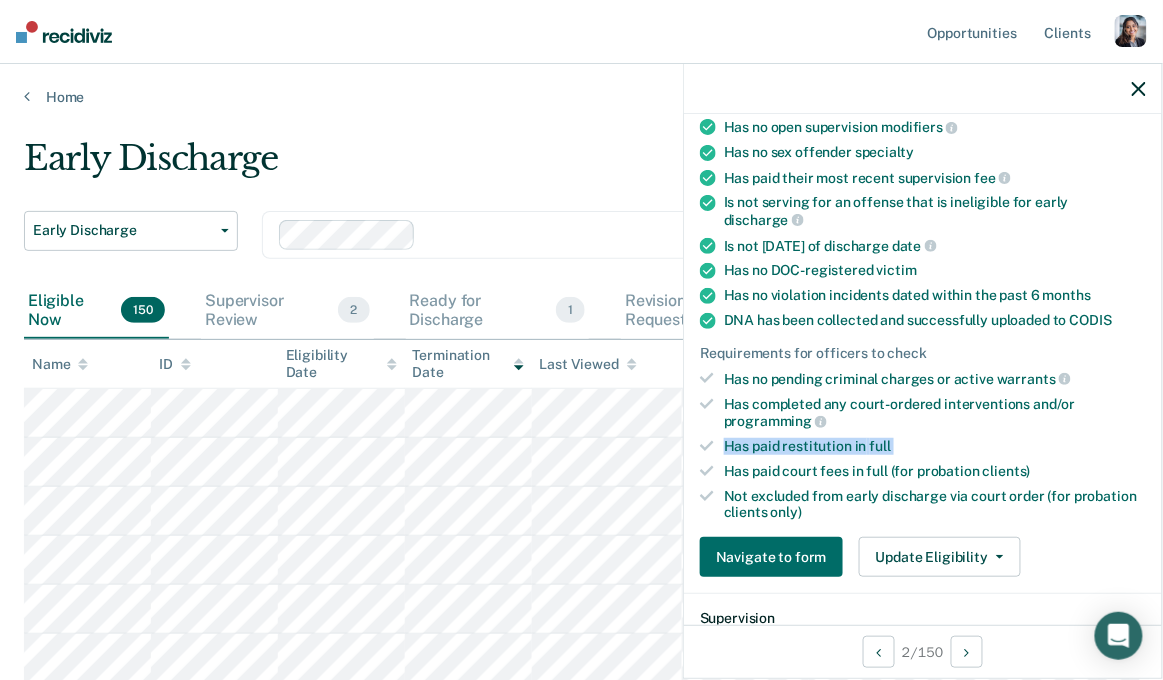 click on "Has paid restitution in   full" at bounding box center [935, 446] 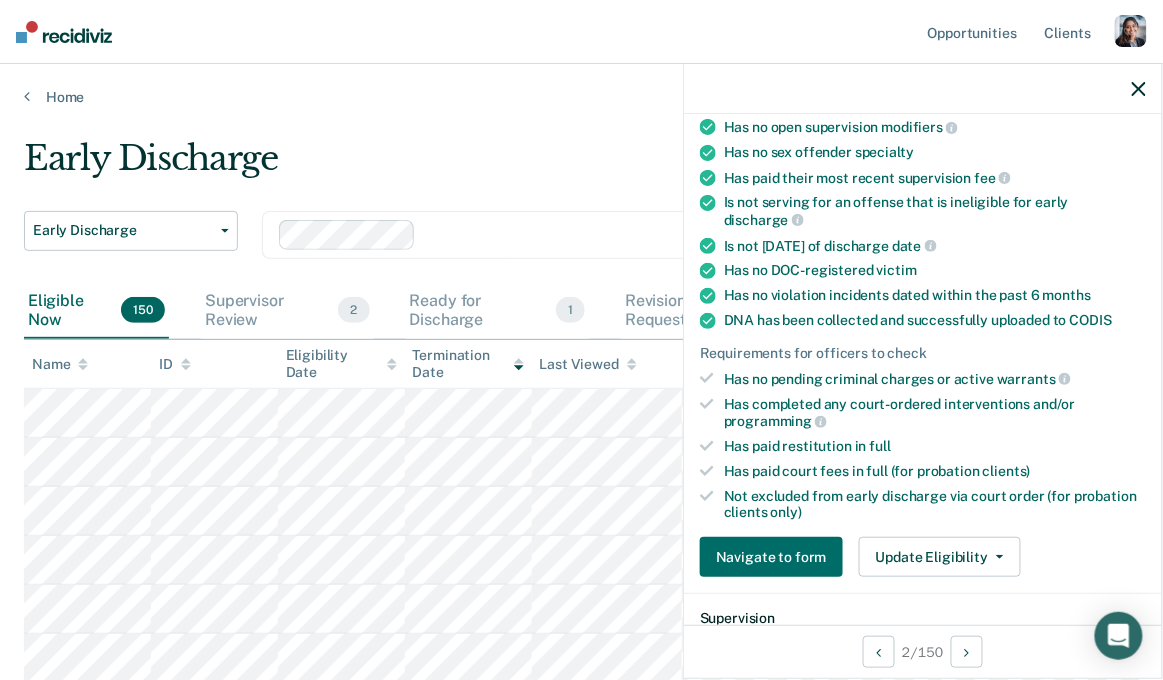 click on "Has paid court fees in full (for probation   clients)" at bounding box center (935, 471) 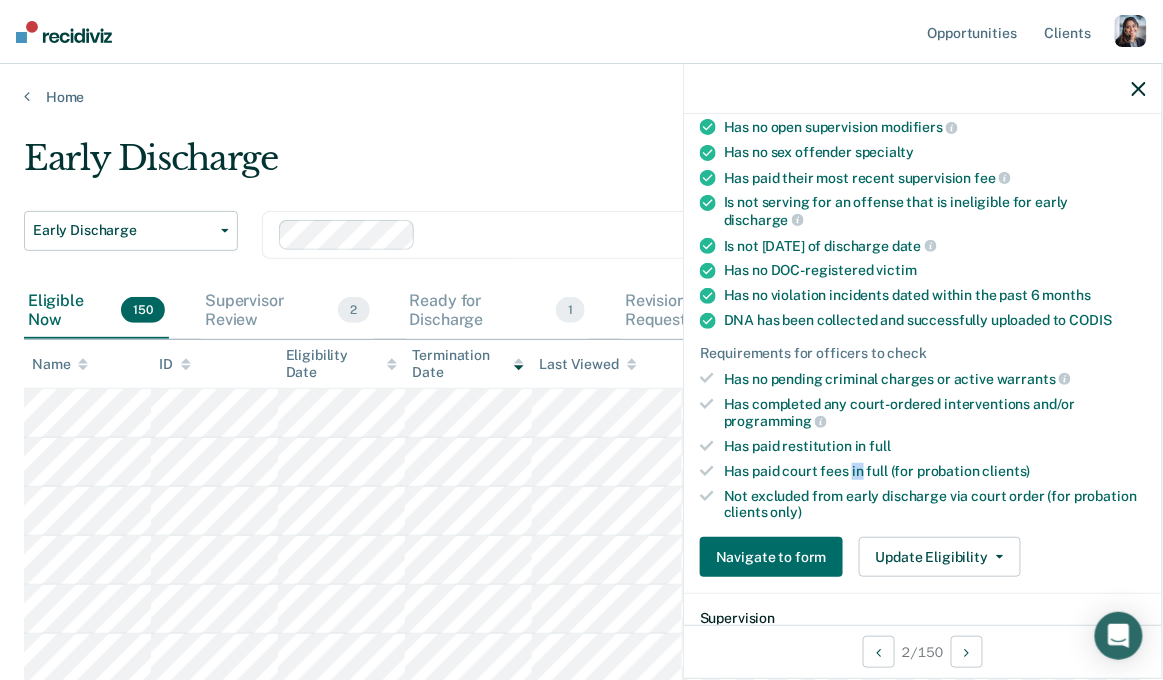 click on "Has paid court fees in full (for probation   clients)" at bounding box center [935, 471] 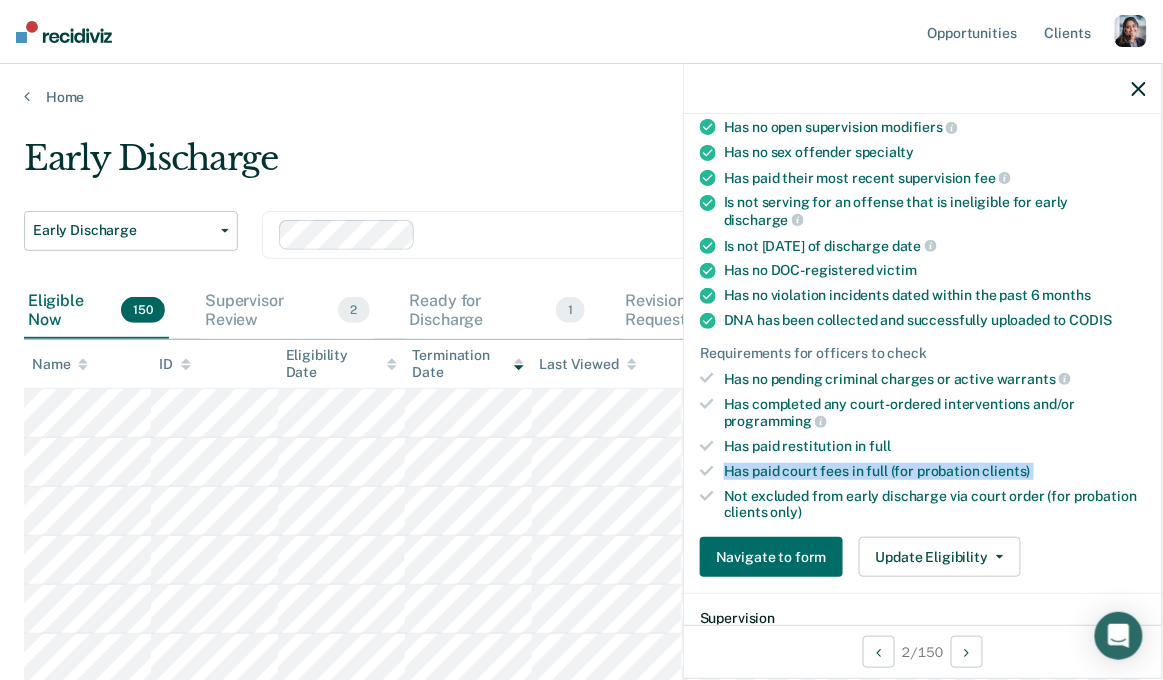 click on "Has paid court fees in full (for probation   clients)" at bounding box center [935, 471] 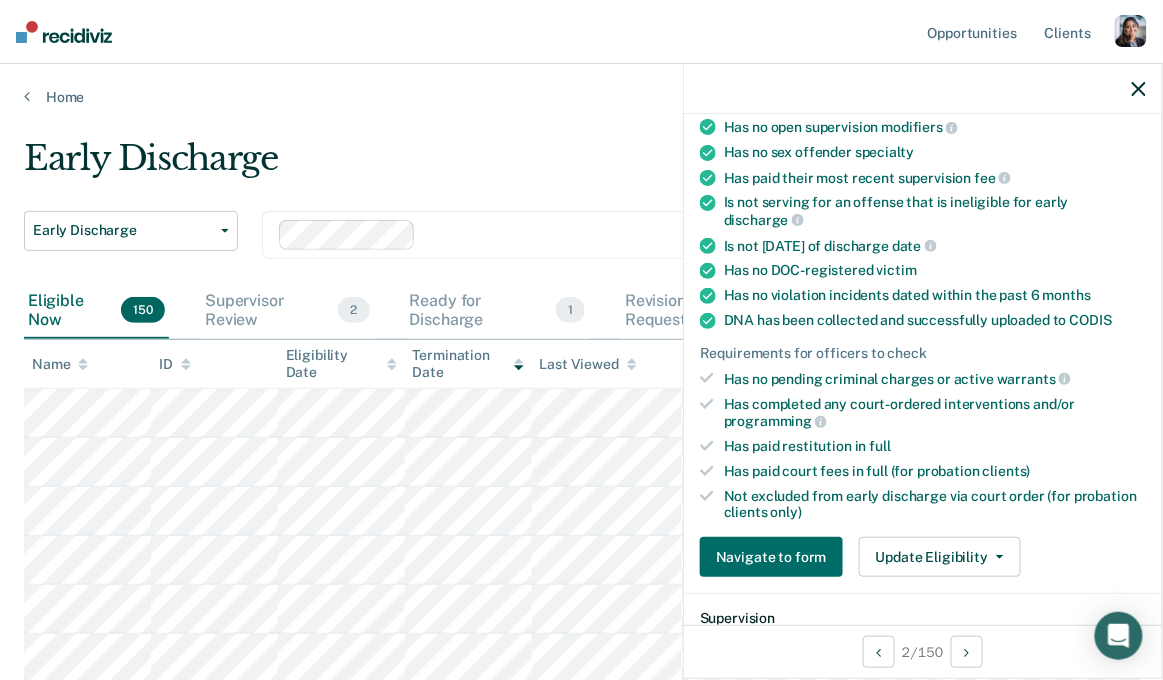 click on "full" at bounding box center (880, 446) 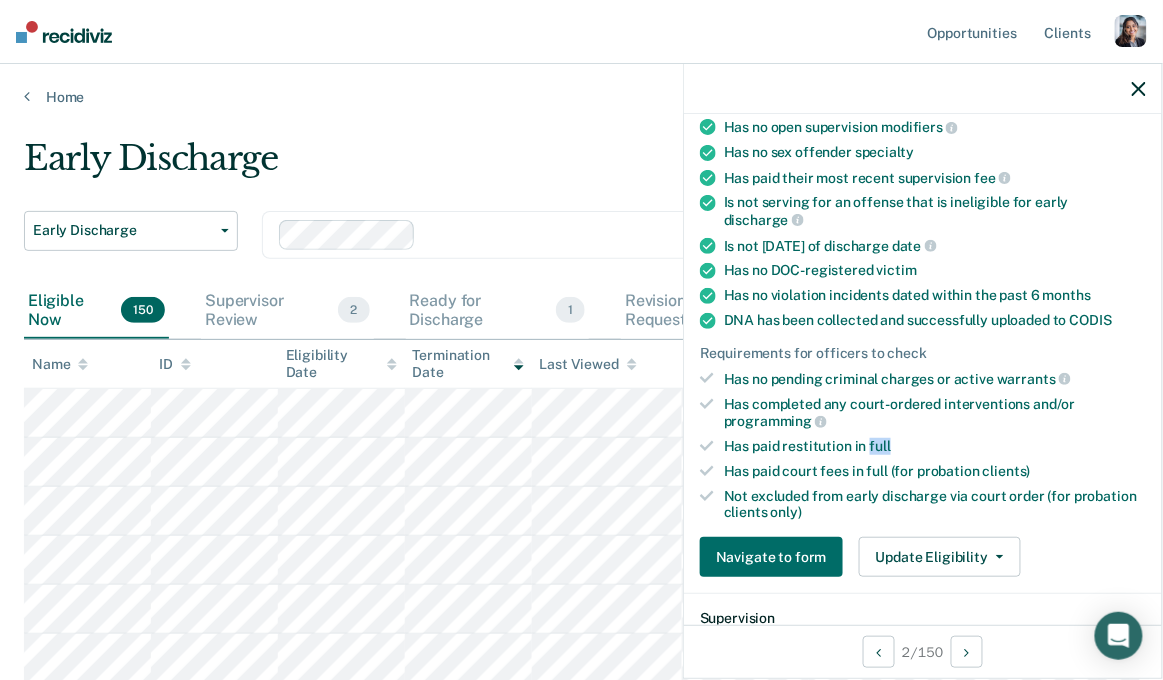 click on "full" at bounding box center [880, 446] 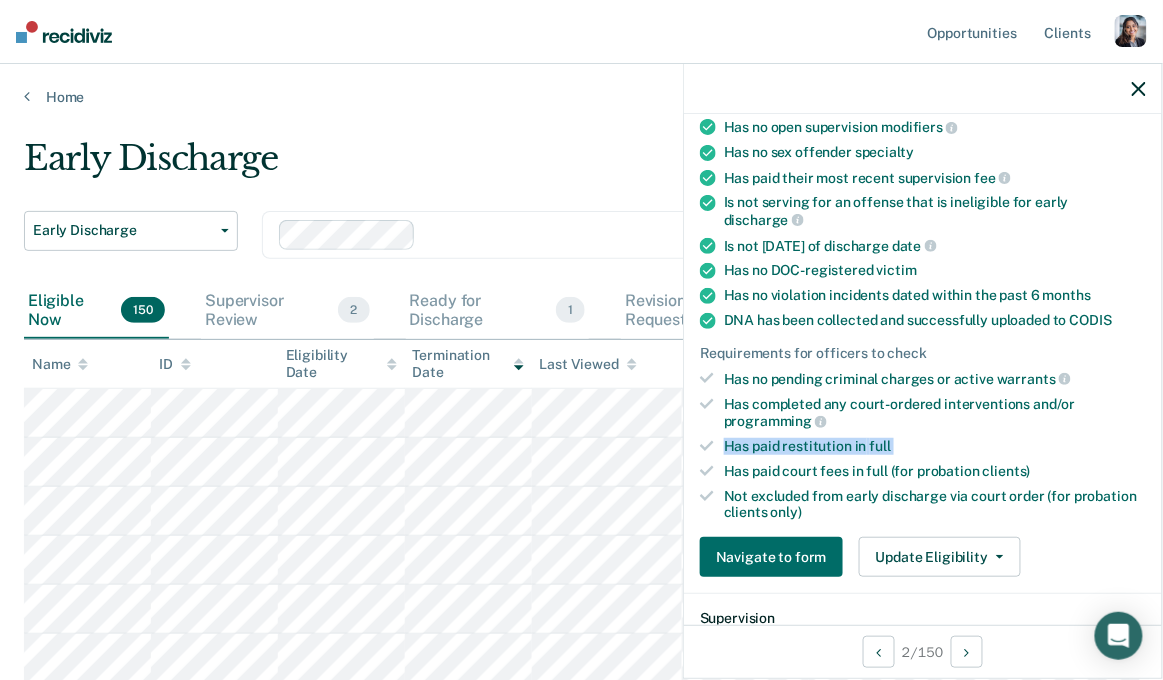click on "full" at bounding box center [880, 446] 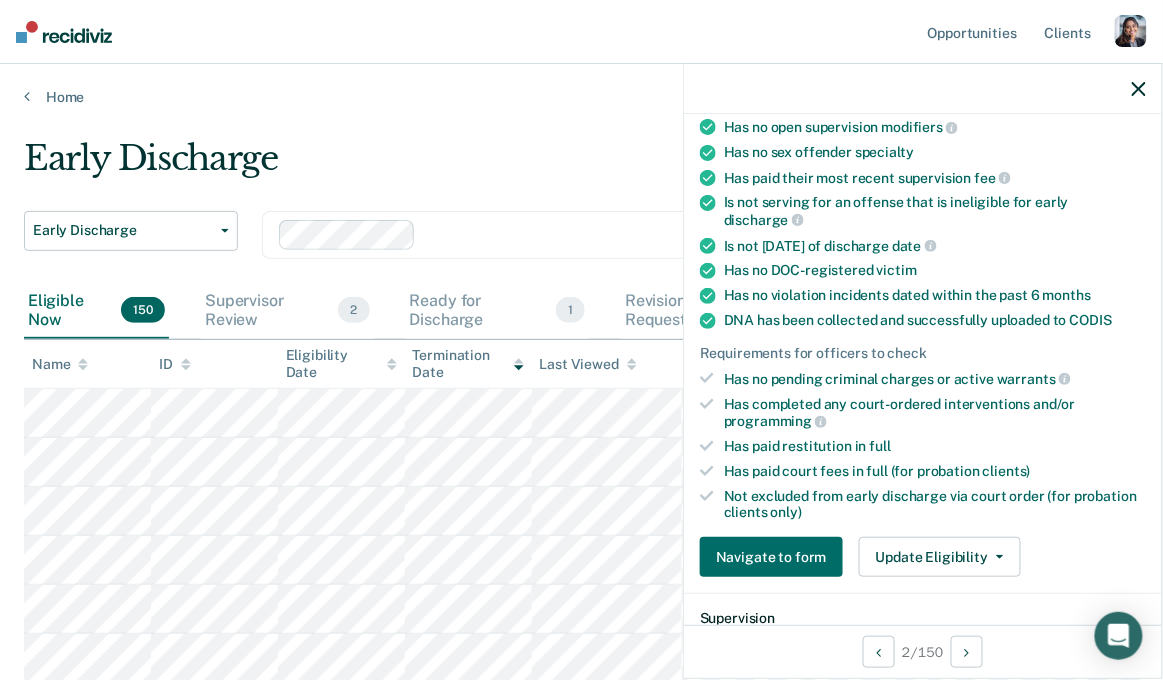 click on "Not excluded from early discharge via court order (for probation clients   only)" at bounding box center (935, 505) 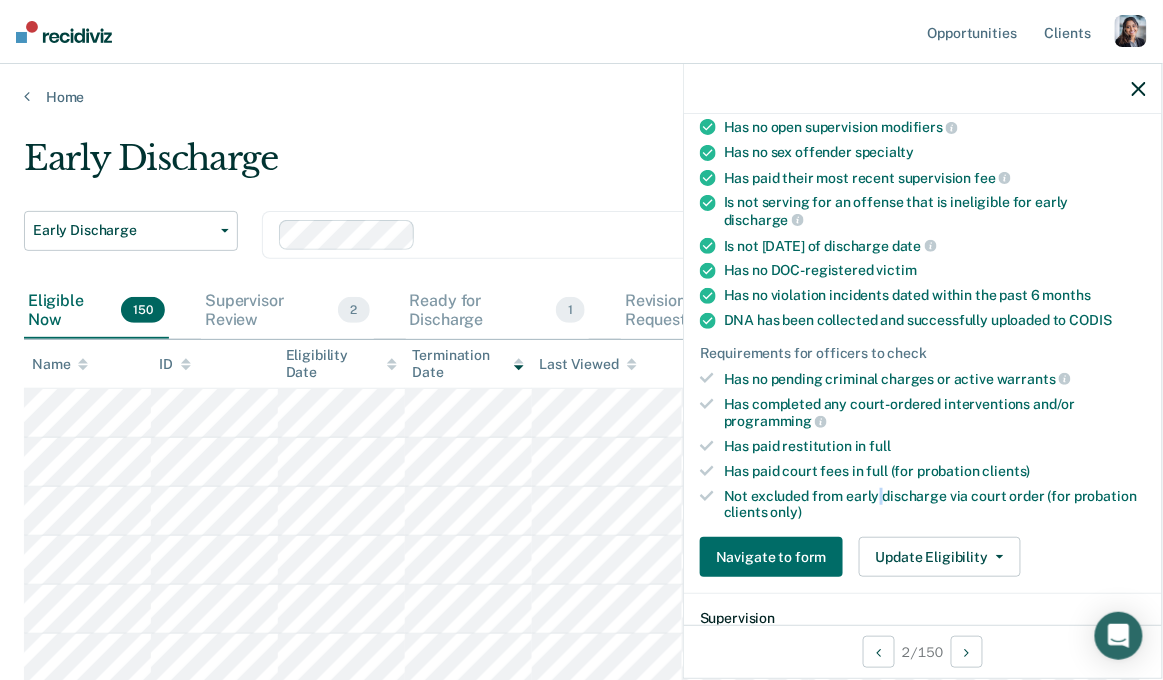 click on "Not excluded from early discharge via court order (for probation clients   only)" at bounding box center (935, 505) 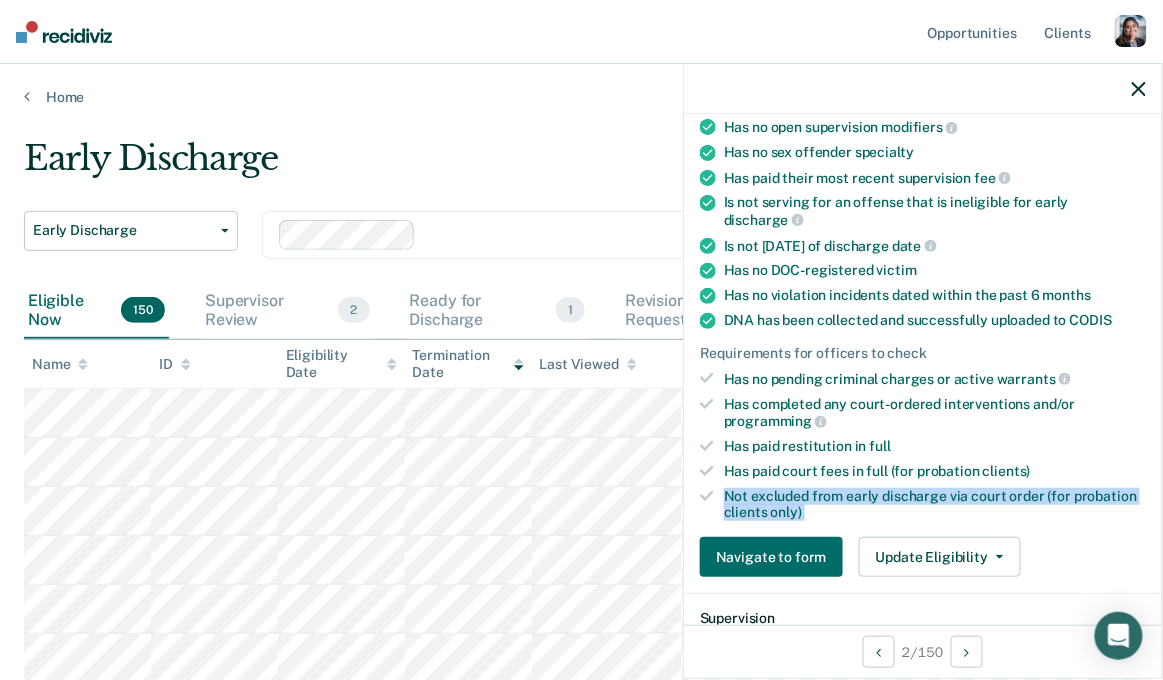 click on "Not excluded from early discharge via court order (for probation clients   only)" at bounding box center (935, 505) 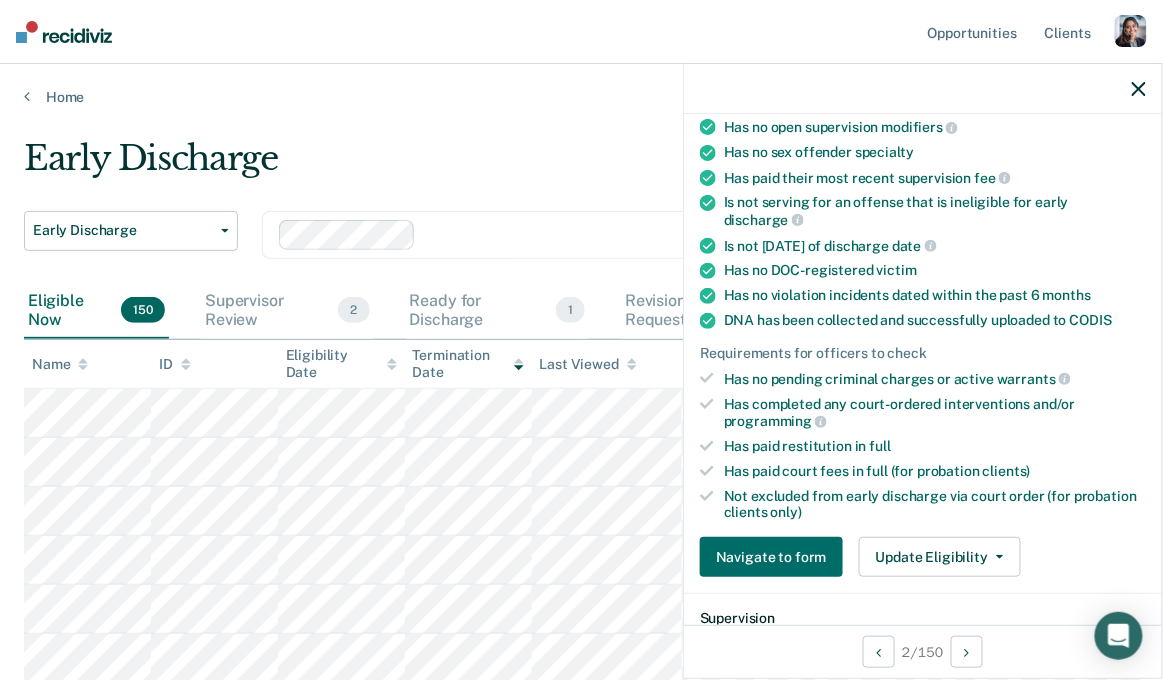 click on "Not excluded from early discharge via court order (for probation clients   only)" at bounding box center (935, 505) 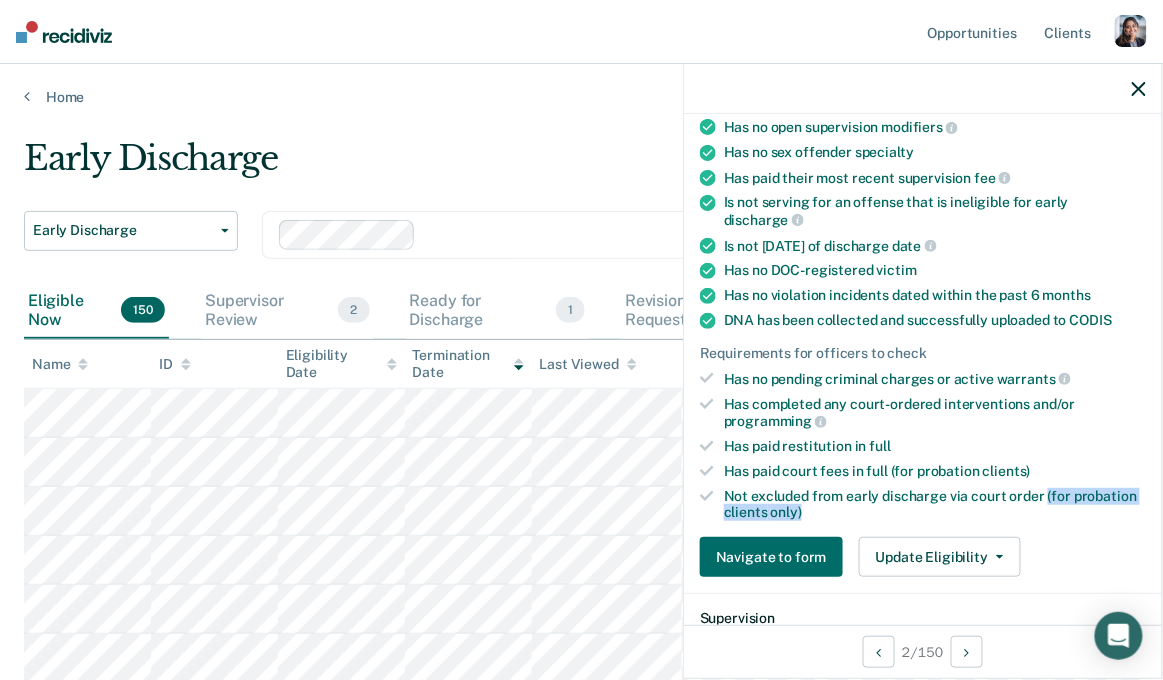 drag, startPoint x: 1043, startPoint y: 470, endPoint x: 1041, endPoint y: 489, distance: 19.104973 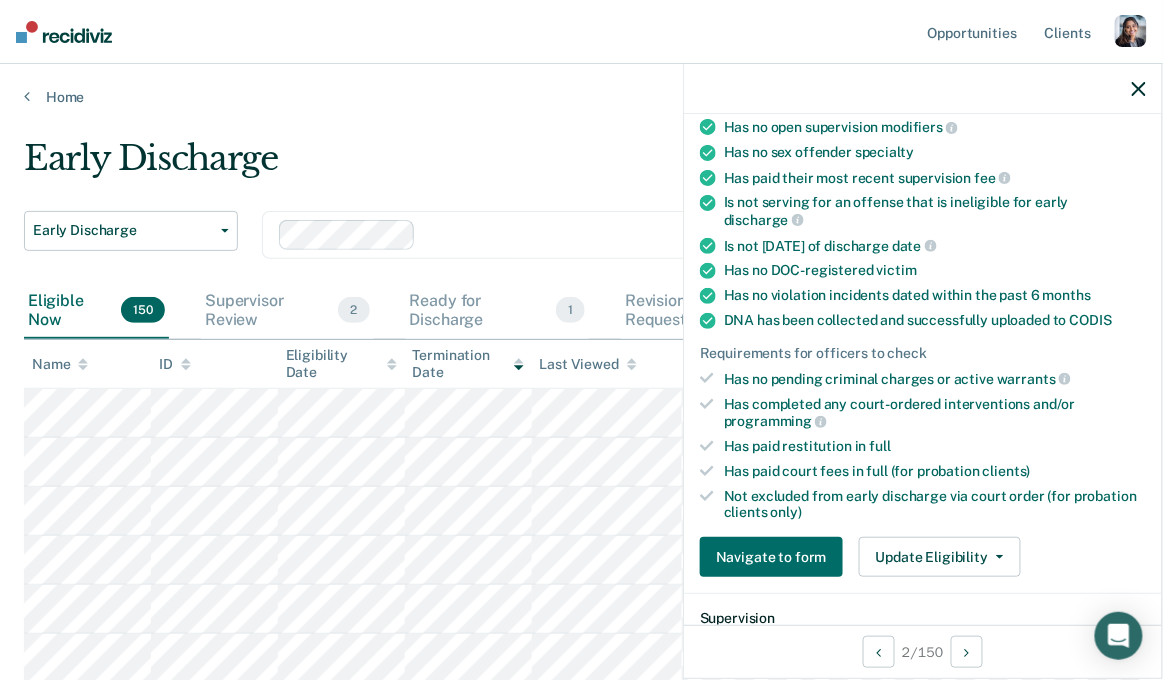 click on "Not excluded from early discharge via court order (for probation clients   only)" at bounding box center (935, 505) 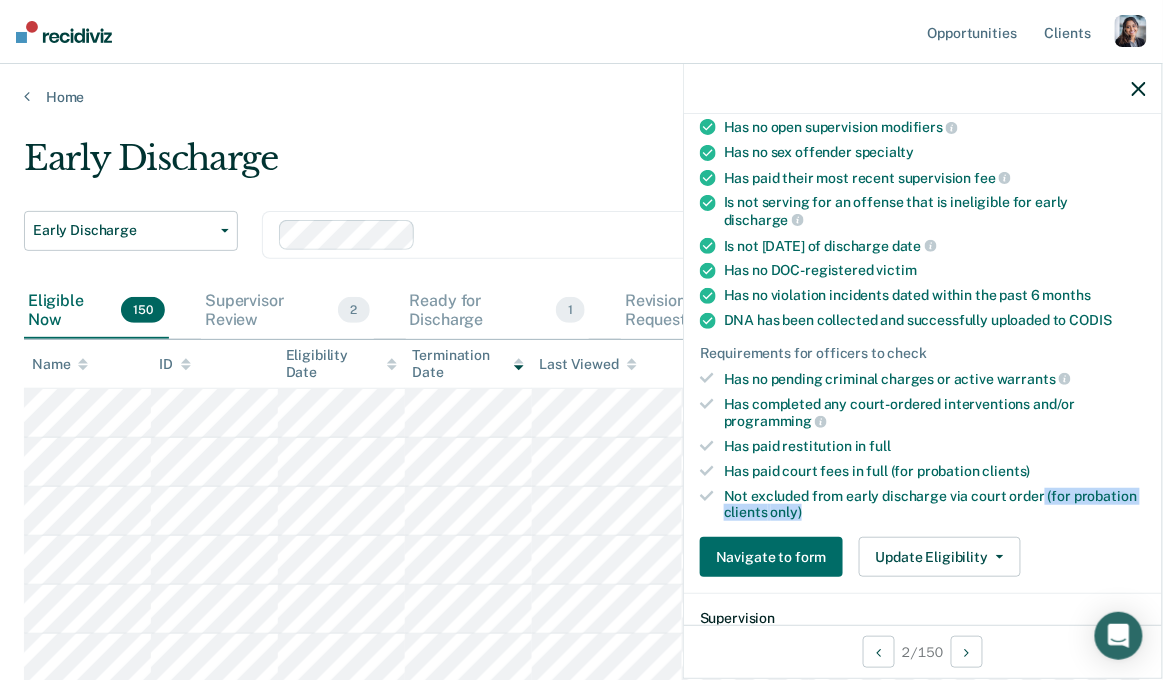 drag, startPoint x: 1042, startPoint y: 473, endPoint x: 1042, endPoint y: 492, distance: 19 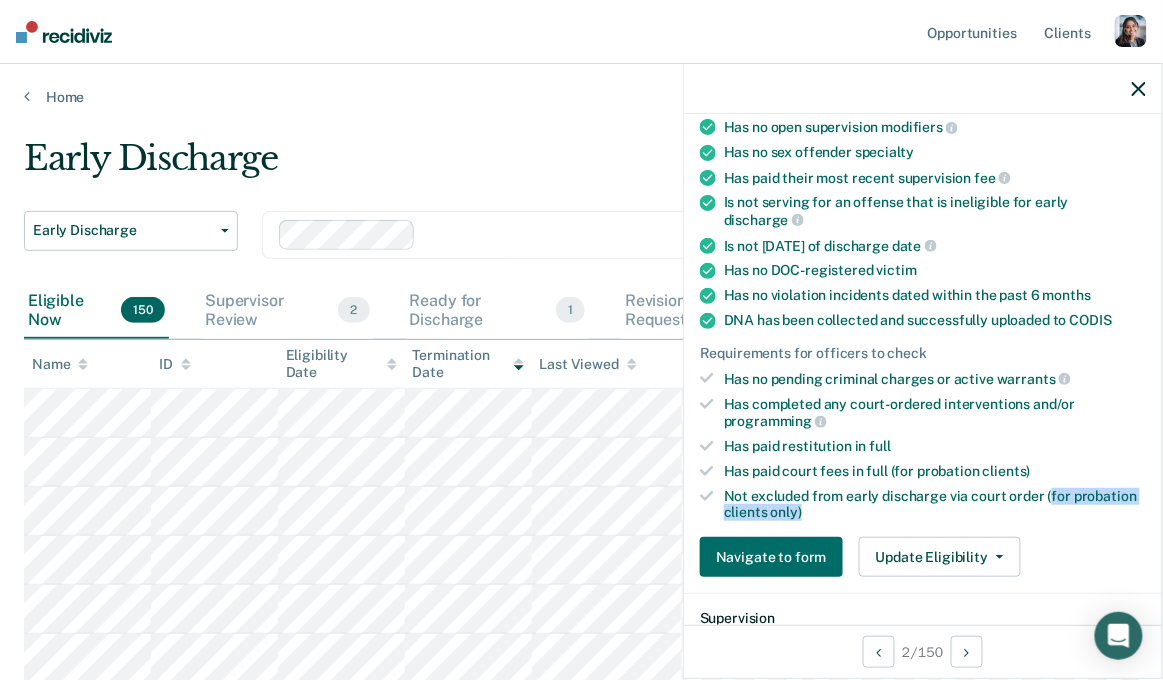 drag, startPoint x: 1046, startPoint y: 473, endPoint x: 1046, endPoint y: 496, distance: 23 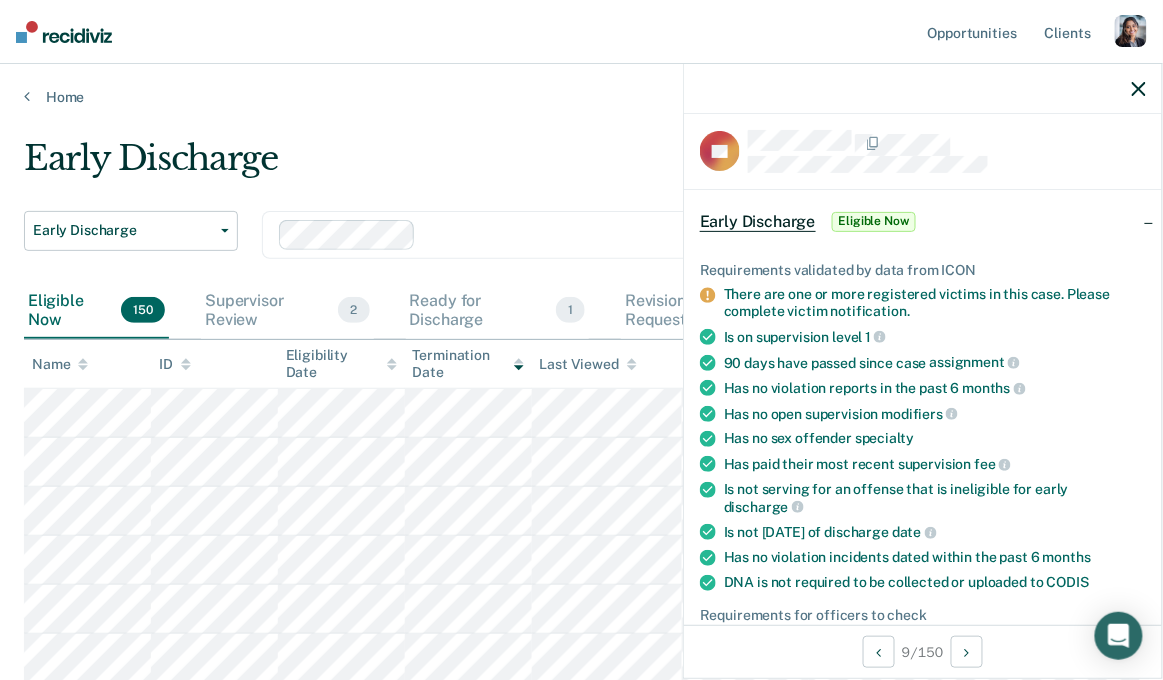 scroll, scrollTop: 23, scrollLeft: 0, axis: vertical 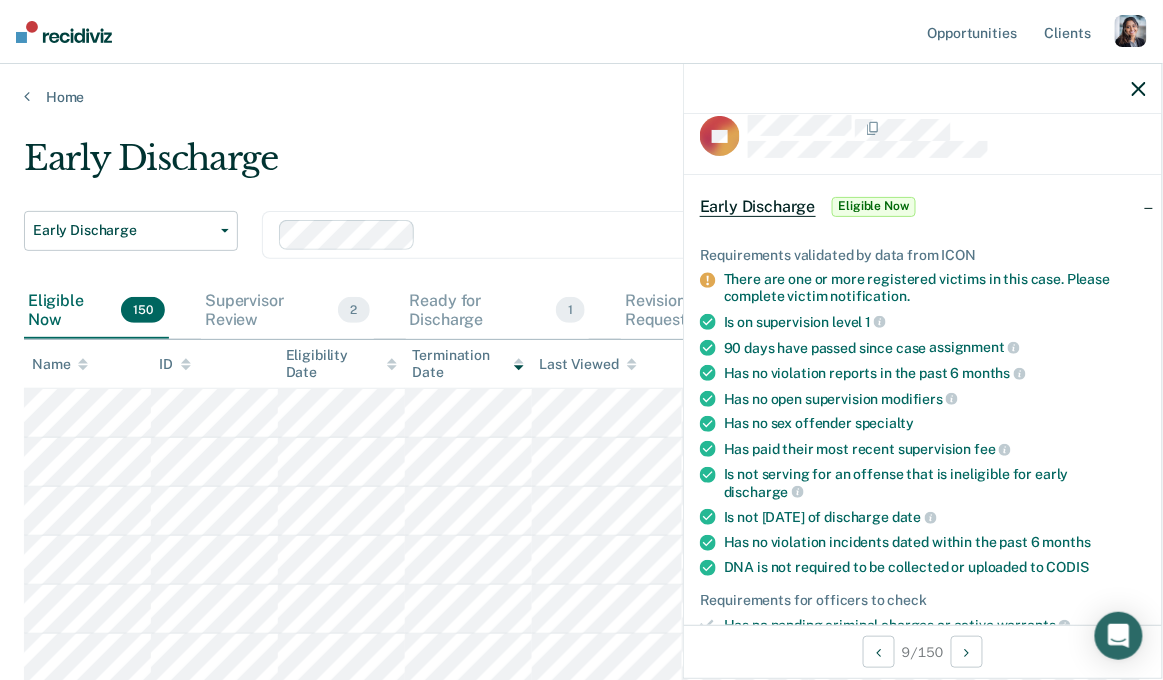 click on "There are one or more registered victims in this case. Please complete victim notification." at bounding box center (935, 288) 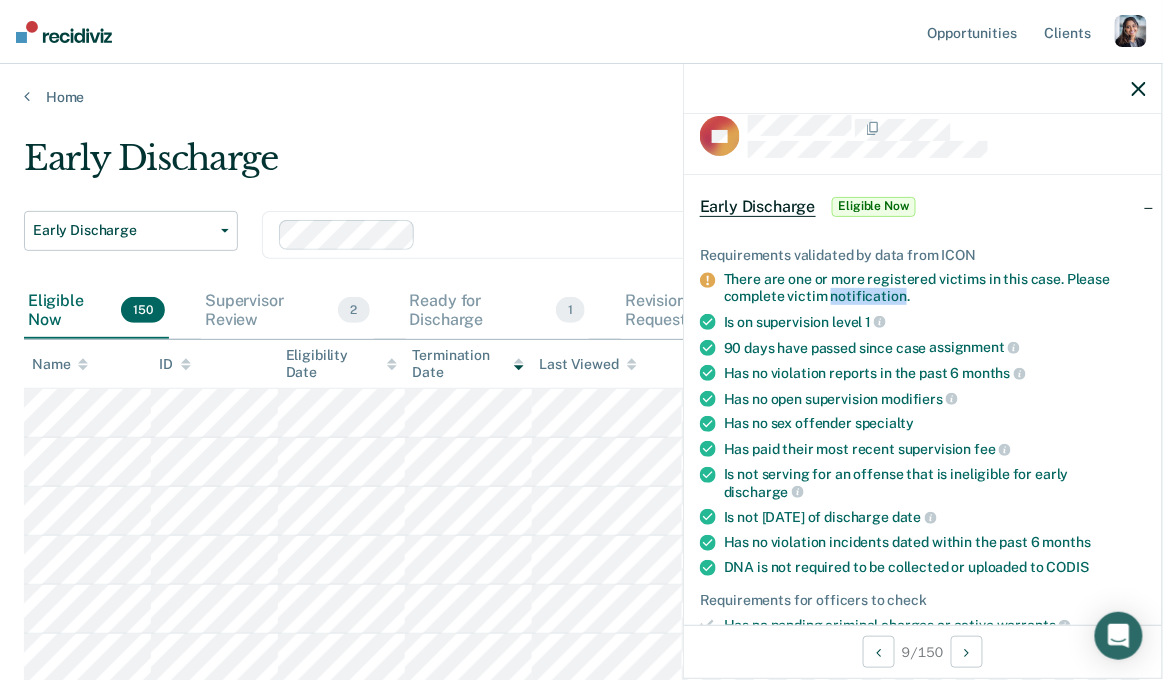 click on "There are one or more registered victims in this case. Please complete victim notification." at bounding box center [935, 288] 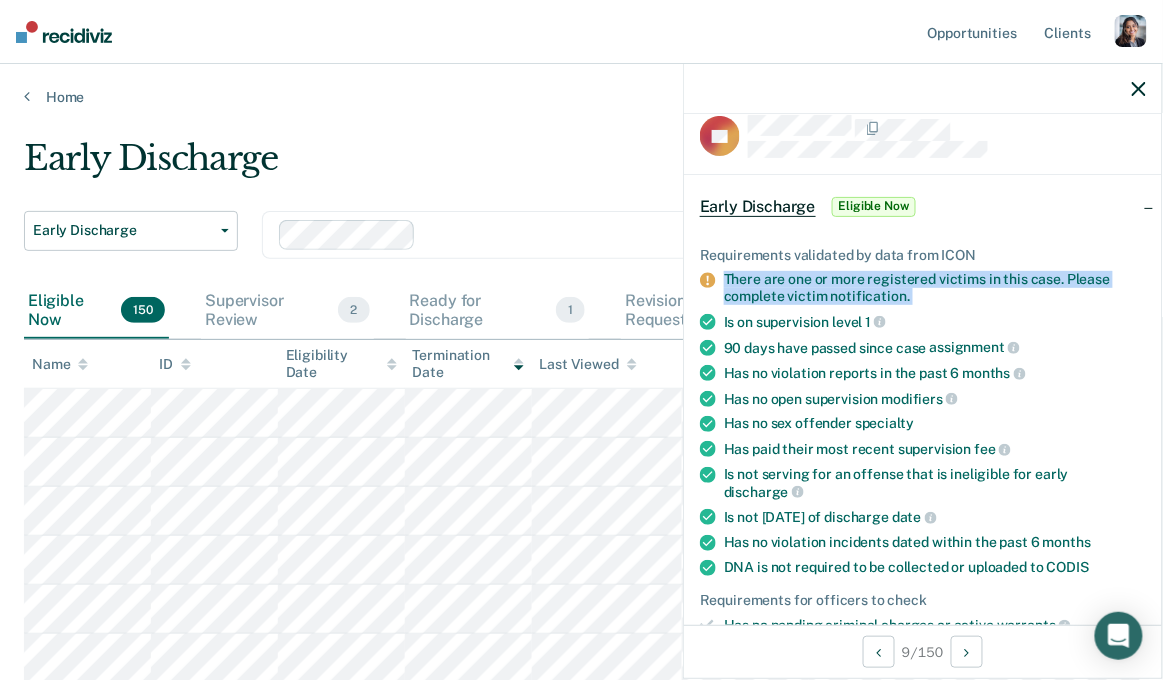 click on "There are one or more registered victims in this case. Please complete victim notification." at bounding box center [935, 288] 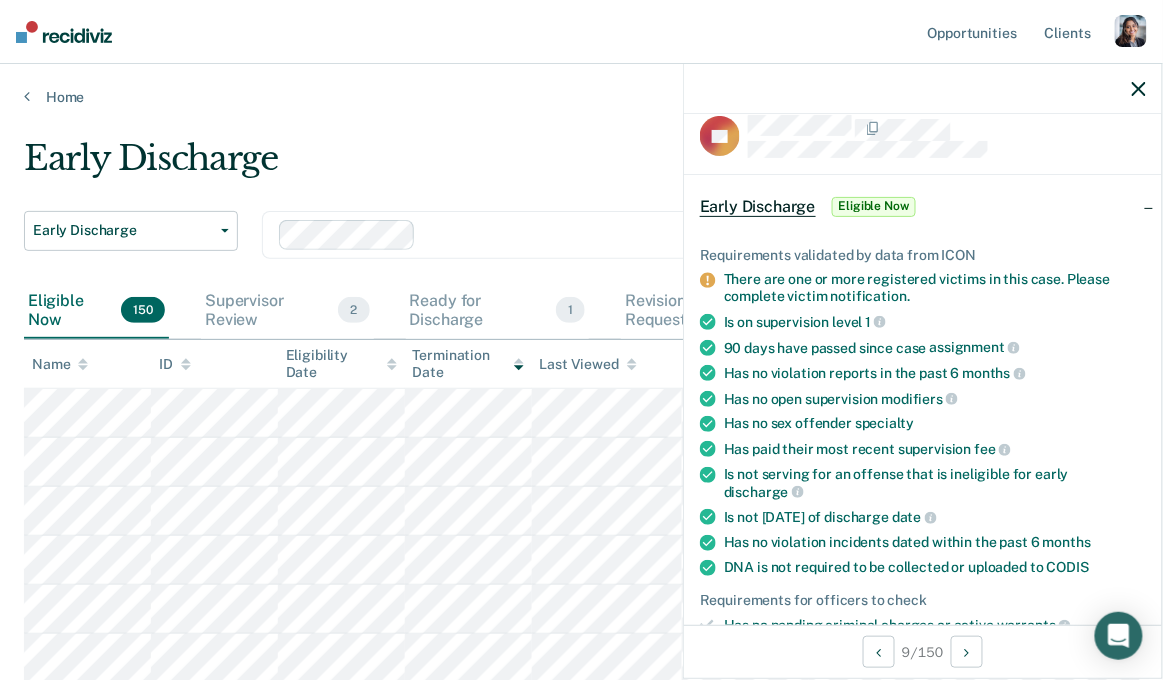 click on "There are one or more registered victims in this case. Please complete victim notification." at bounding box center [935, 288] 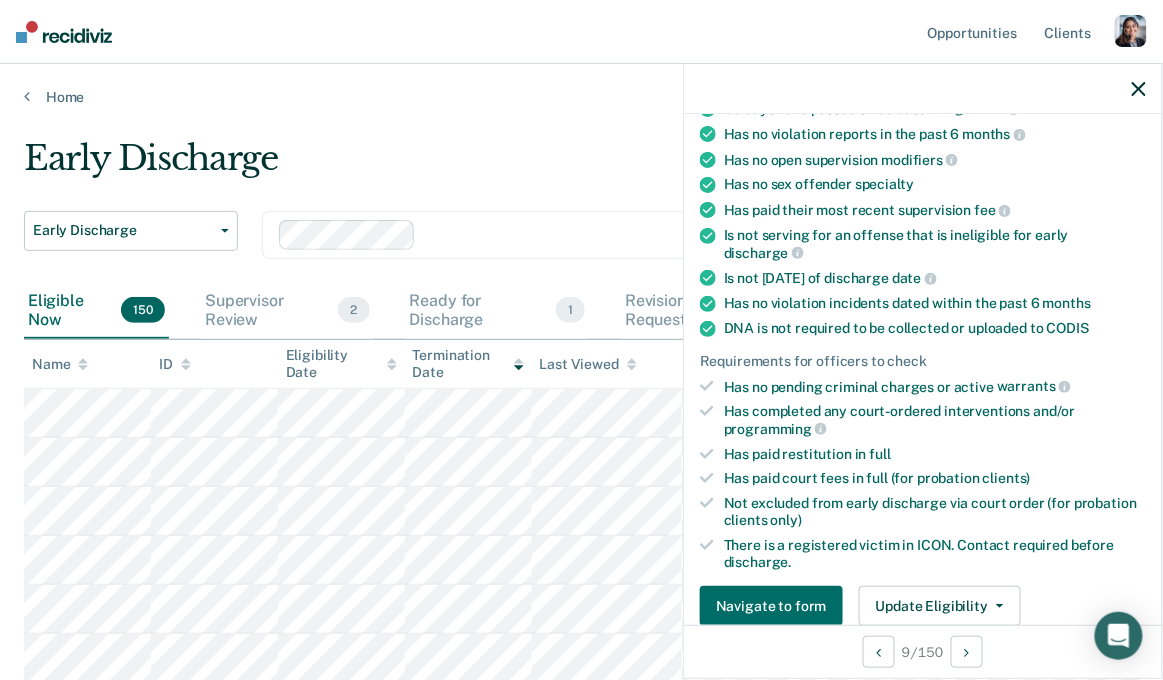 scroll, scrollTop: 278, scrollLeft: 0, axis: vertical 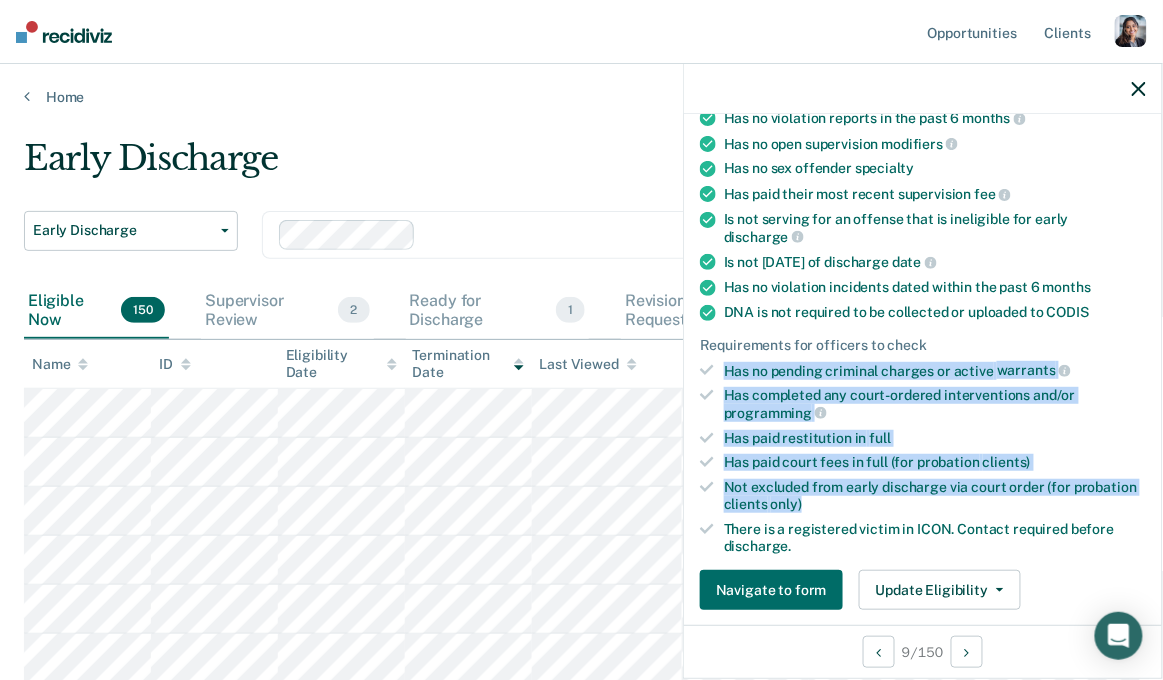 drag, startPoint x: 818, startPoint y: 480, endPoint x: 718, endPoint y: 348, distance: 165.60193 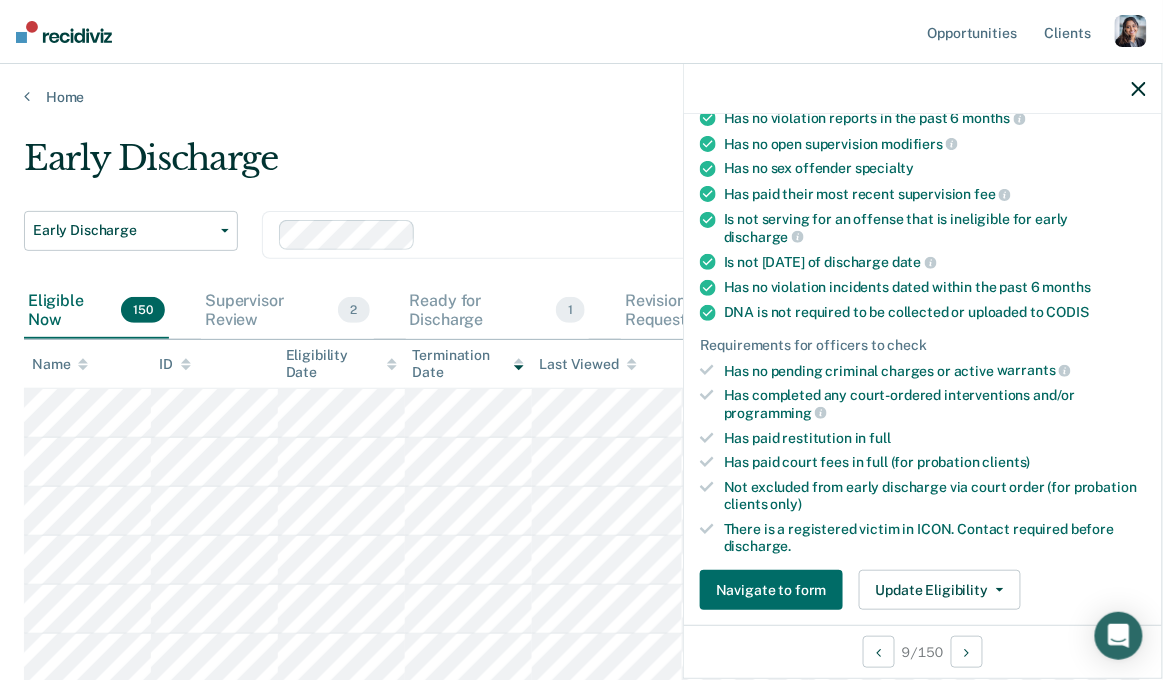click on "There is a registered victim in ICON. Contact required before   discharge." at bounding box center [935, 538] 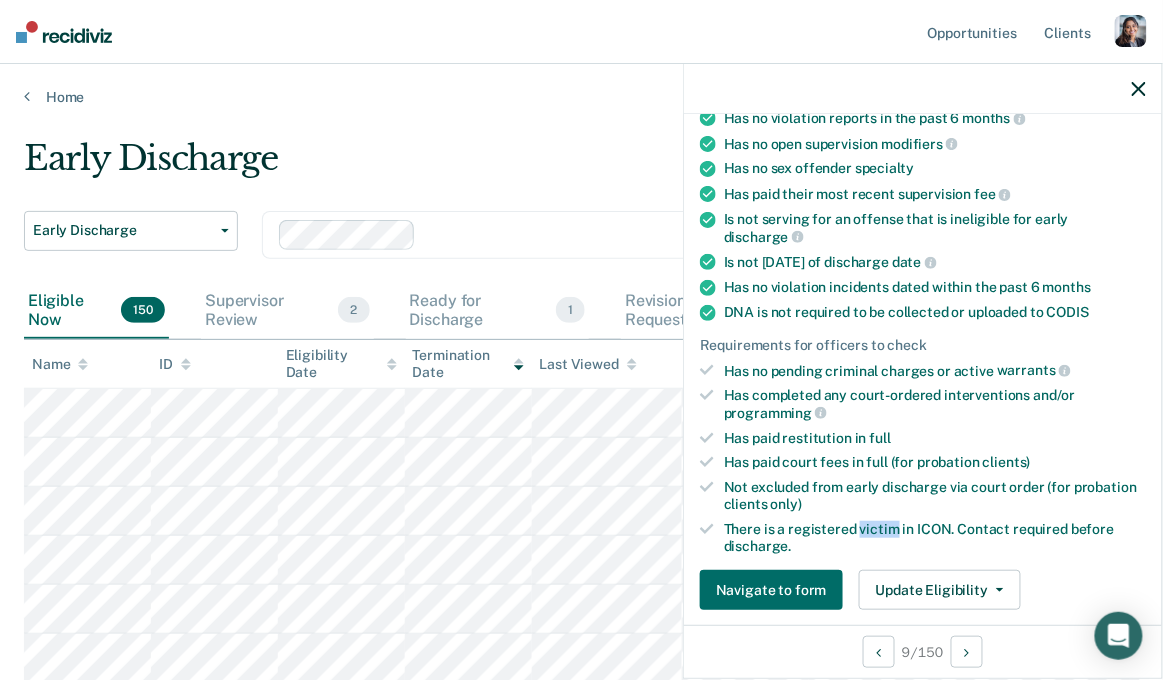click on "There is a registered victim in ICON. Contact required before   discharge." at bounding box center [935, 538] 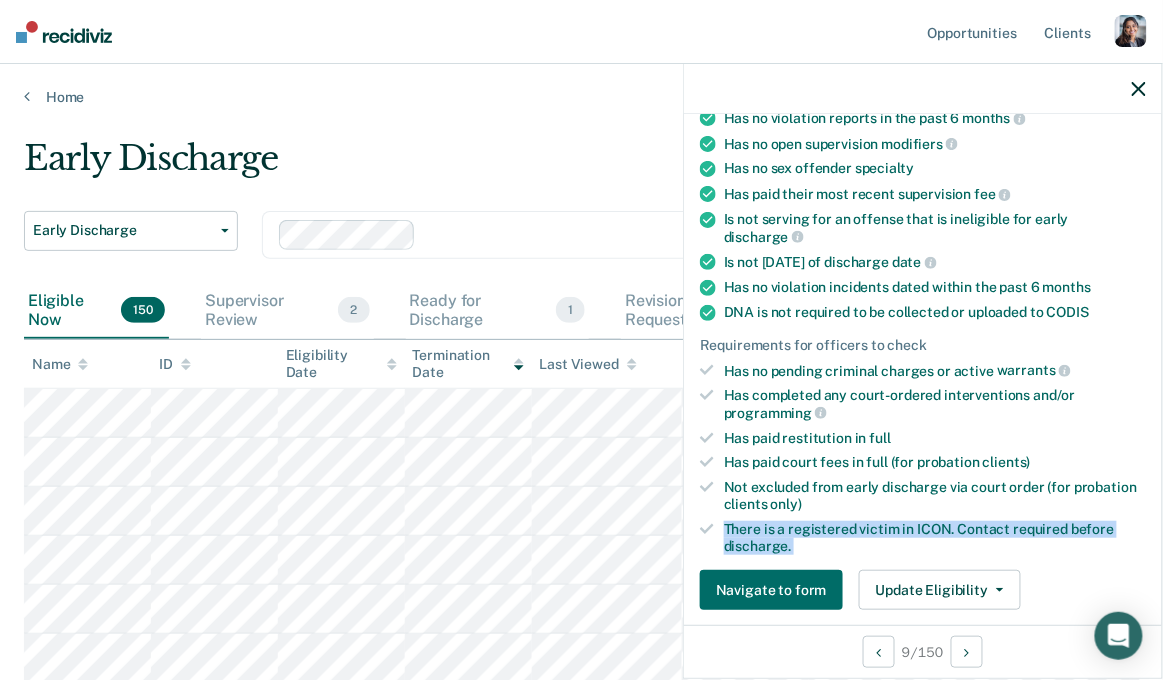 click on "There is a registered victim in ICON. Contact required before   discharge." at bounding box center [935, 538] 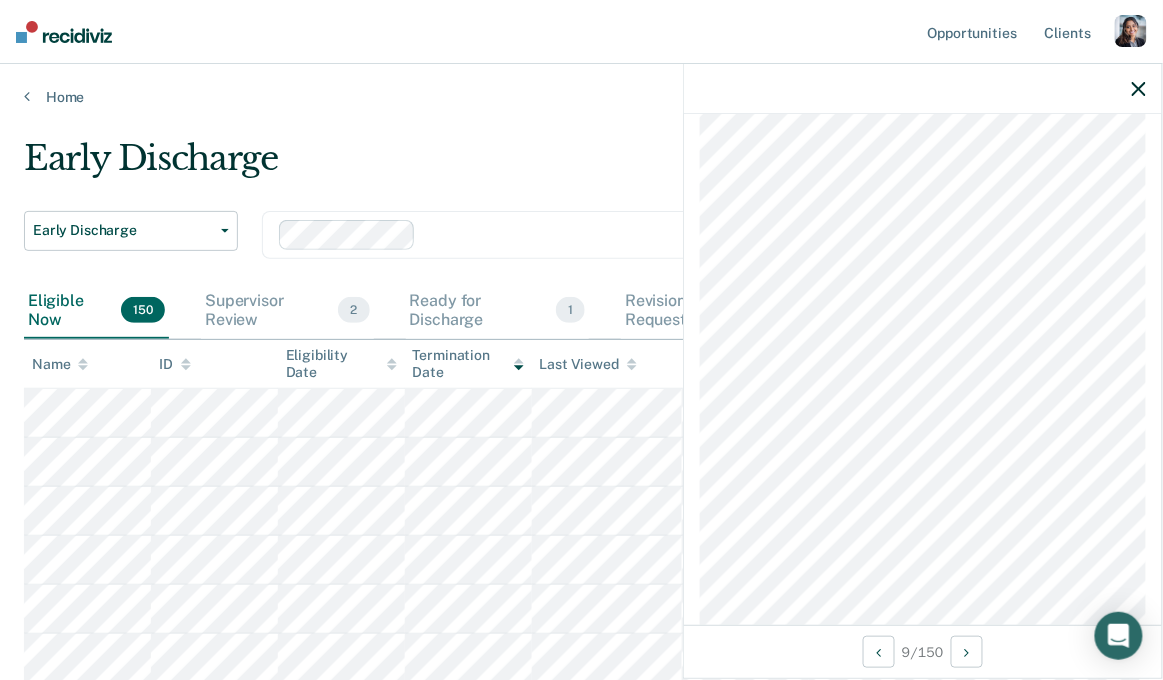 scroll, scrollTop: 1930, scrollLeft: 0, axis: vertical 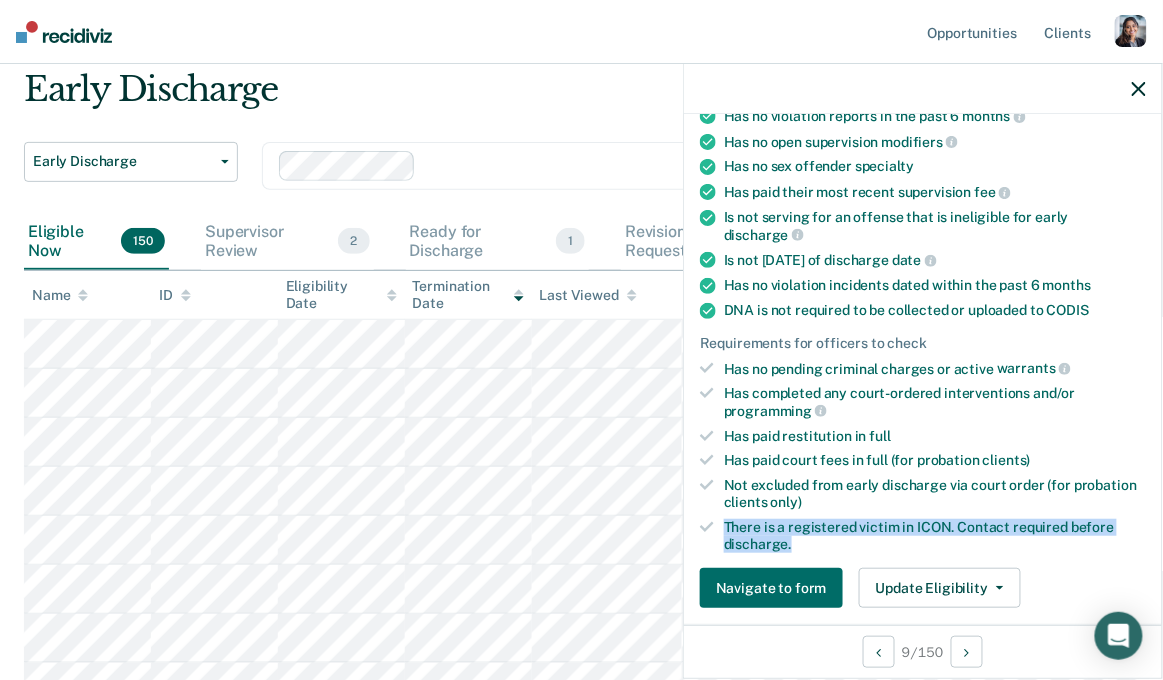 drag, startPoint x: 829, startPoint y: 517, endPoint x: 714, endPoint y: 504, distance: 115.73245 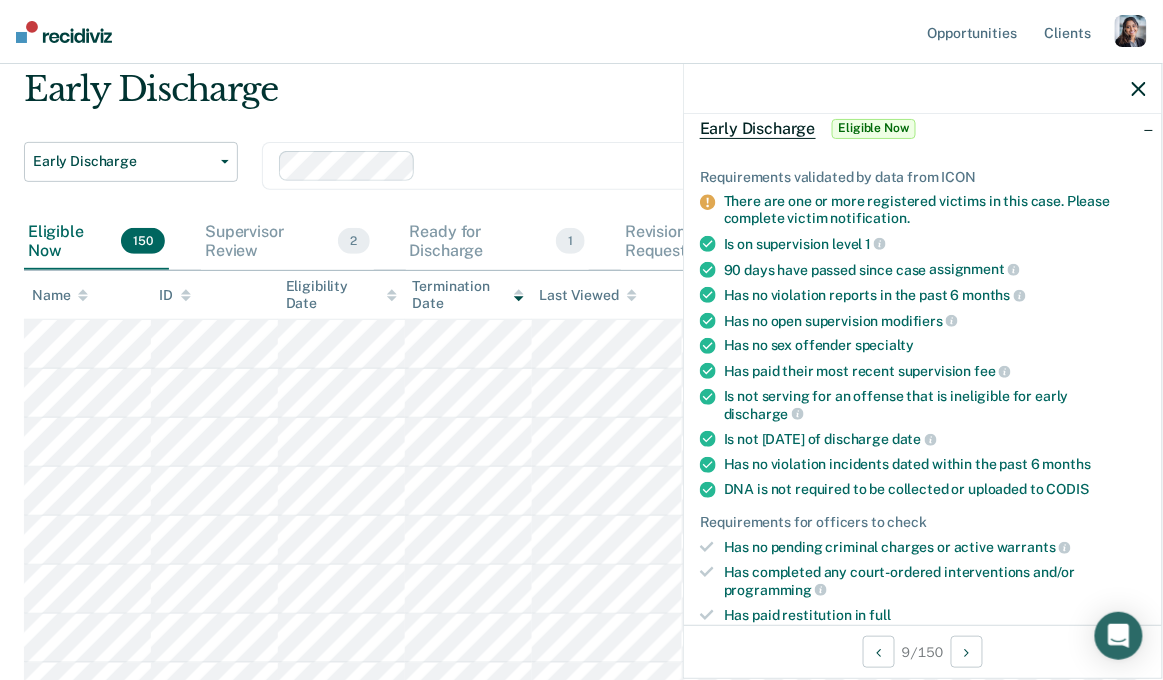 scroll, scrollTop: 0, scrollLeft: 0, axis: both 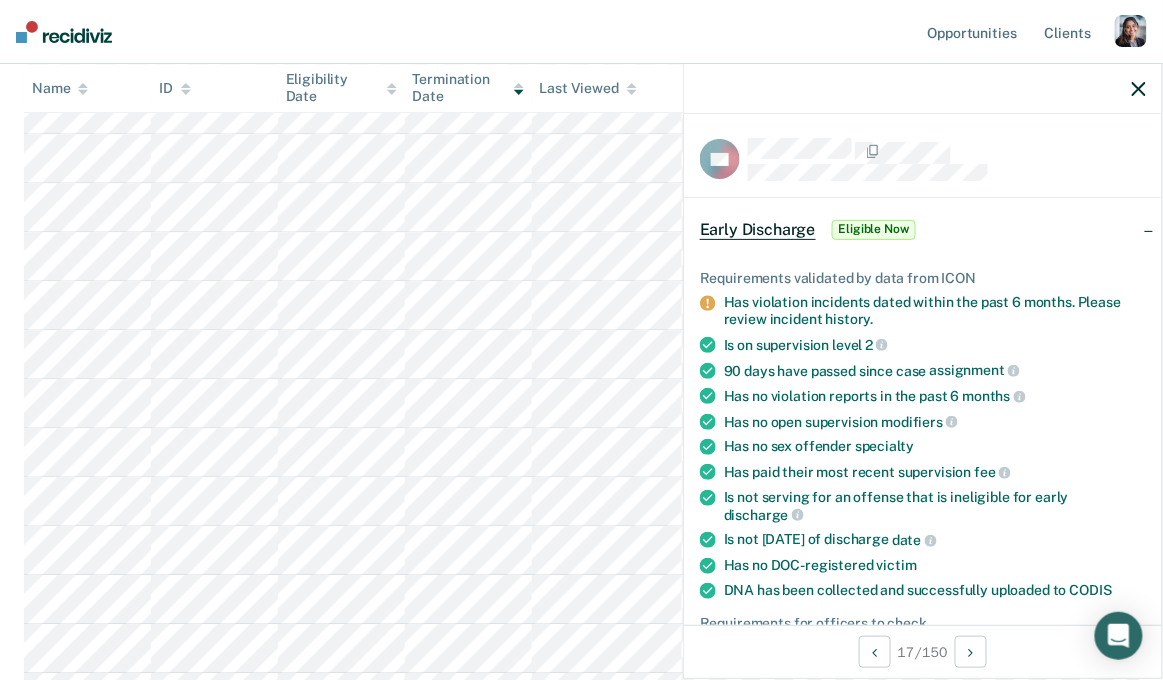 click on "Has violation incidents dated within the past 6 months. Please review incident history." at bounding box center (935, 311) 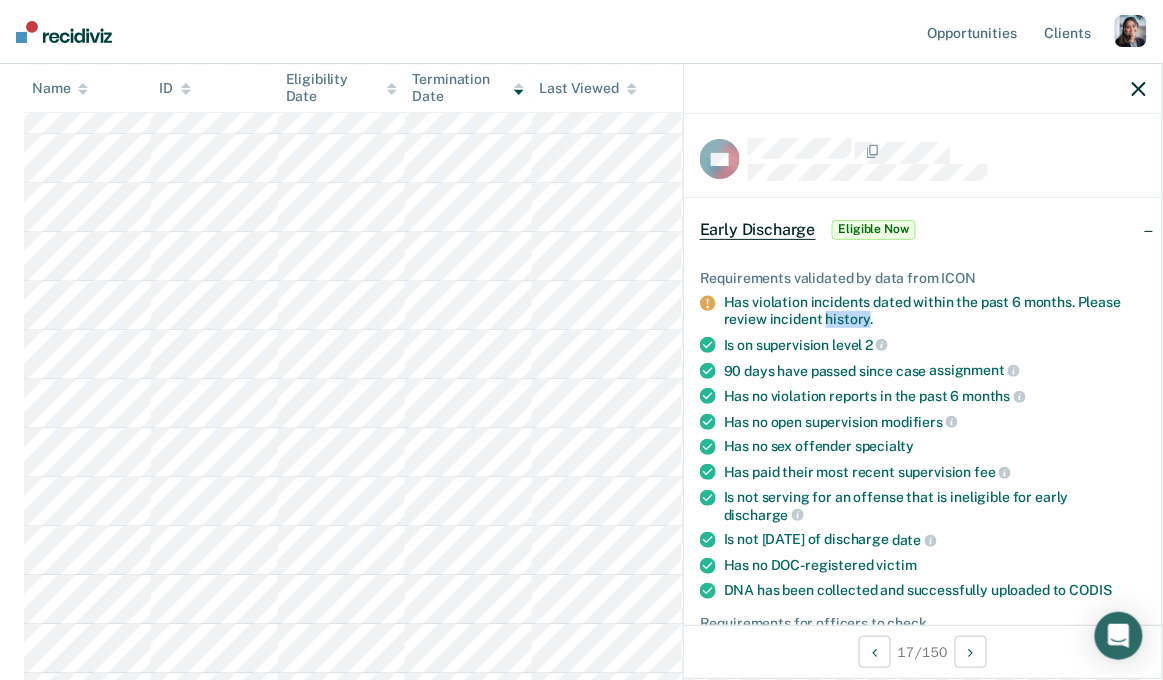 click on "Has violation incidents dated within the past 6 months. Please review incident history." at bounding box center [935, 311] 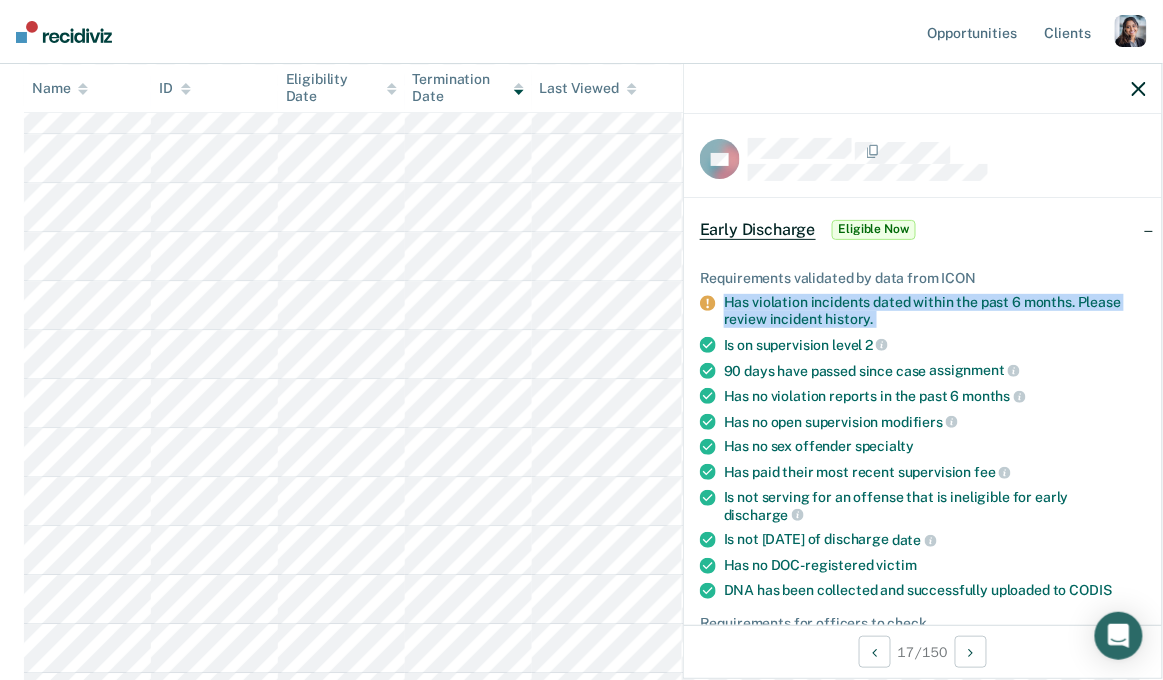 click on "Has violation incidents dated within the past 6 months. Please review incident history." at bounding box center (935, 311) 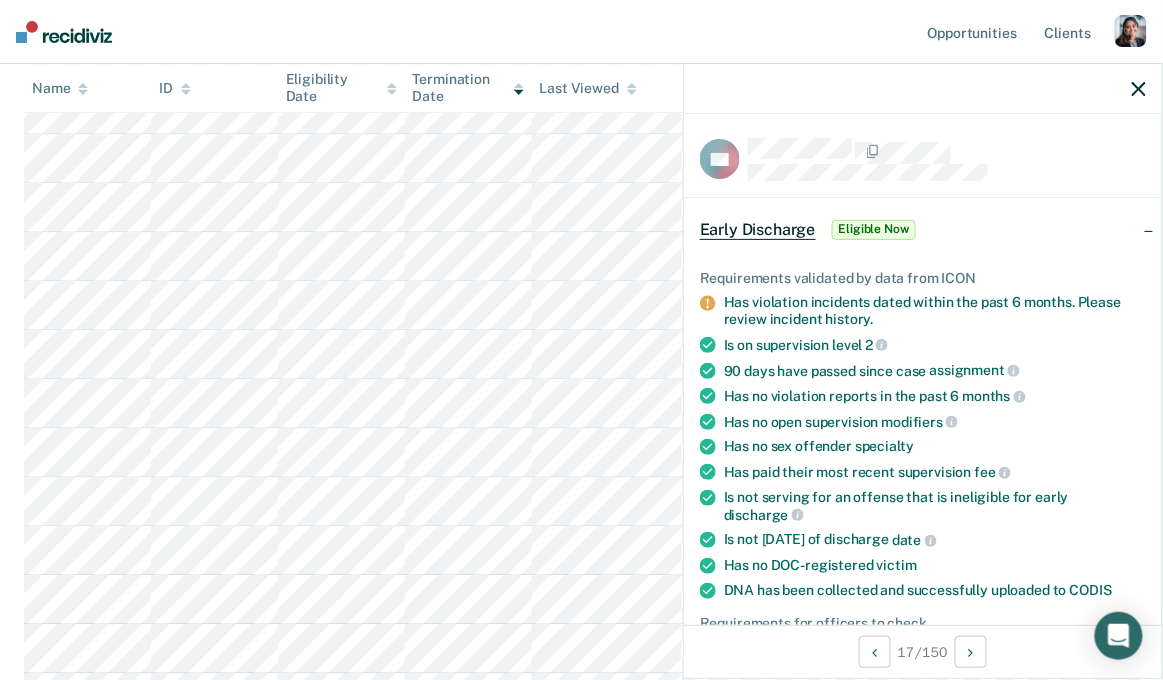 click on "Has violation incidents dated within the past 6 months. Please review incident history." at bounding box center (935, 311) 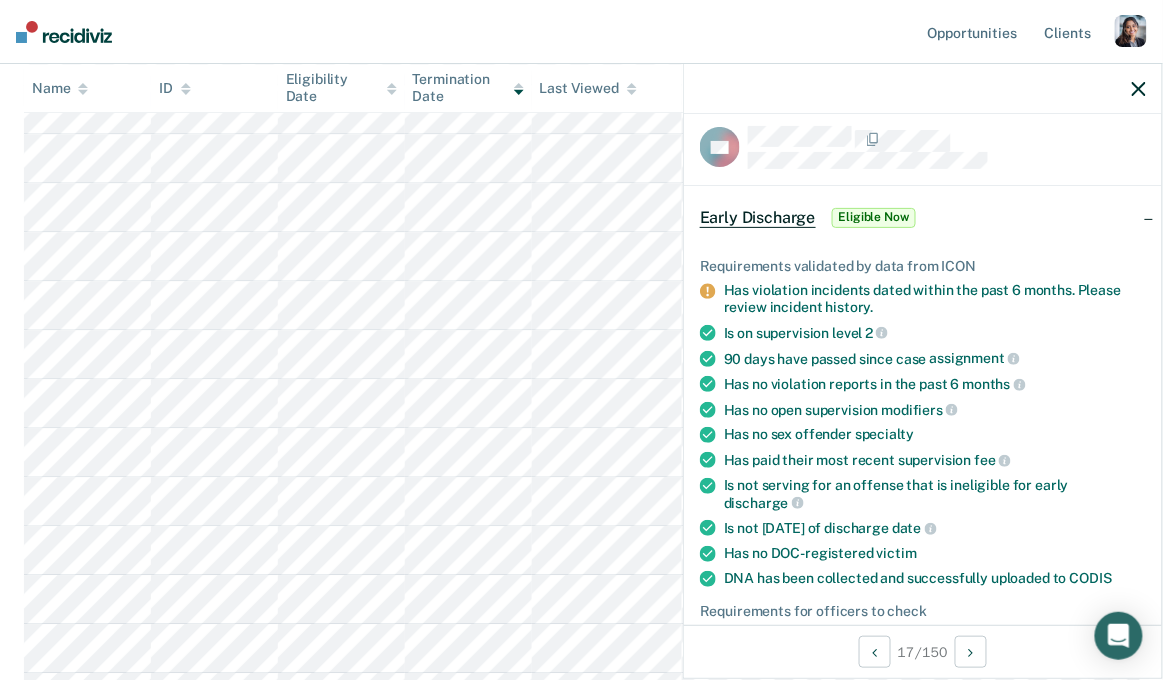 scroll, scrollTop: 0, scrollLeft: 0, axis: both 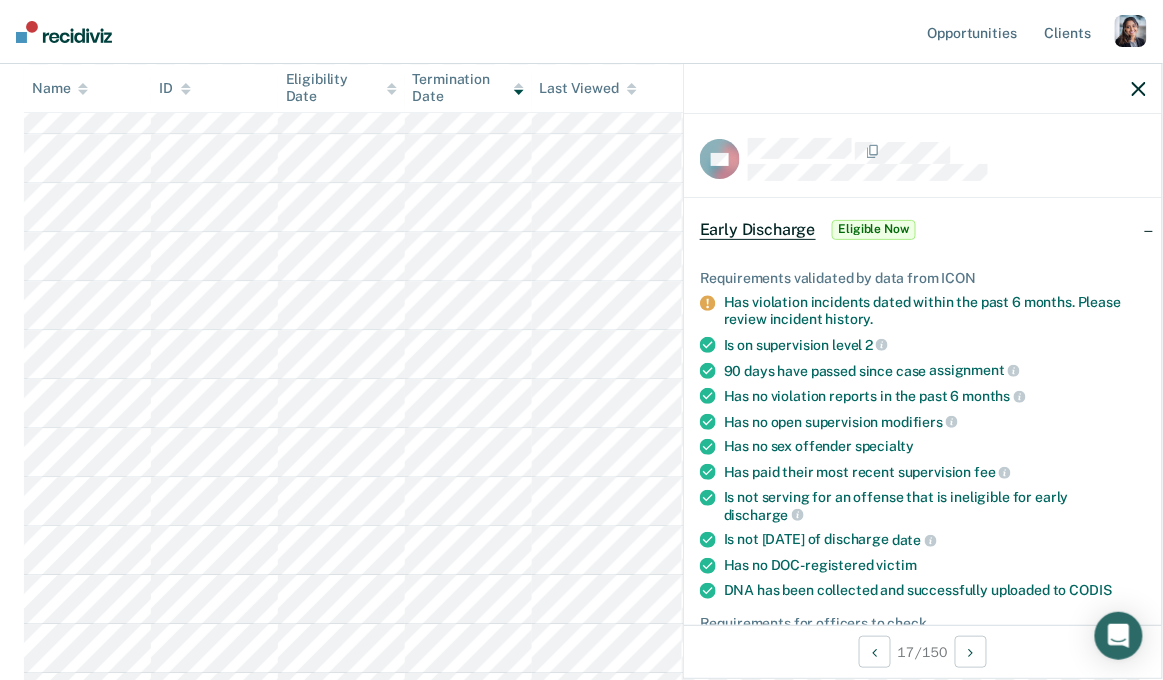 click on "Has violation incidents dated within the past 6 months. Please review incident history." at bounding box center [935, 311] 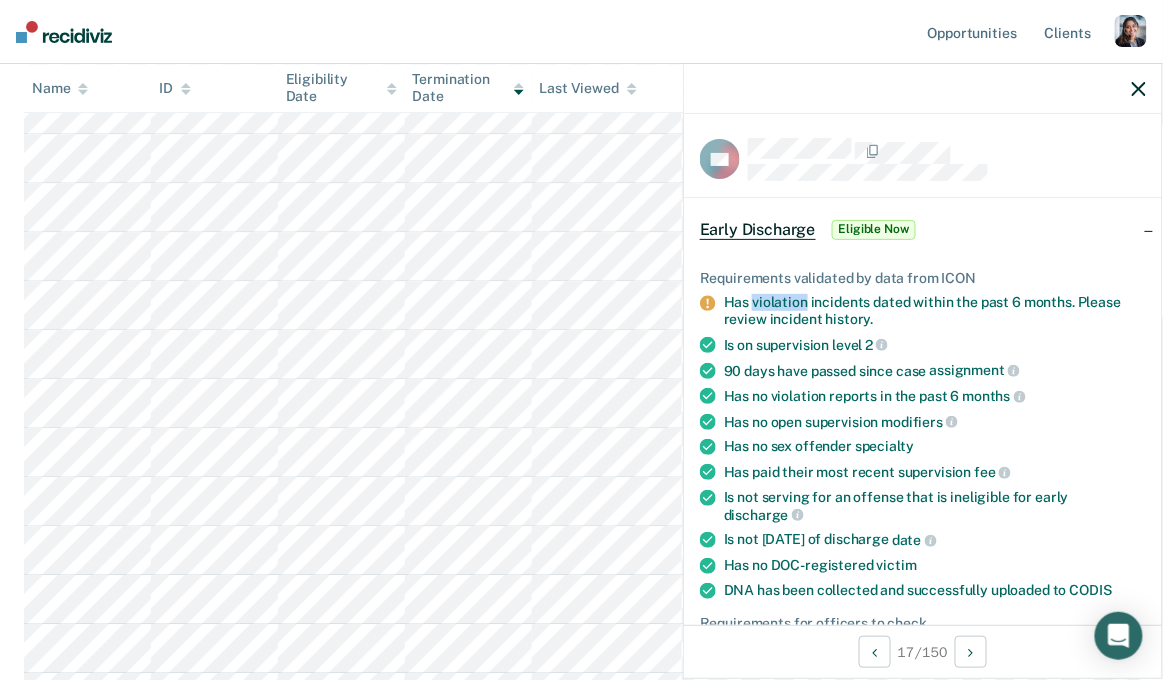 click on "Has violation incidents dated within the past 6 months. Please review incident history." at bounding box center (935, 311) 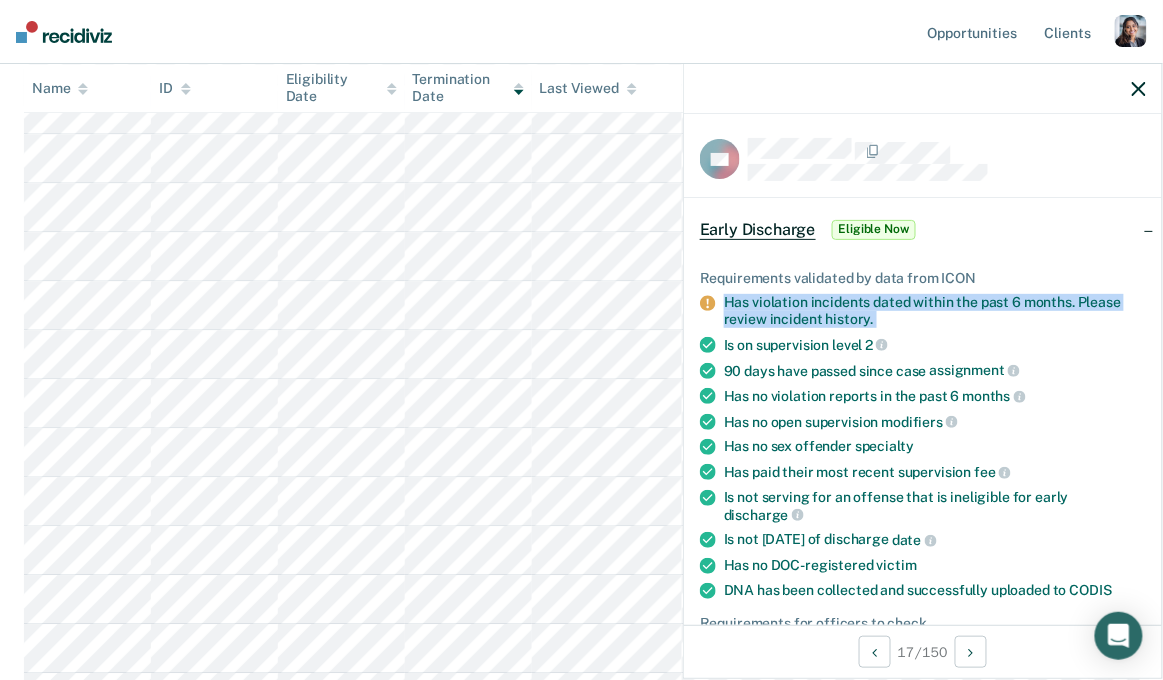 click on "Has violation incidents dated within the past 6 months. Please review incident history." at bounding box center (935, 311) 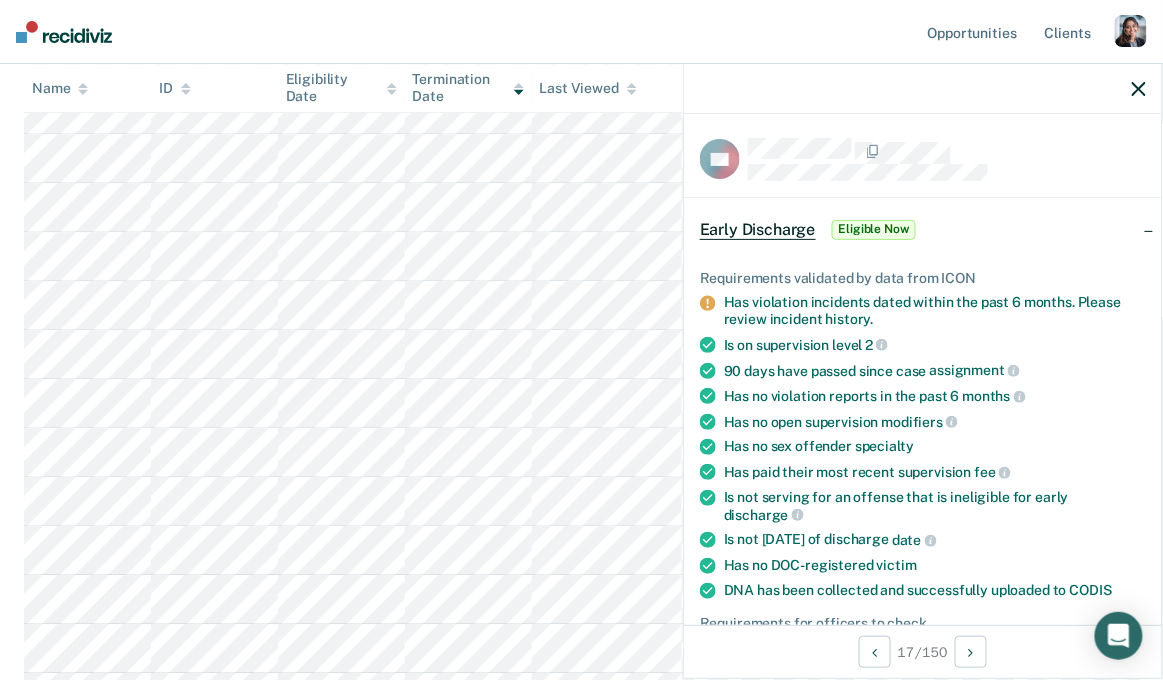 click on "Has violation incidents dated within the past 6 months. Please review incident history." at bounding box center [935, 311] 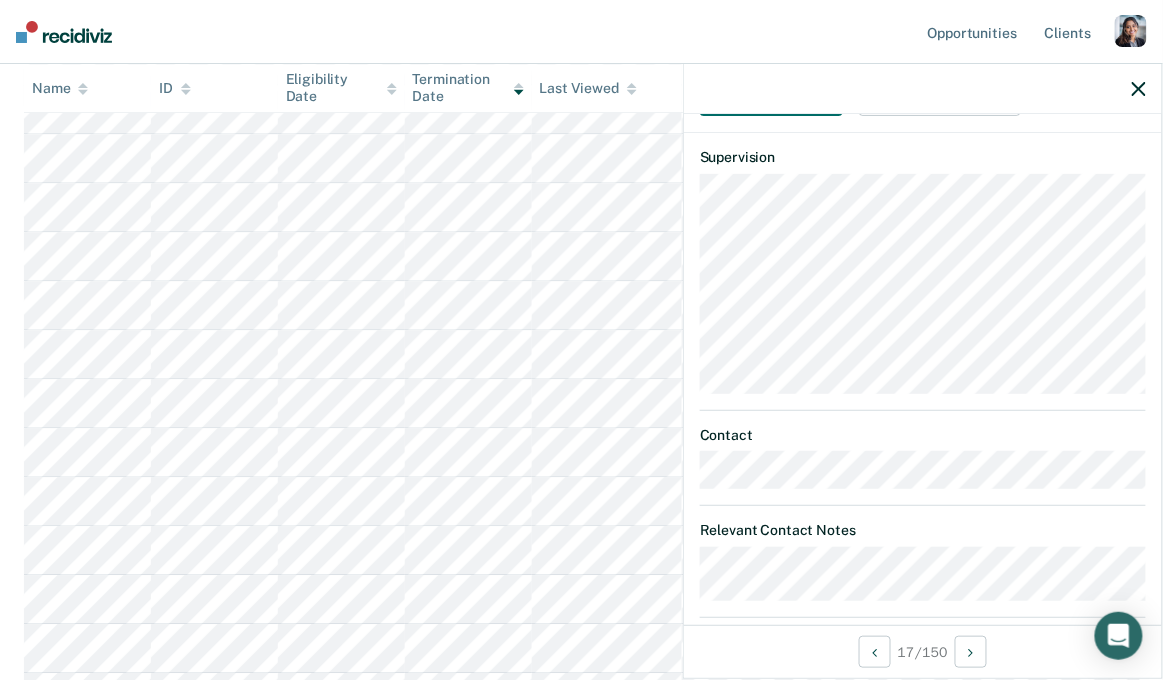 scroll, scrollTop: 740, scrollLeft: 0, axis: vertical 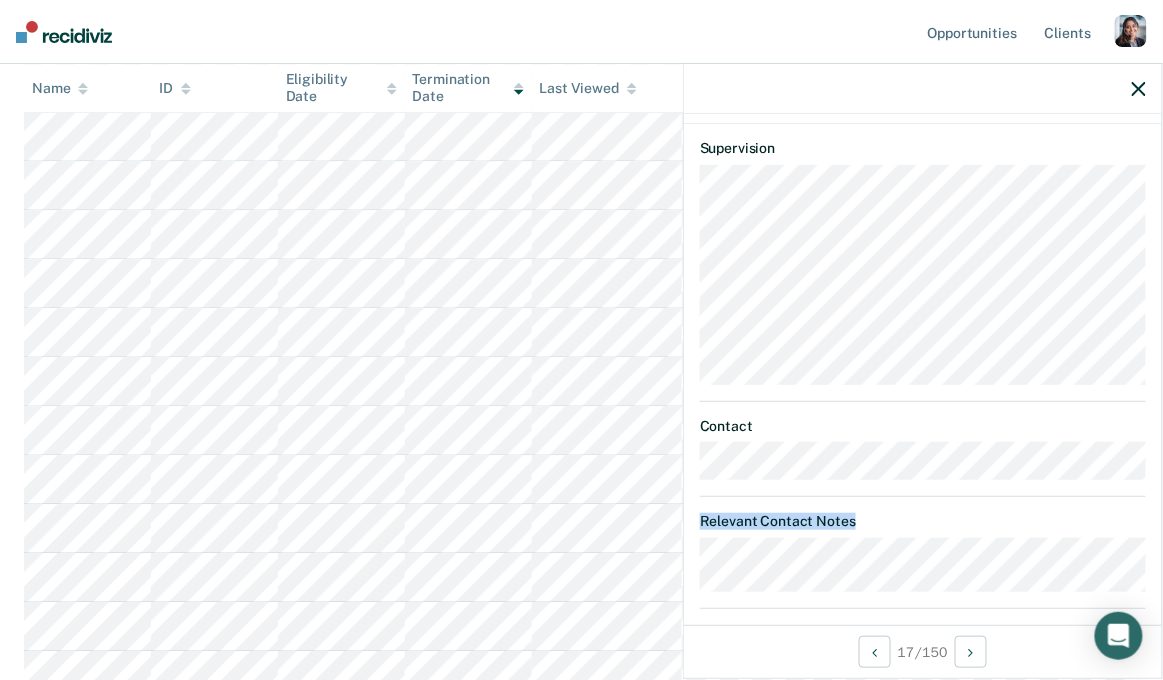 drag, startPoint x: 816, startPoint y: 569, endPoint x: 698, endPoint y: 523, distance: 126.649124 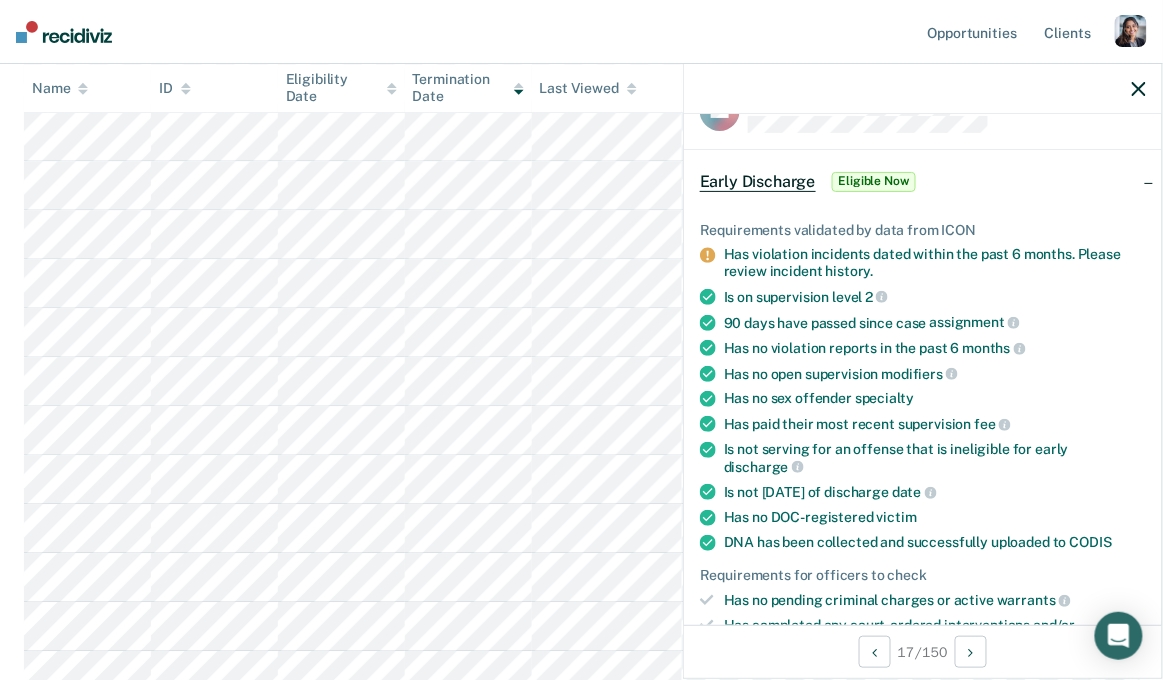 scroll, scrollTop: 52, scrollLeft: 0, axis: vertical 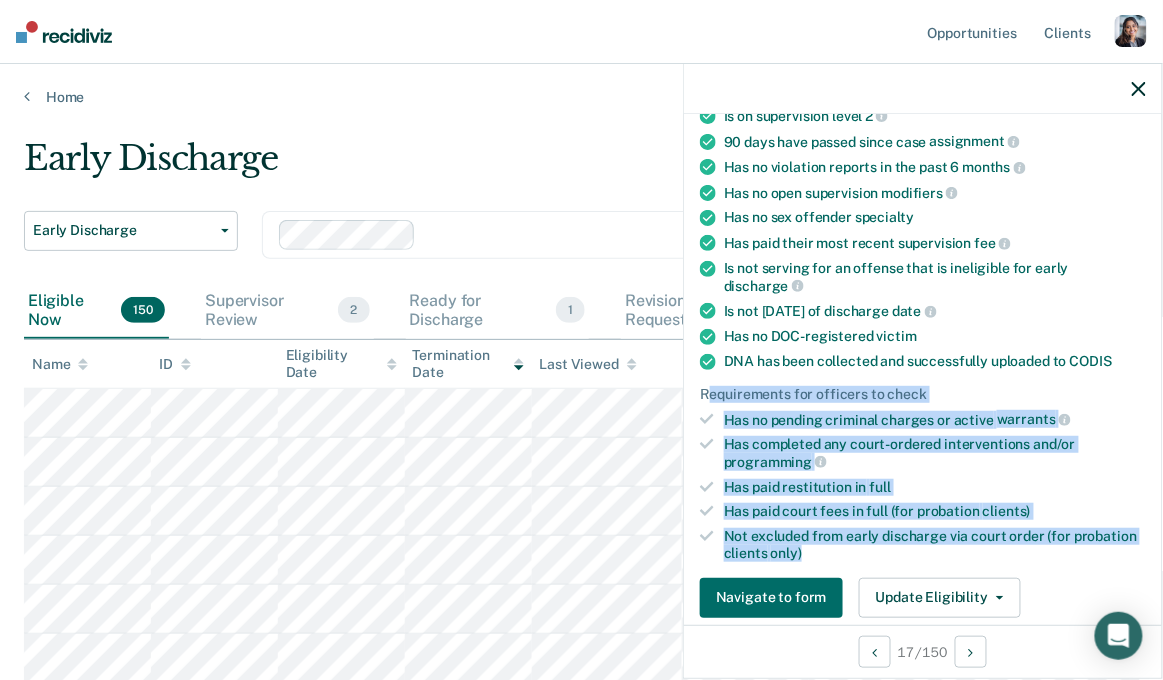 drag, startPoint x: 708, startPoint y: 374, endPoint x: 806, endPoint y: 537, distance: 190.192 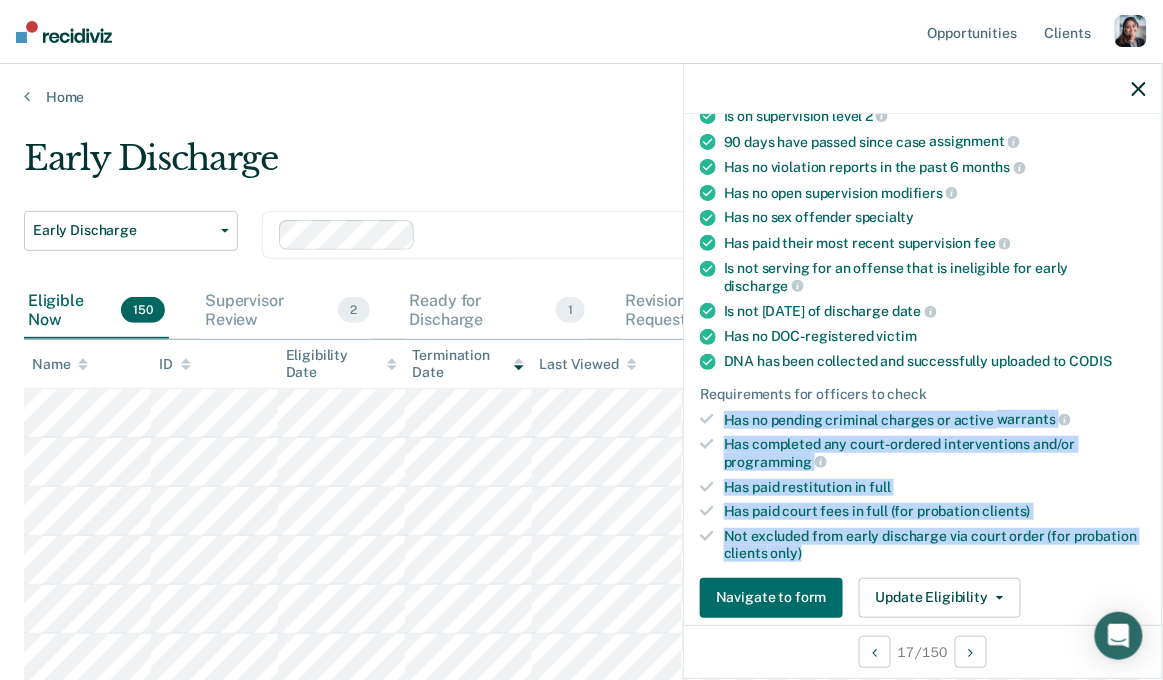 drag, startPoint x: 806, startPoint y: 537, endPoint x: 721, endPoint y: 401, distance: 160.37769 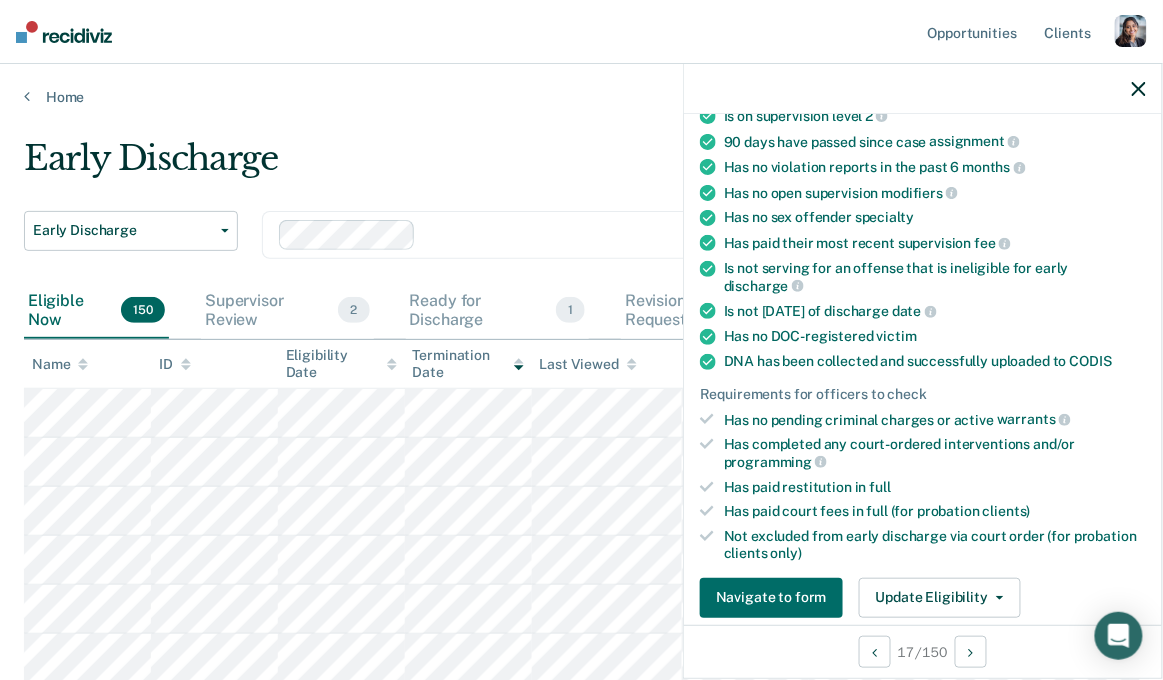 click on "Requirements for officers to check" at bounding box center (923, 394) 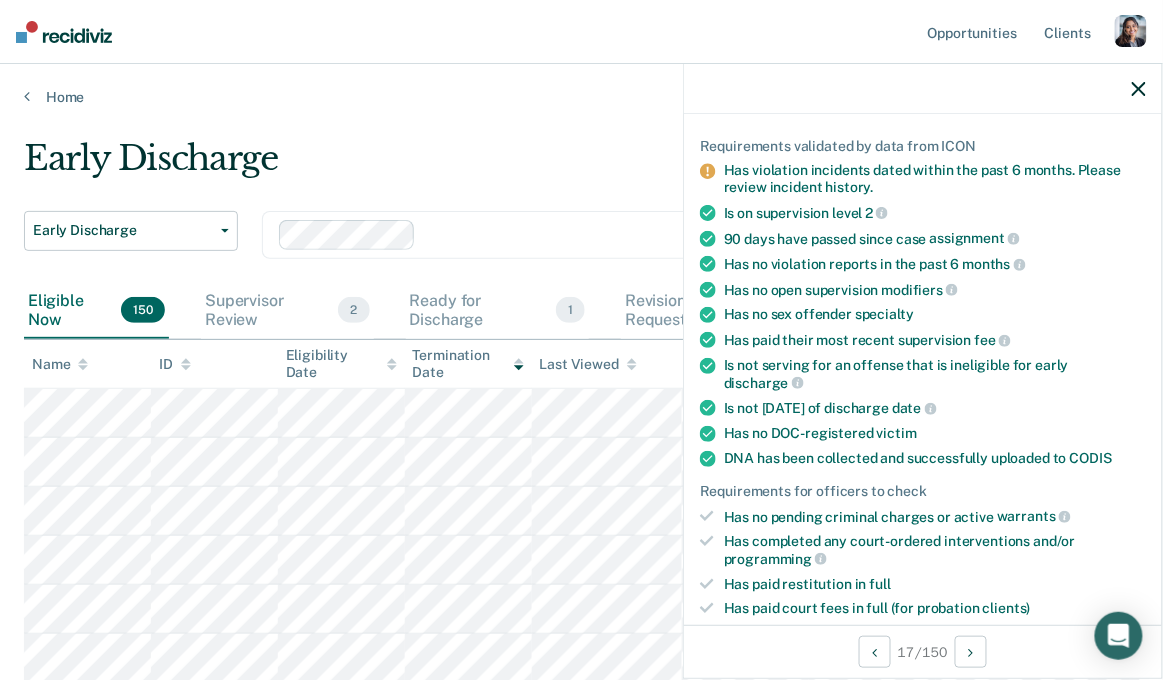 scroll, scrollTop: 186, scrollLeft: 0, axis: vertical 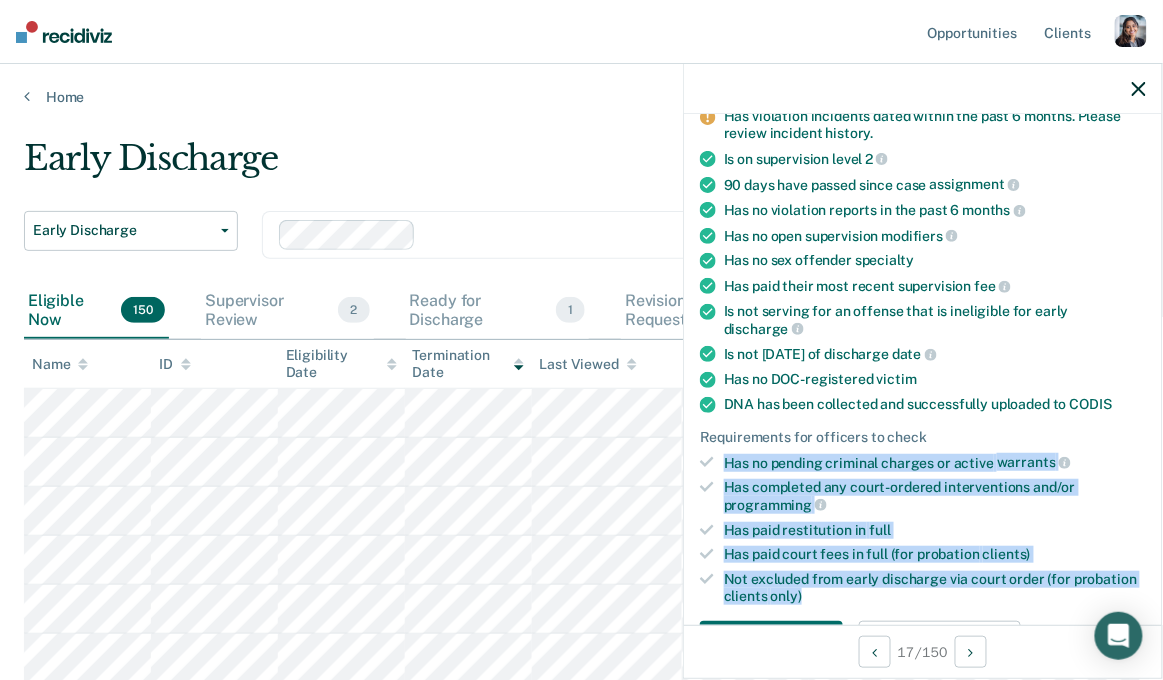 drag, startPoint x: 820, startPoint y: 574, endPoint x: 723, endPoint y: 442, distance: 163.80782 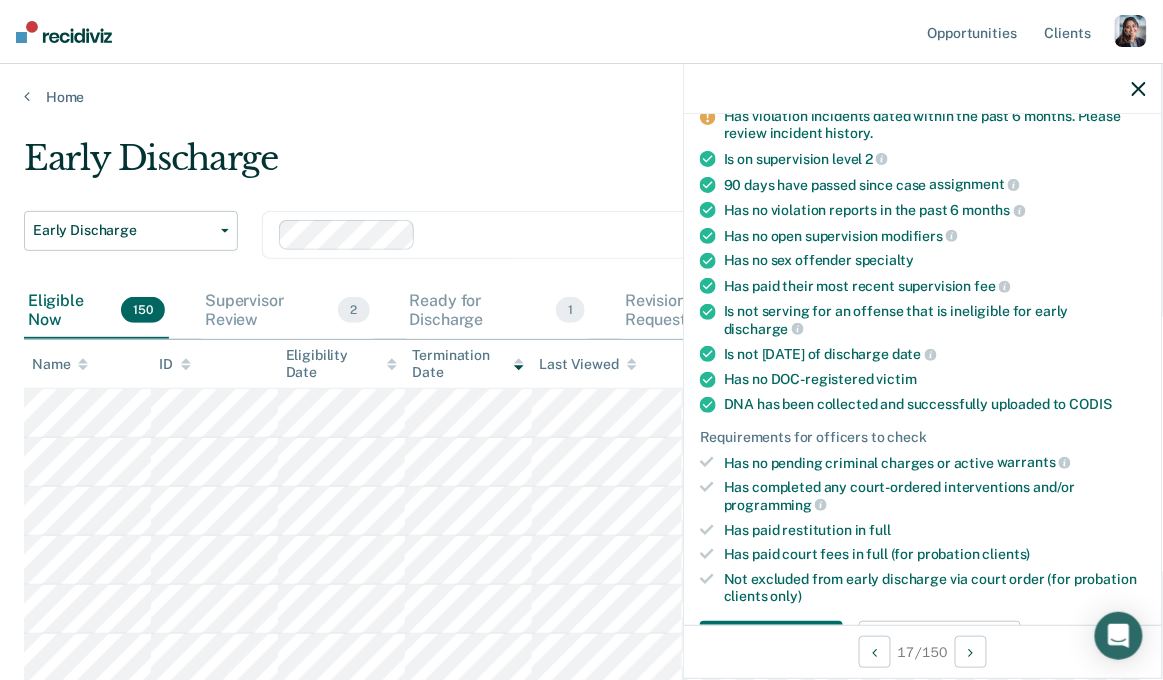 click on "Has paid court fees in full (for probation   clients)" at bounding box center (935, 554) 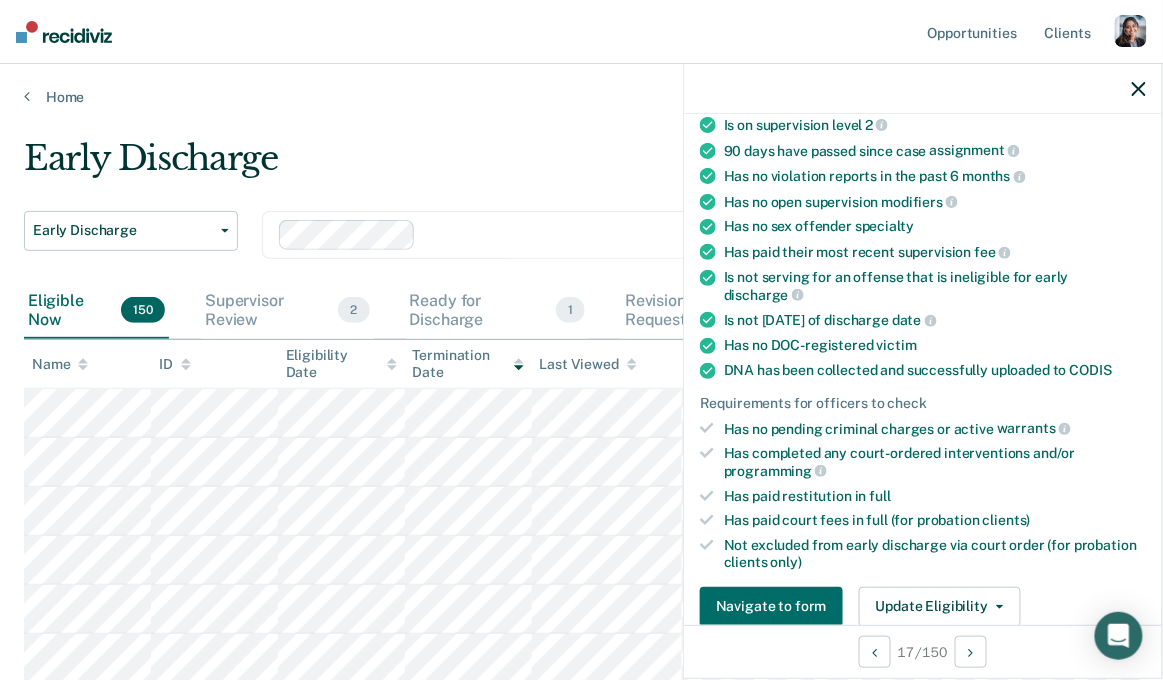 scroll, scrollTop: 230, scrollLeft: 0, axis: vertical 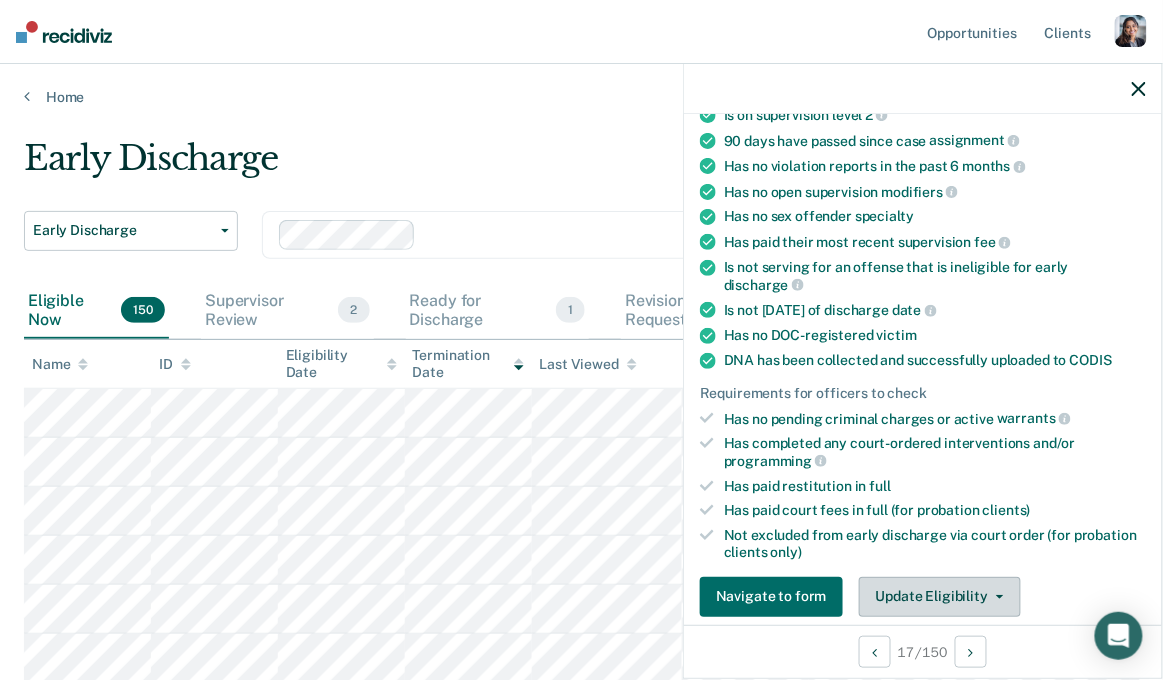 click on "Update Eligibility" at bounding box center (940, 597) 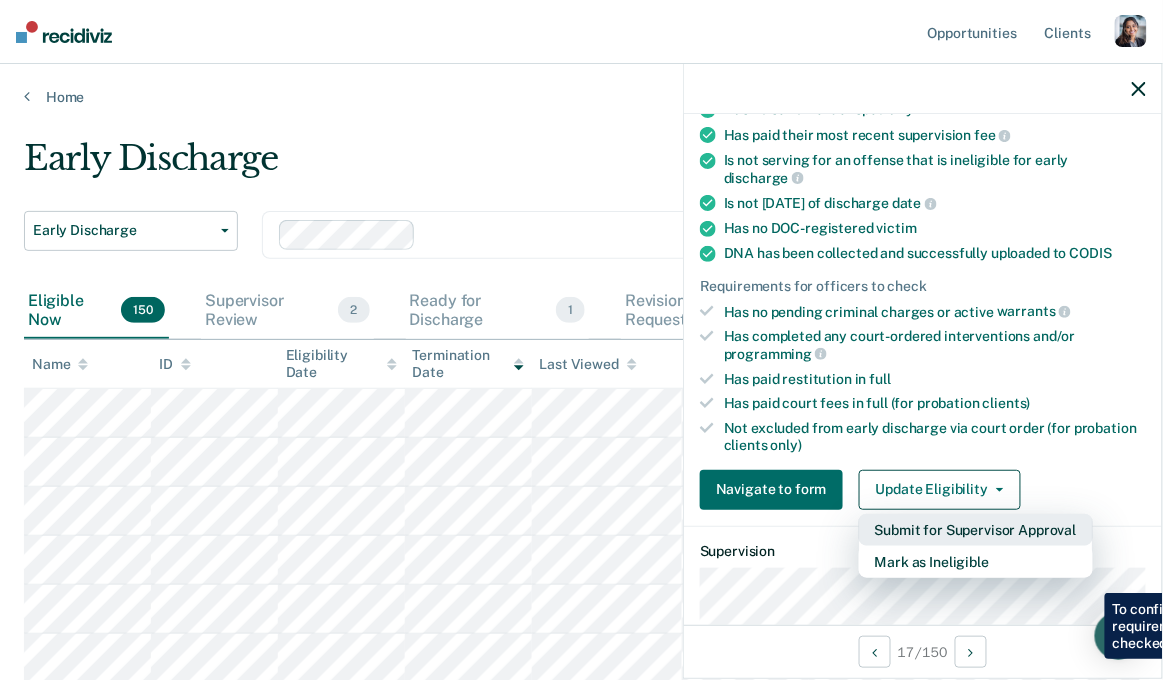 scroll, scrollTop: 341, scrollLeft: 0, axis: vertical 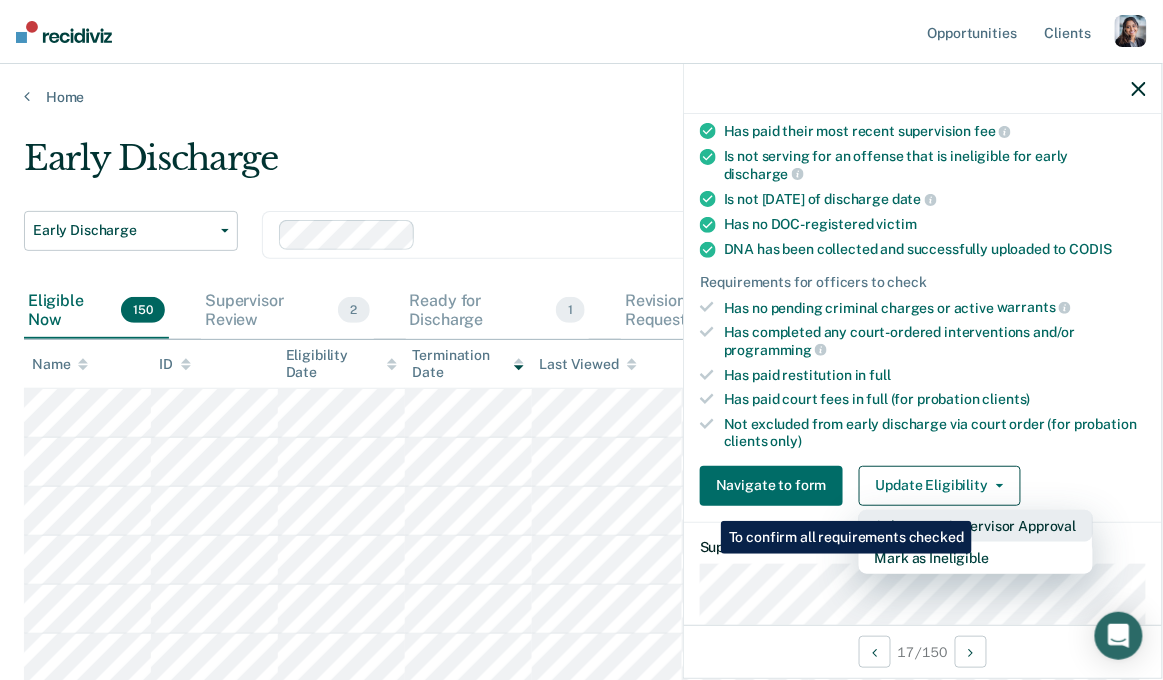 click on "Submit for Supervisor Approval" at bounding box center [976, 526] 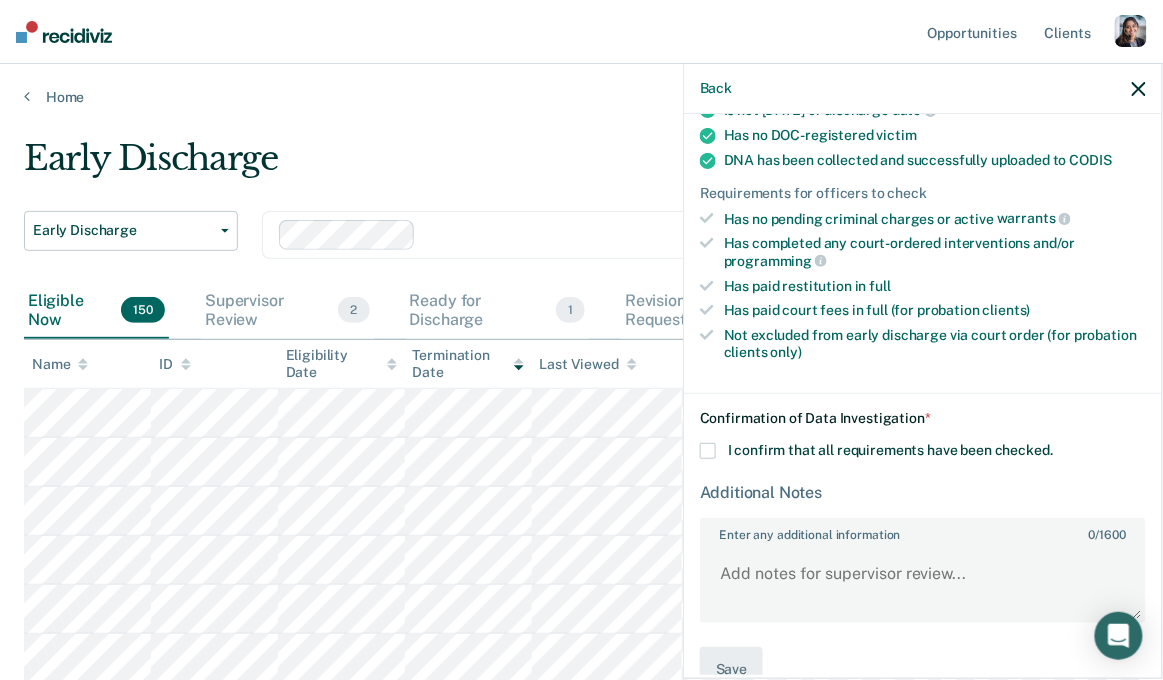 scroll, scrollTop: 434, scrollLeft: 0, axis: vertical 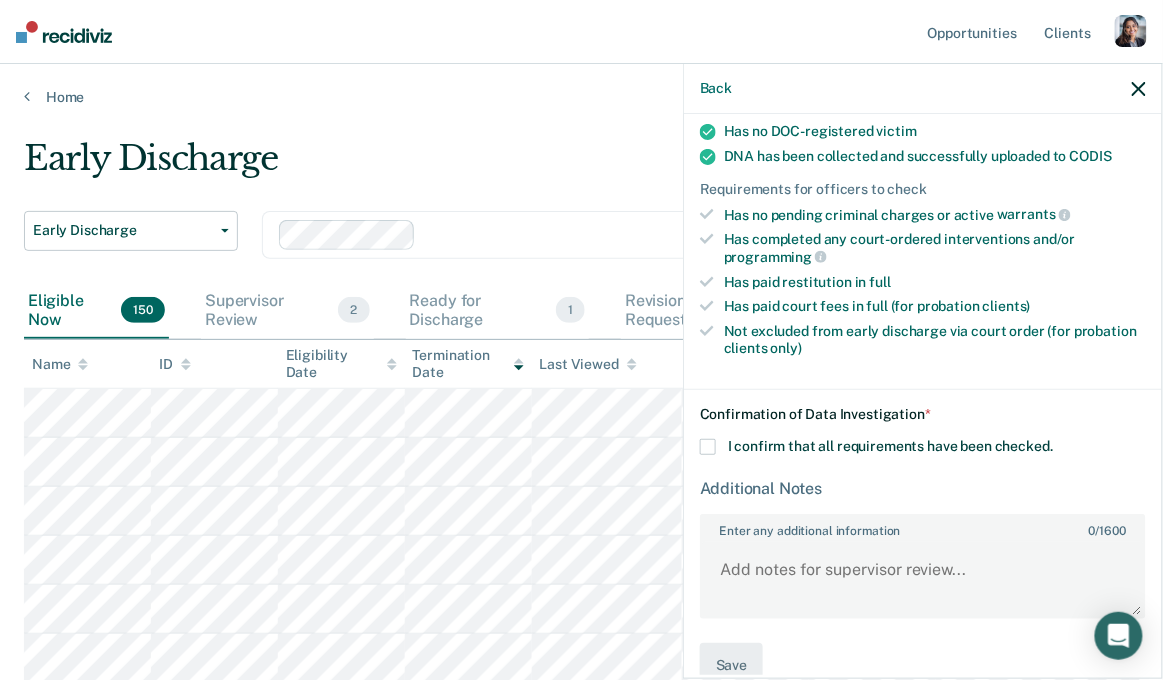 click at bounding box center [708, 447] 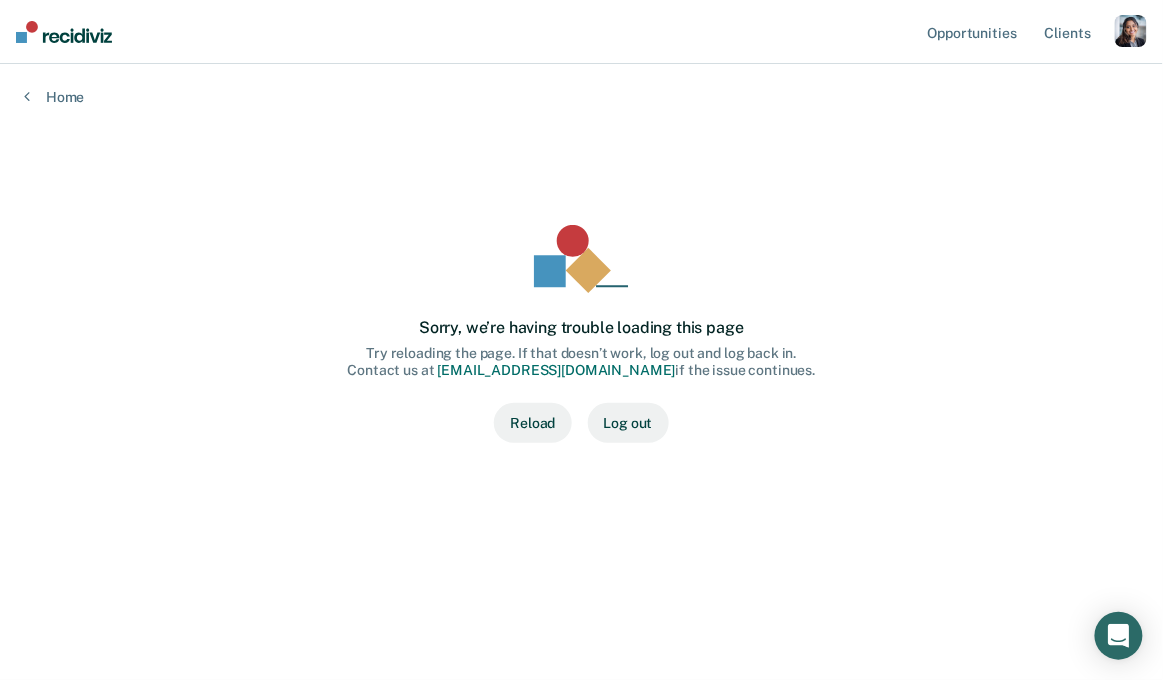 click on "Reload" at bounding box center [532, 423] 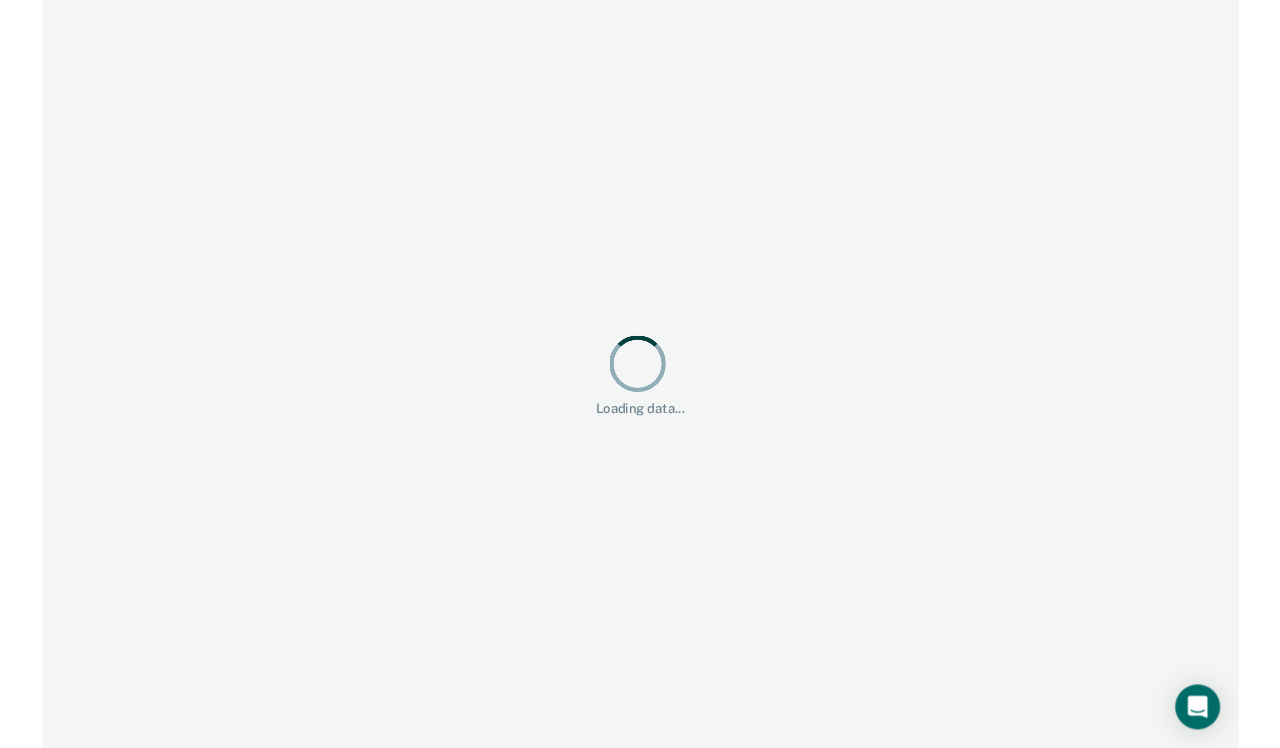 scroll, scrollTop: 0, scrollLeft: 0, axis: both 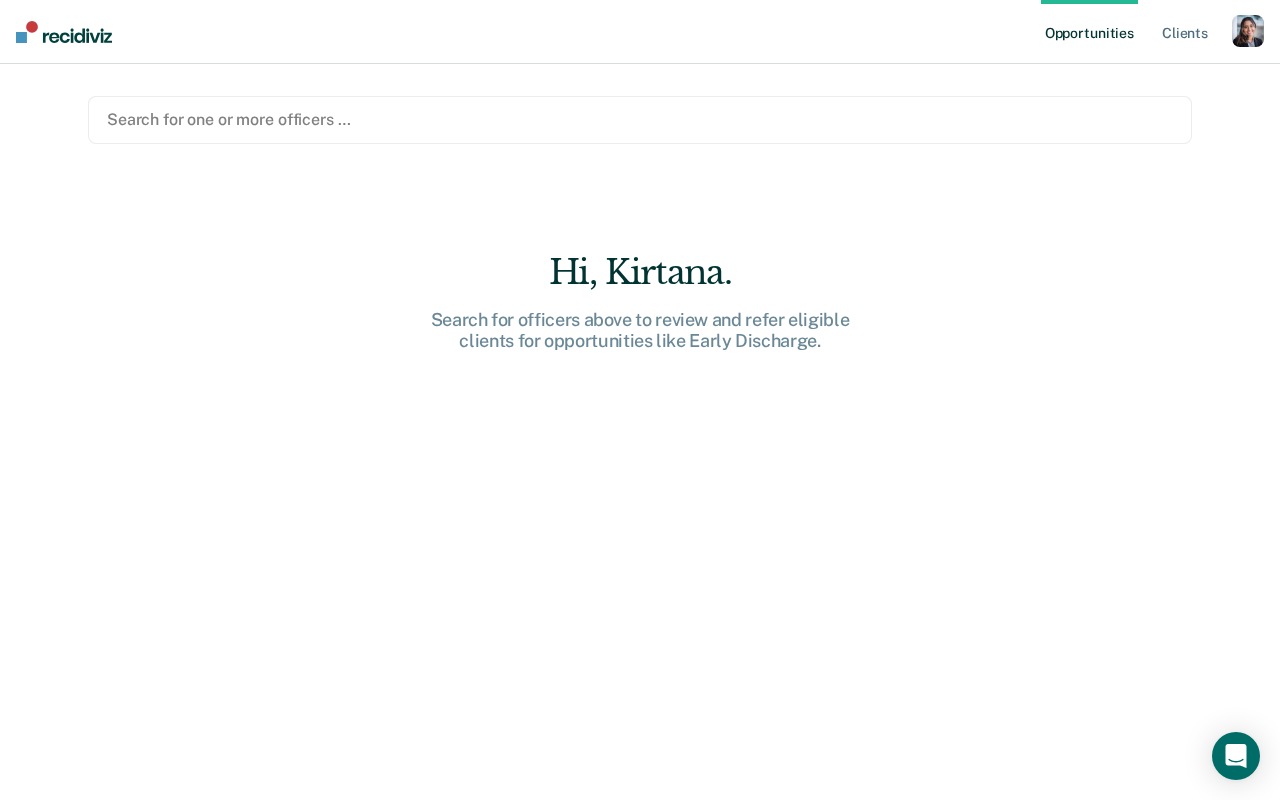 click on "Hi, Kirtana. Search for officers above to review and refer eligible clients for
opportunities like Early Discharge." at bounding box center (640, 540) 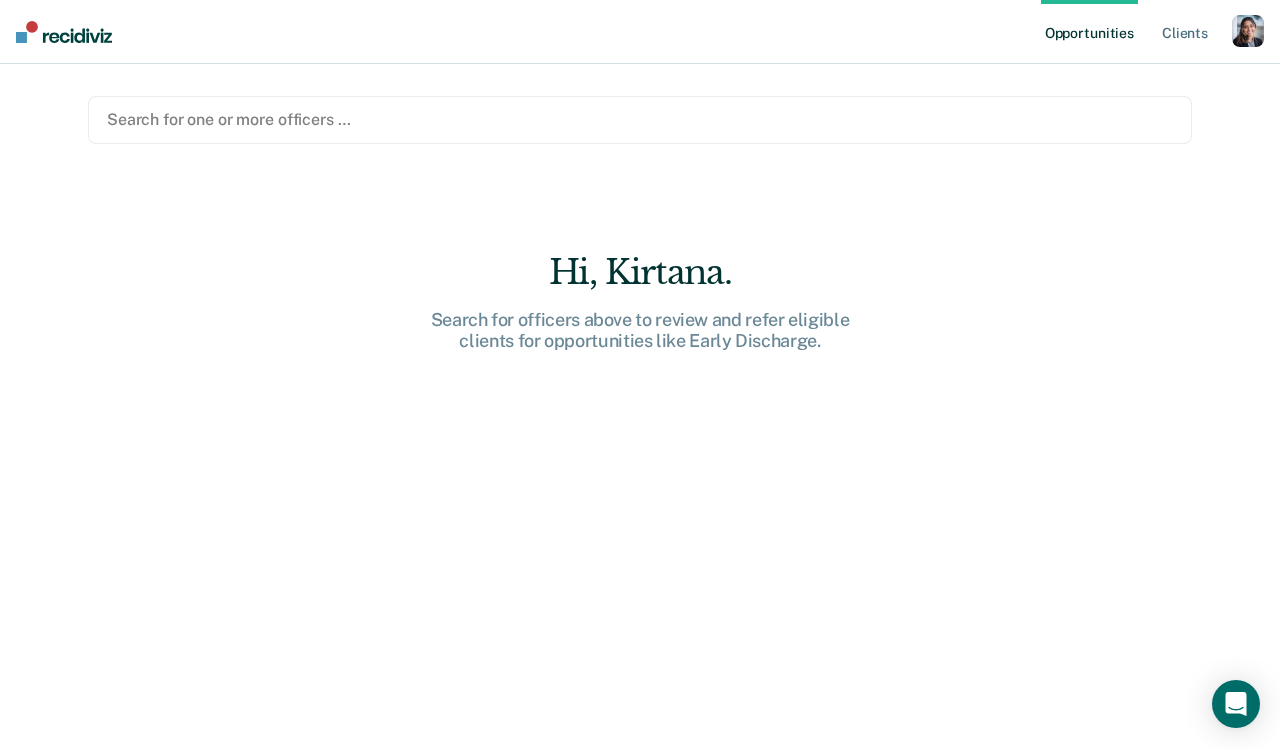 click on "Hi, Kirtana. Search for officers above to review and refer eligible clients for
opportunities like Early Discharge." at bounding box center (640, 514) 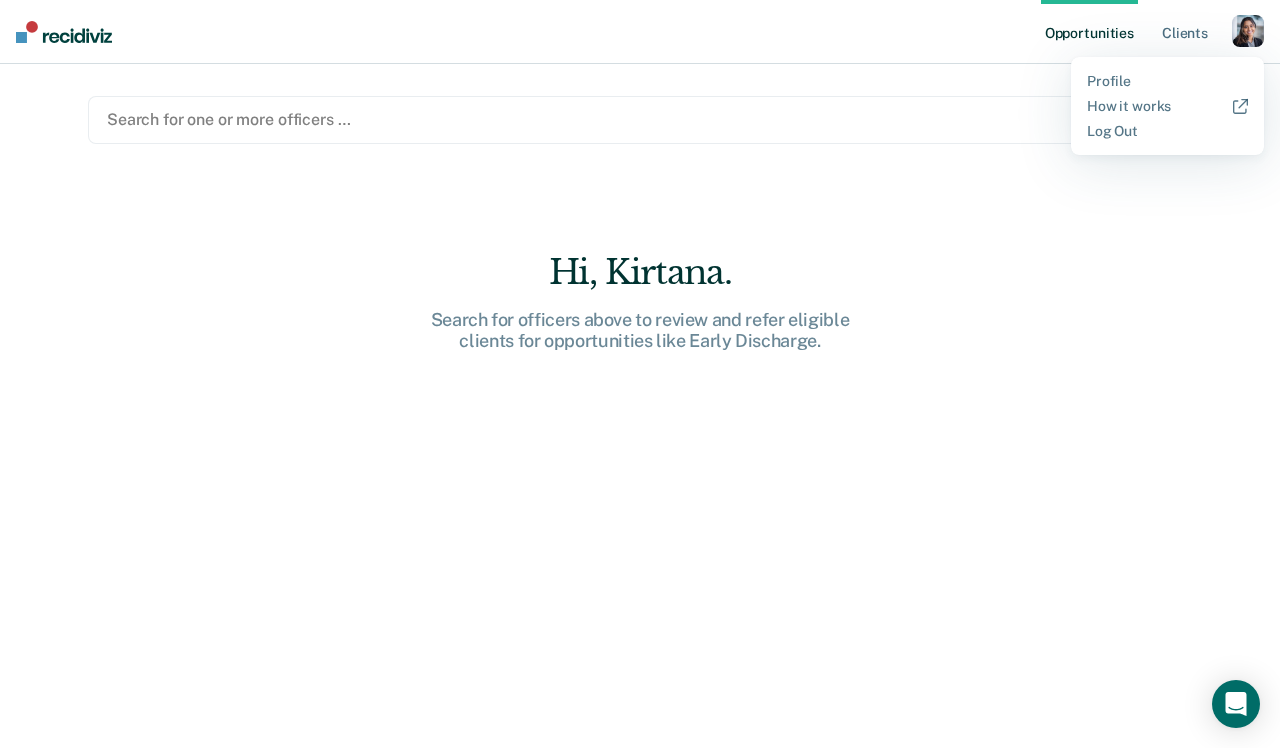 click on "Profile How it works Log Out" at bounding box center (1167, 106) 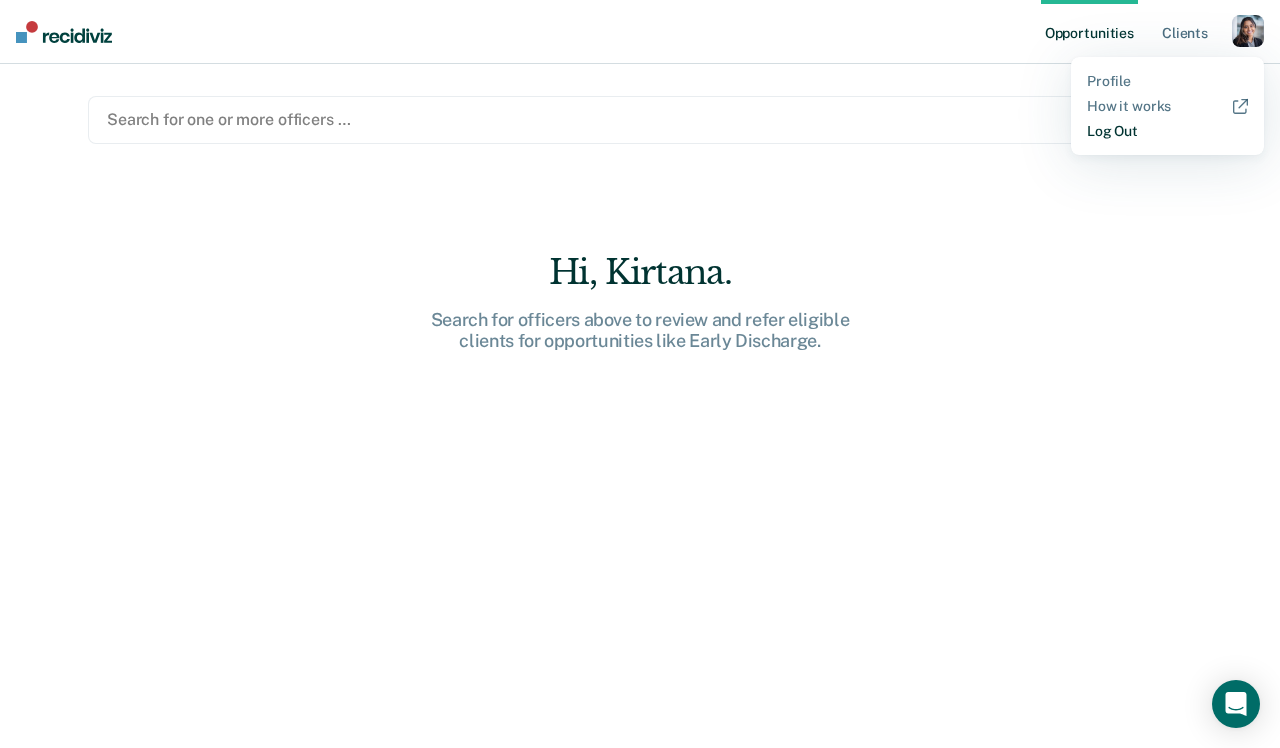 click on "Log Out" at bounding box center (1167, 131) 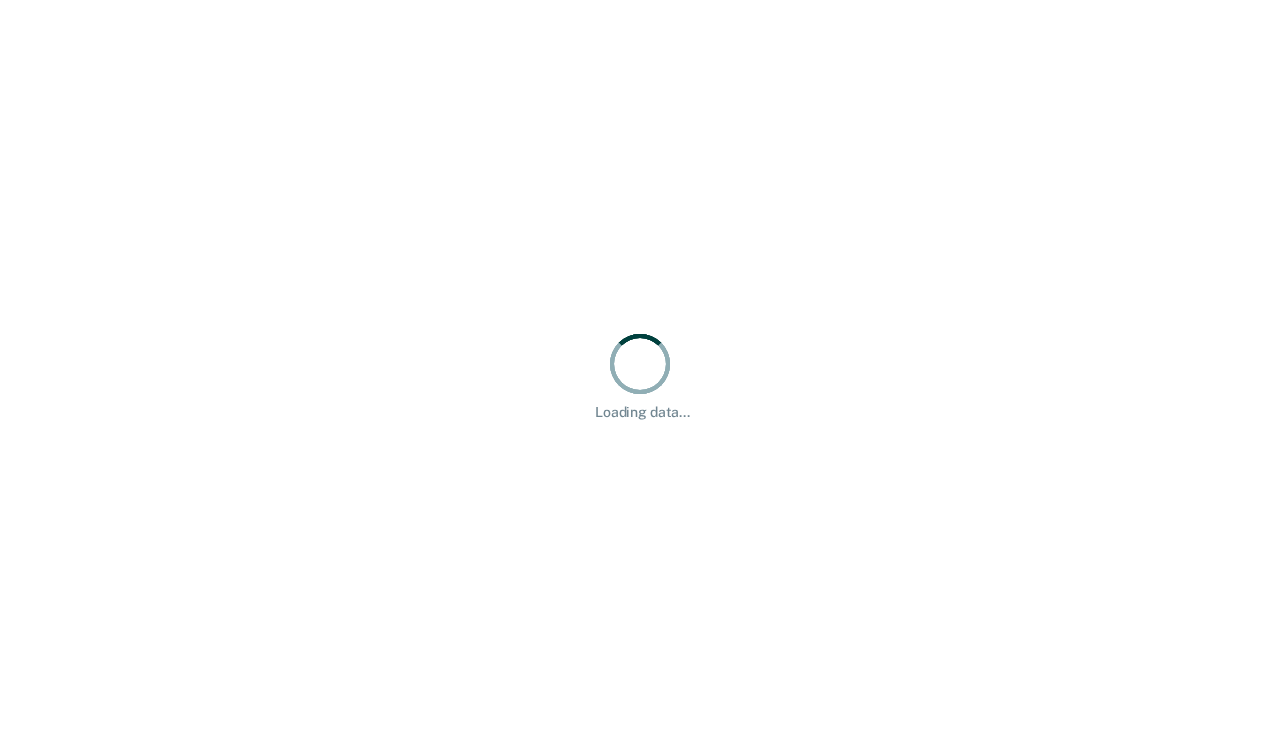 scroll, scrollTop: 0, scrollLeft: 0, axis: both 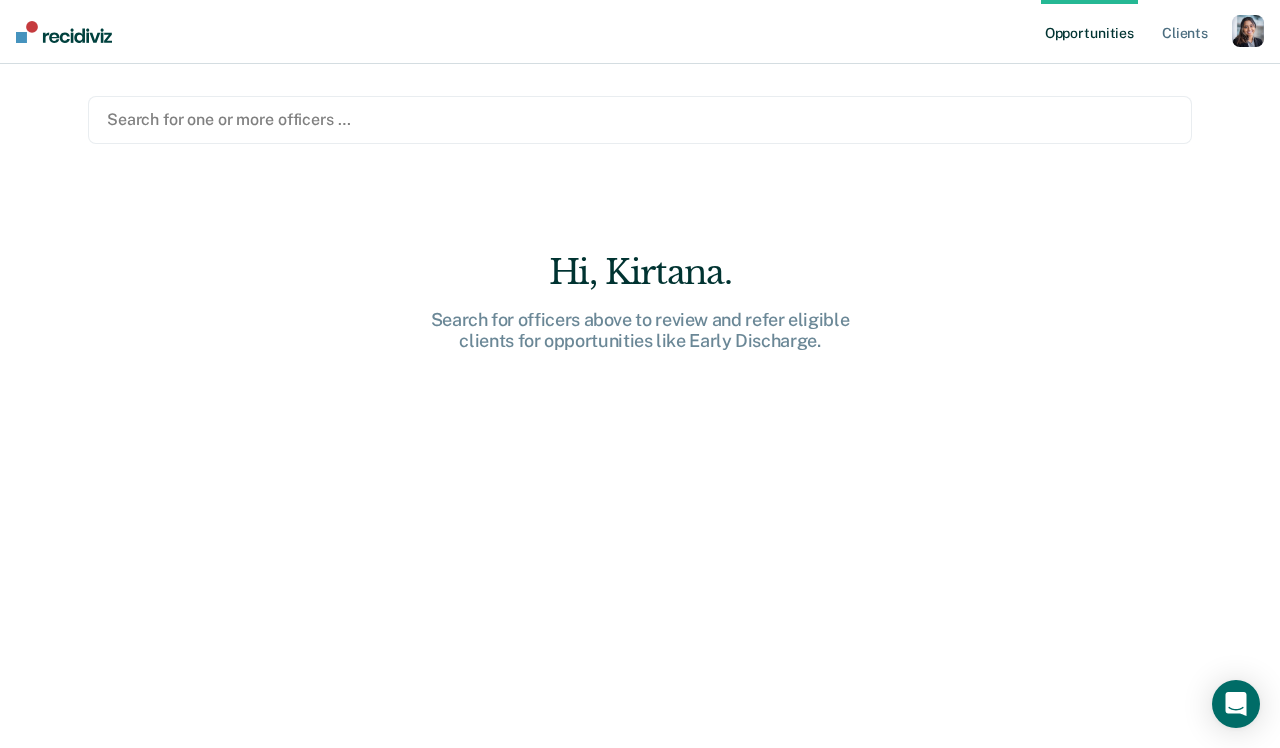 click at bounding box center [640, 119] 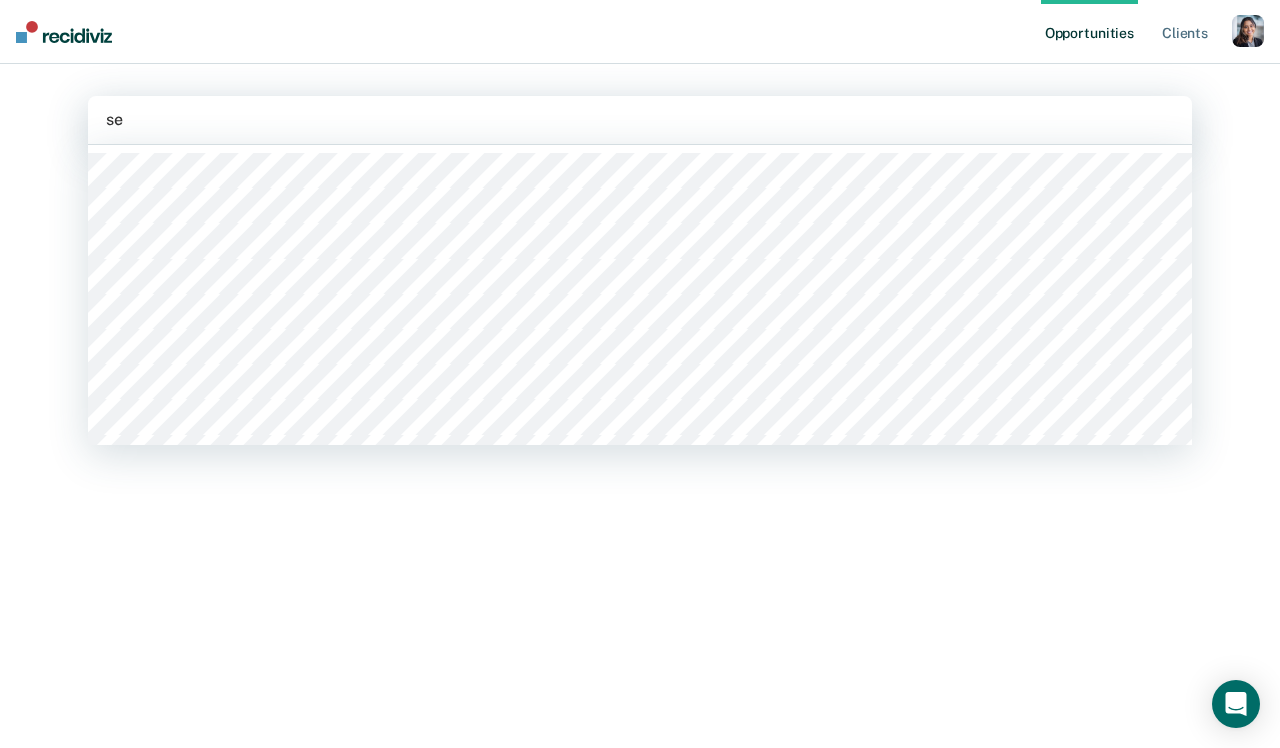 type on "set" 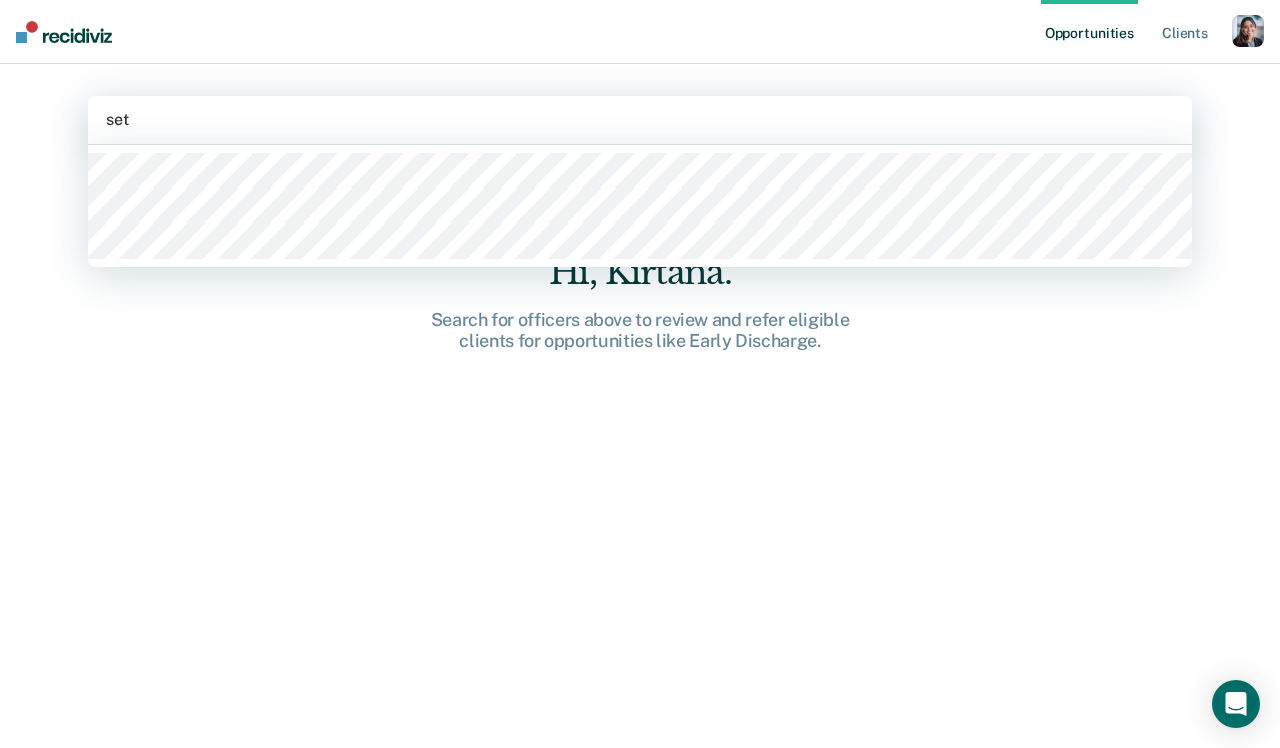 type 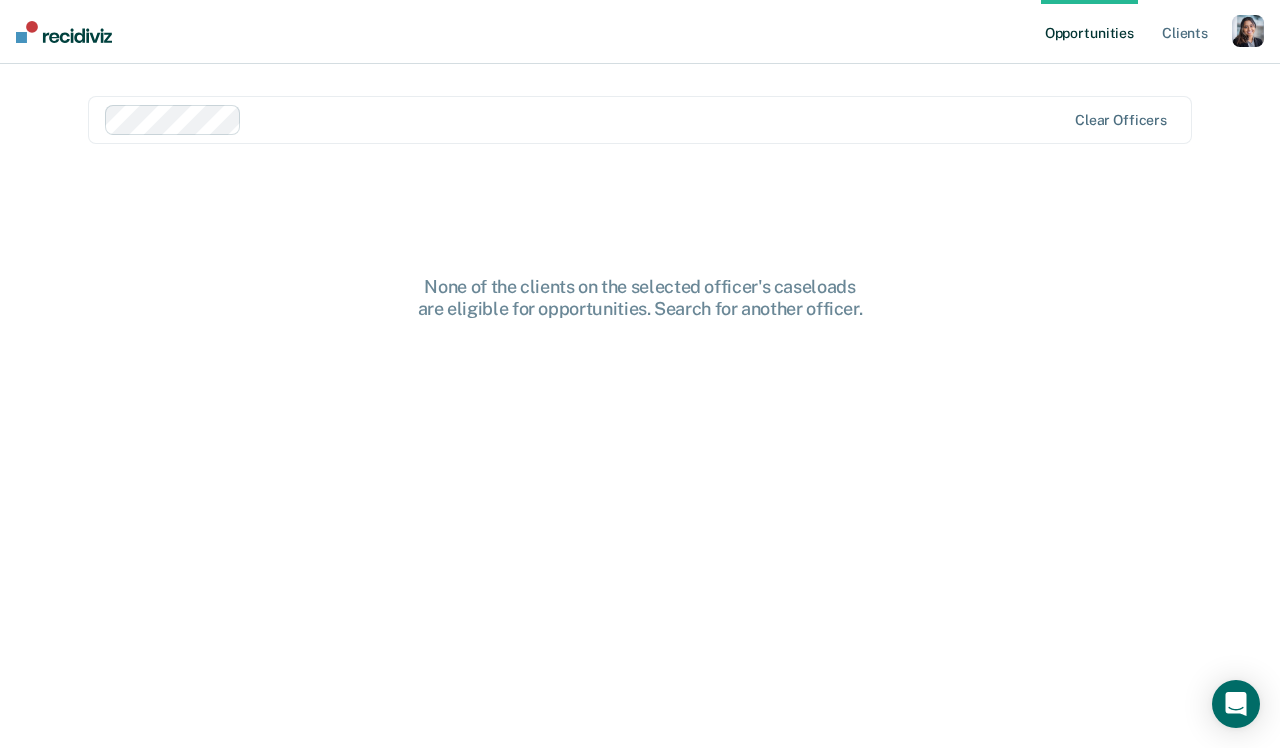 click on "None of the clients on the selected officer's caseloads are eligible for opportunities. Search for another officer." at bounding box center (640, 430) 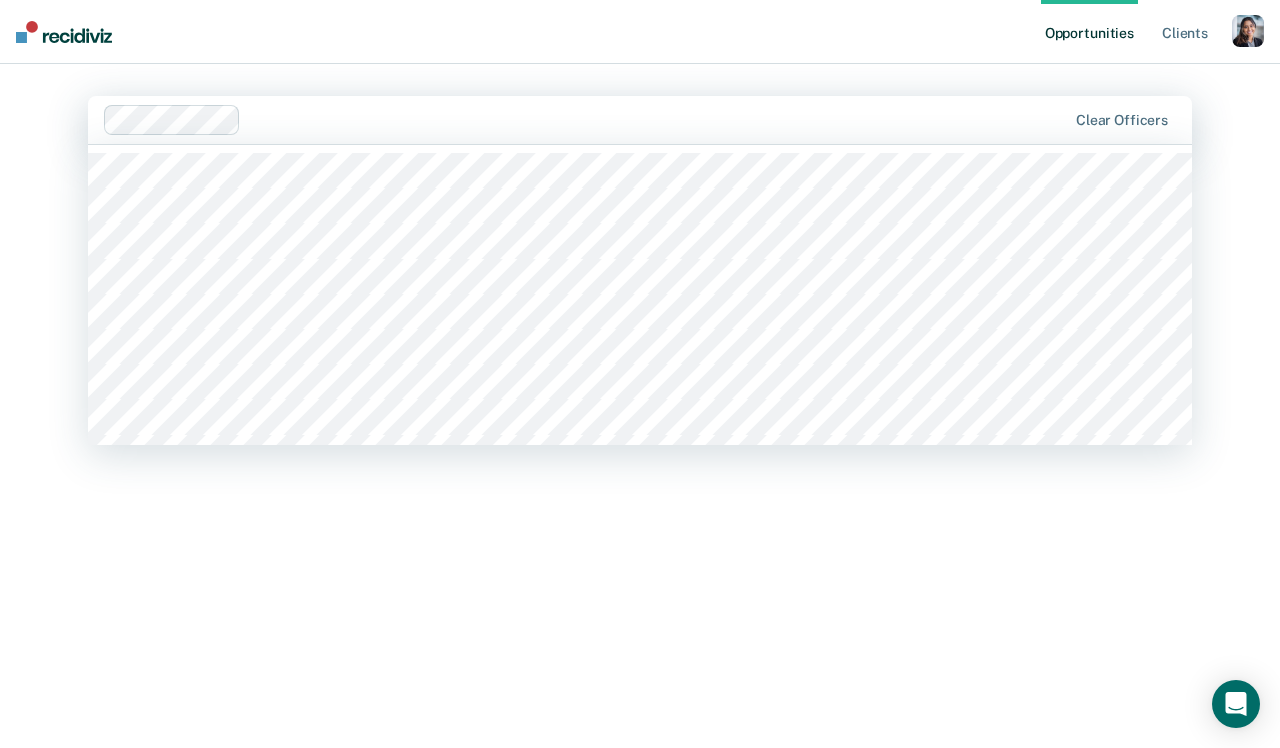 click at bounding box center (657, 119) 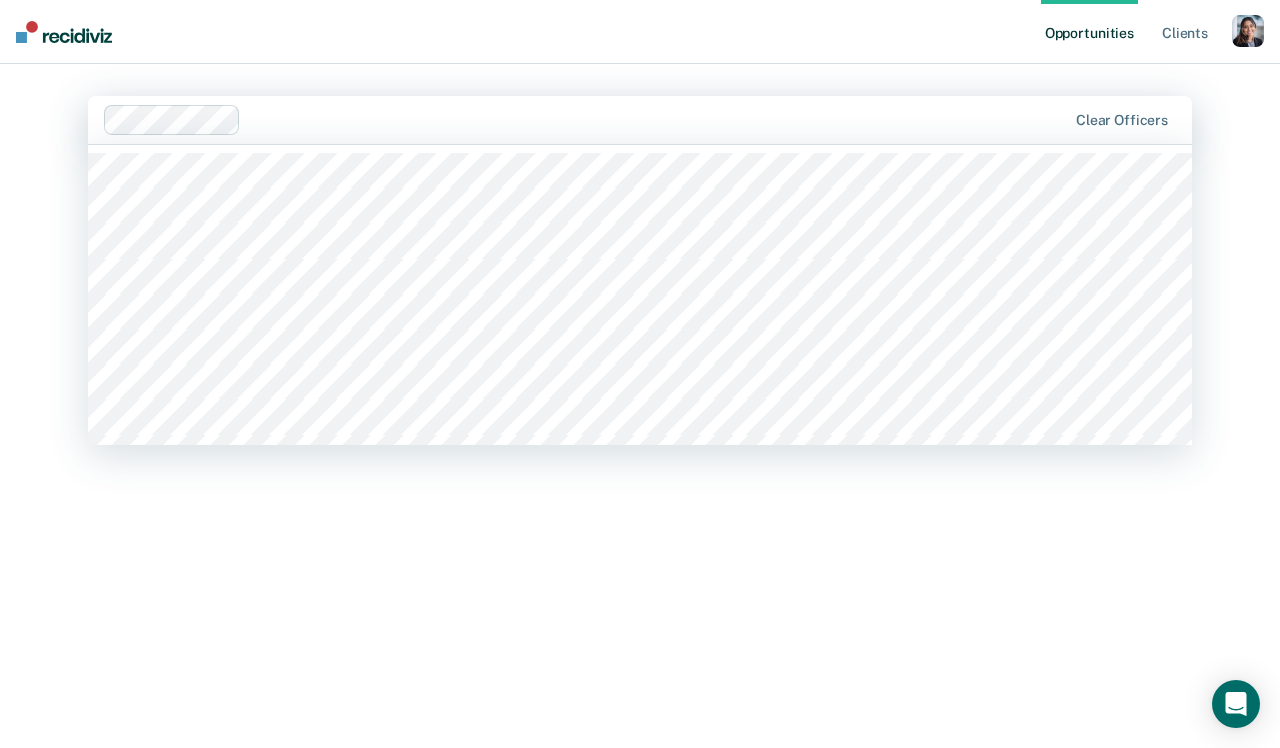 click on "None of the clients on the selected officer's caseloads are eligible for opportunities. Search for another officer." at bounding box center (640, 430) 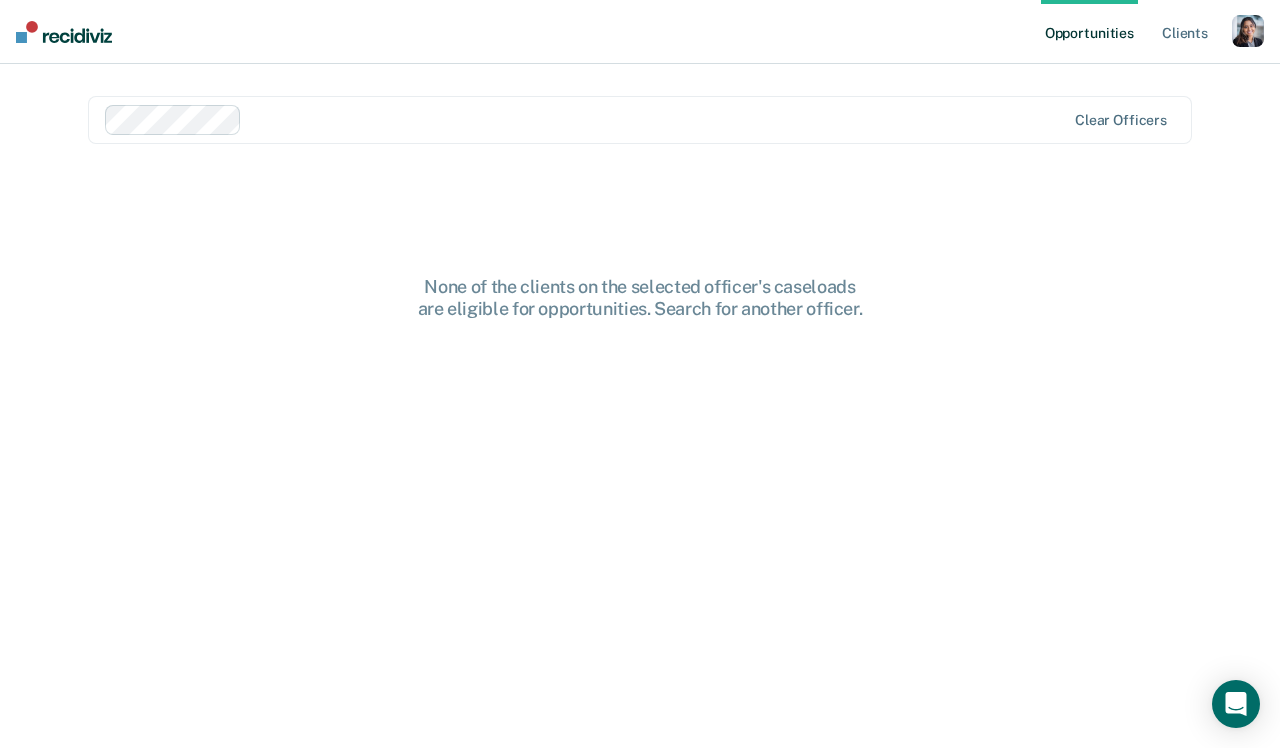 click at bounding box center (657, 119) 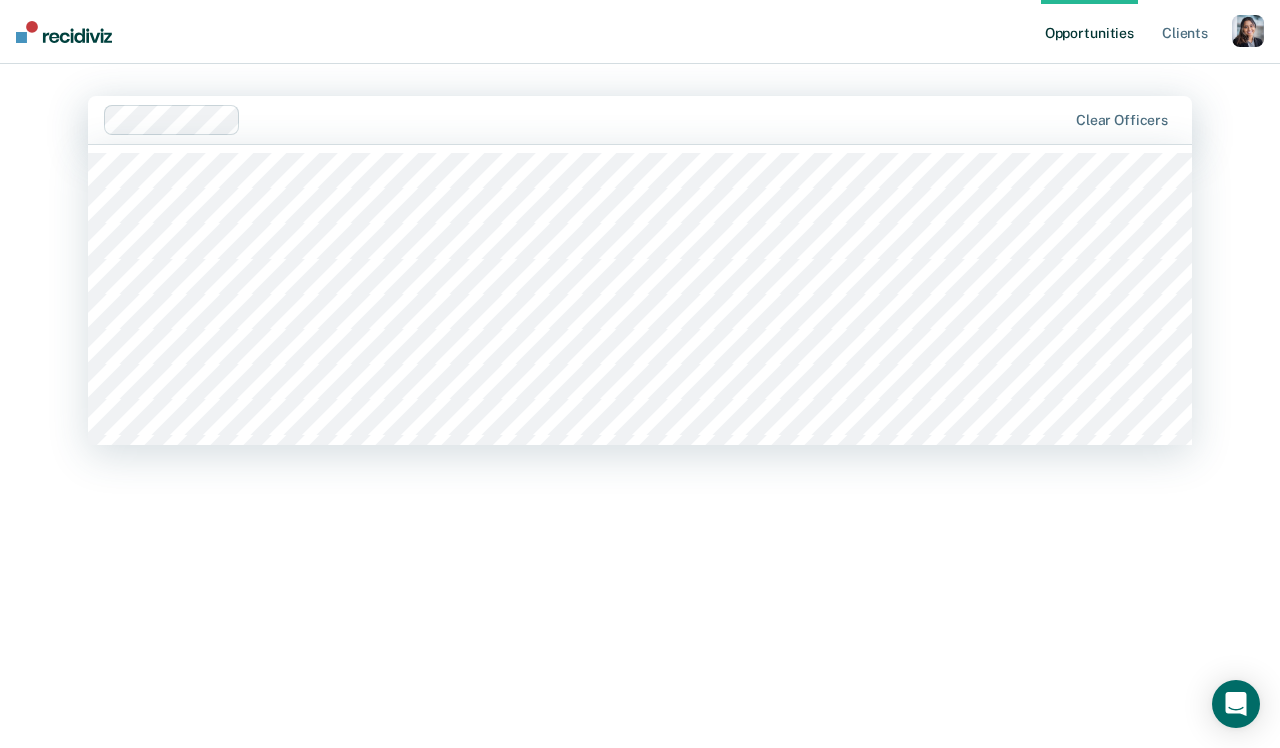 click on "None of the clients on the selected officer's caseloads are eligible for opportunities. Search for another officer." at bounding box center [640, 430] 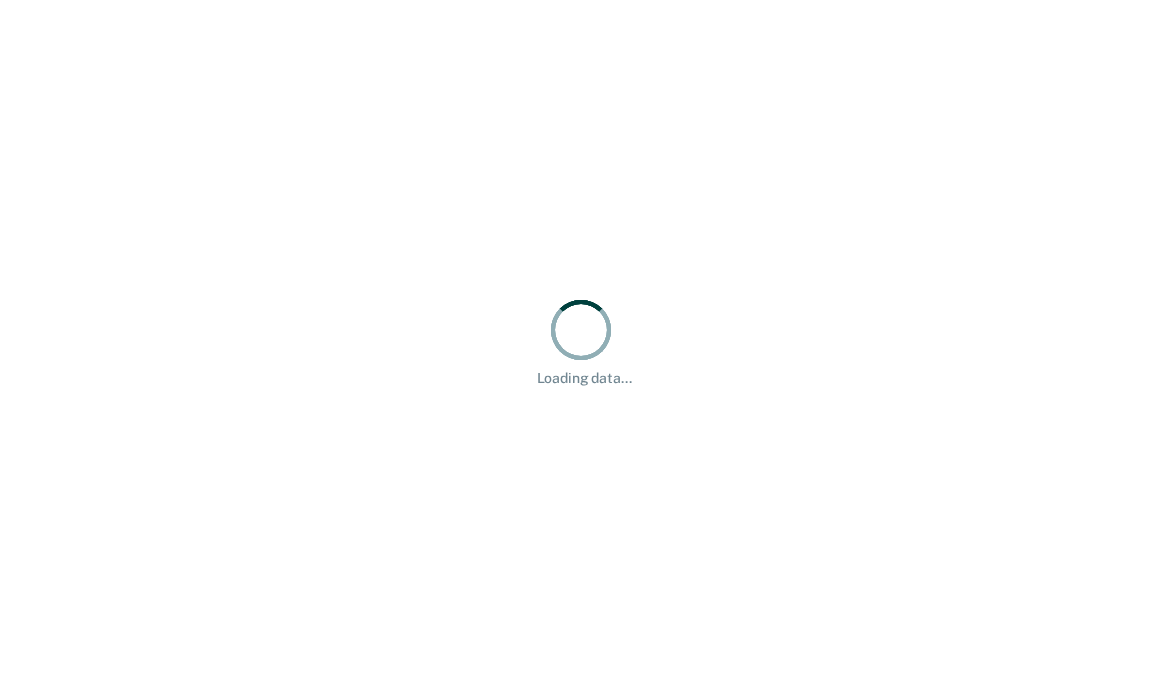 scroll, scrollTop: 0, scrollLeft: 0, axis: both 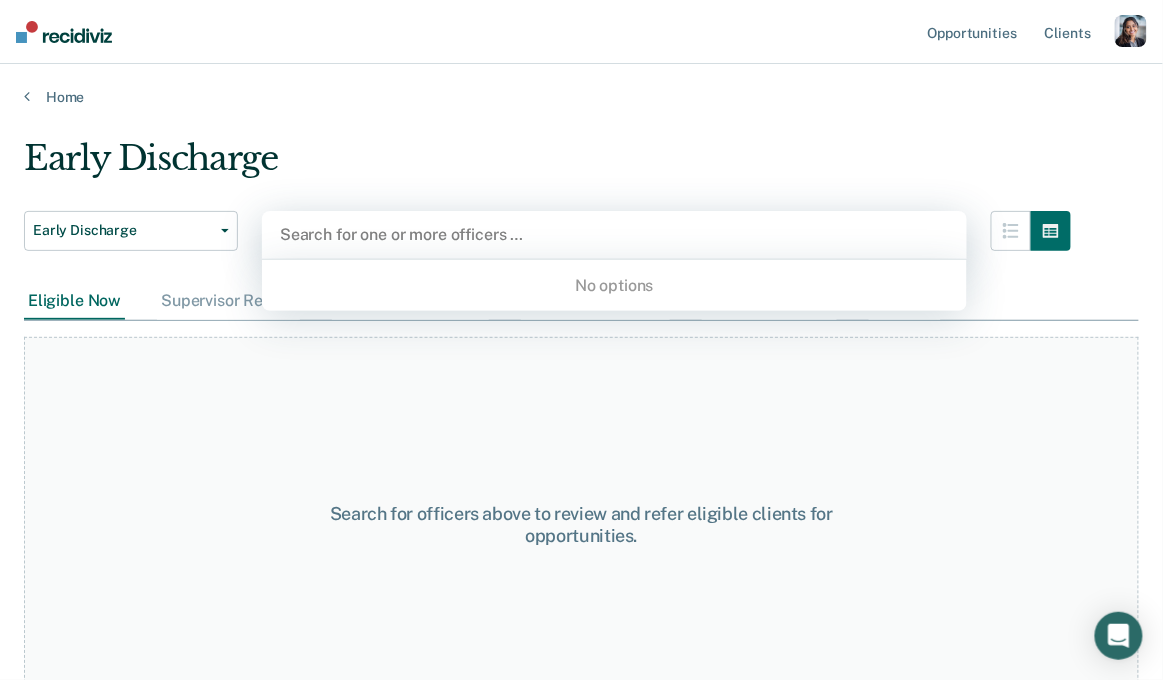 click at bounding box center [614, 234] 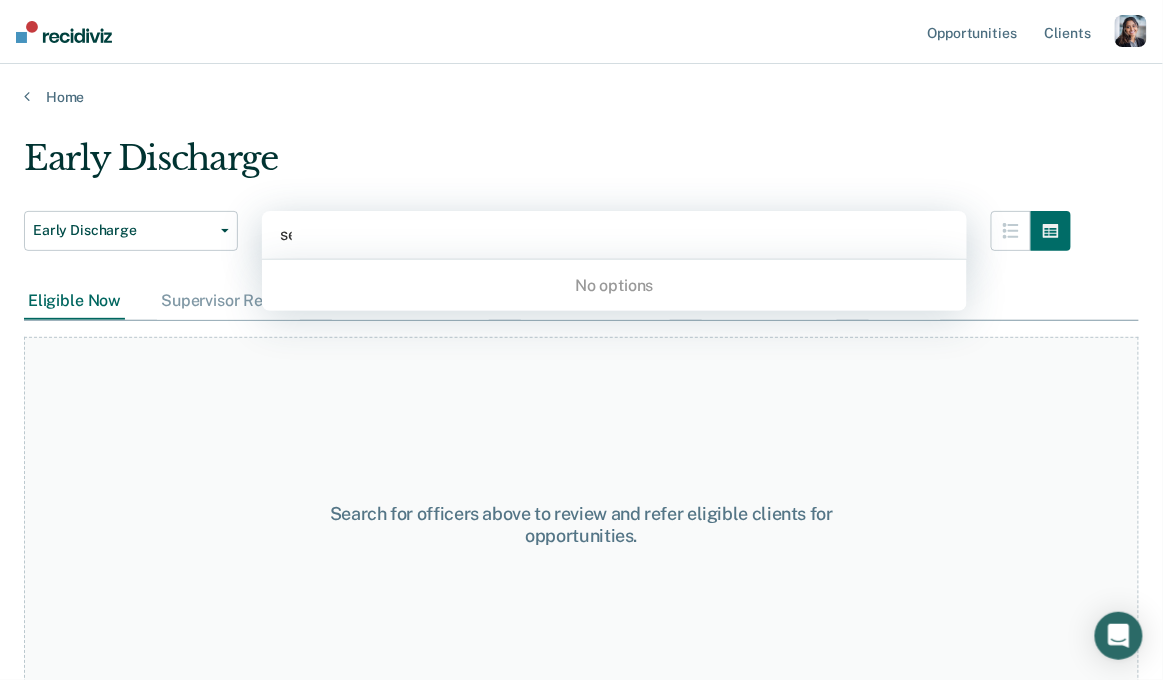 type on "set" 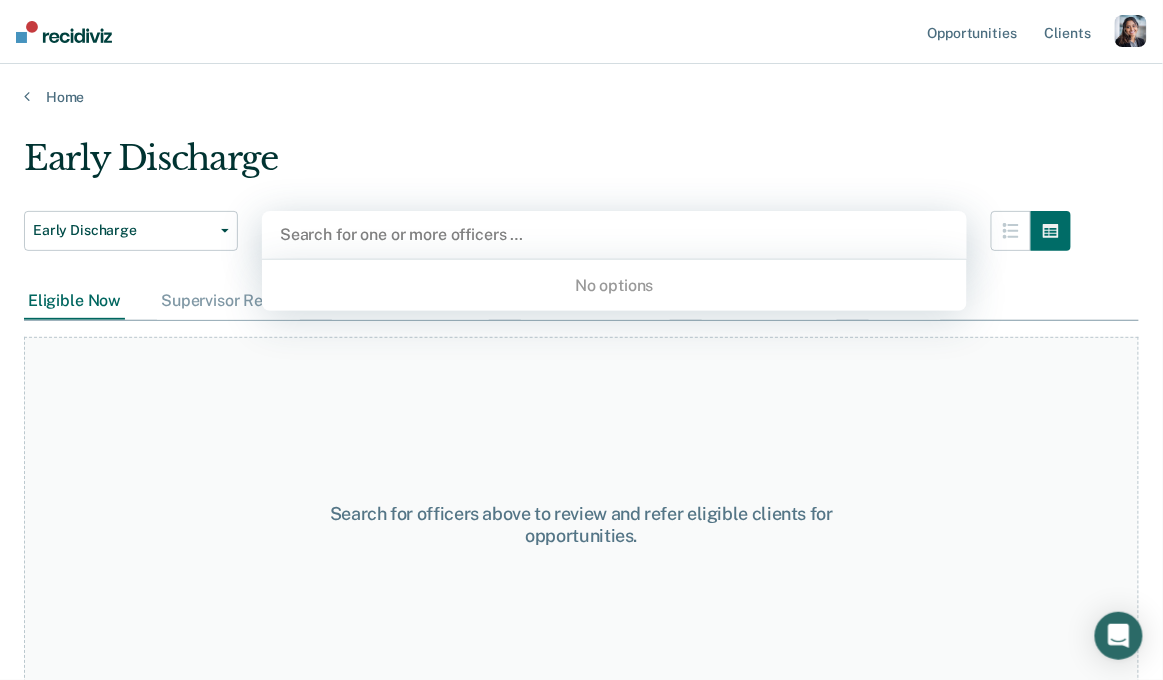 click on "Home" at bounding box center (581, 85) 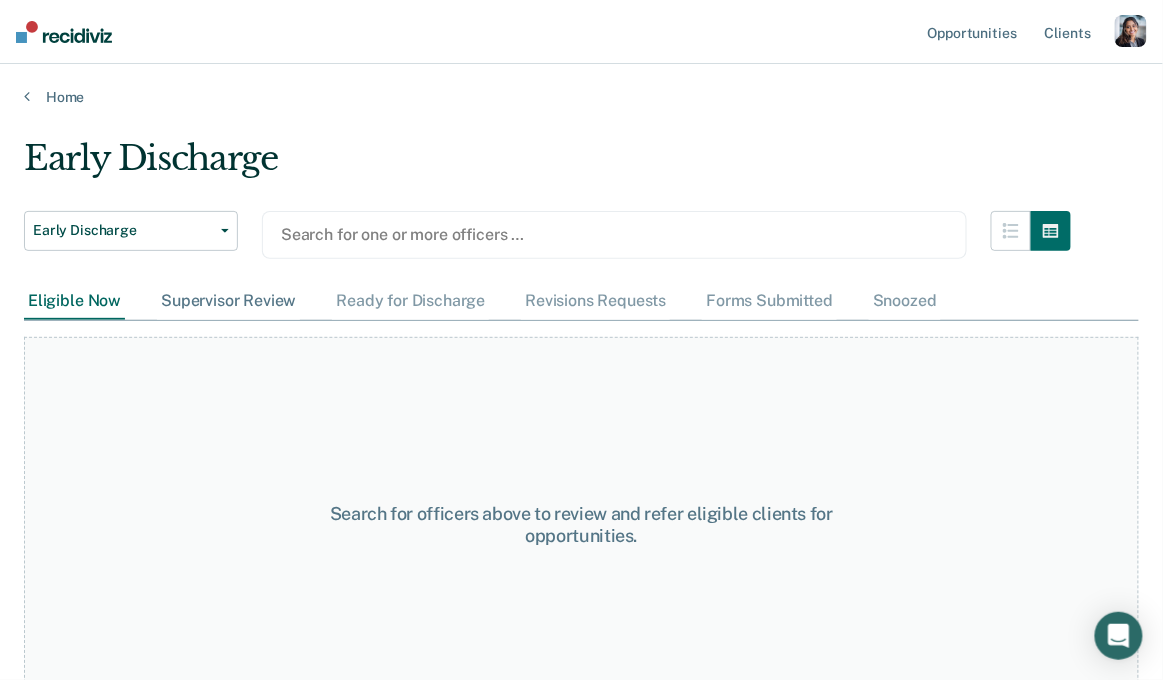 click on "Supervisor Review" at bounding box center (228, 301) 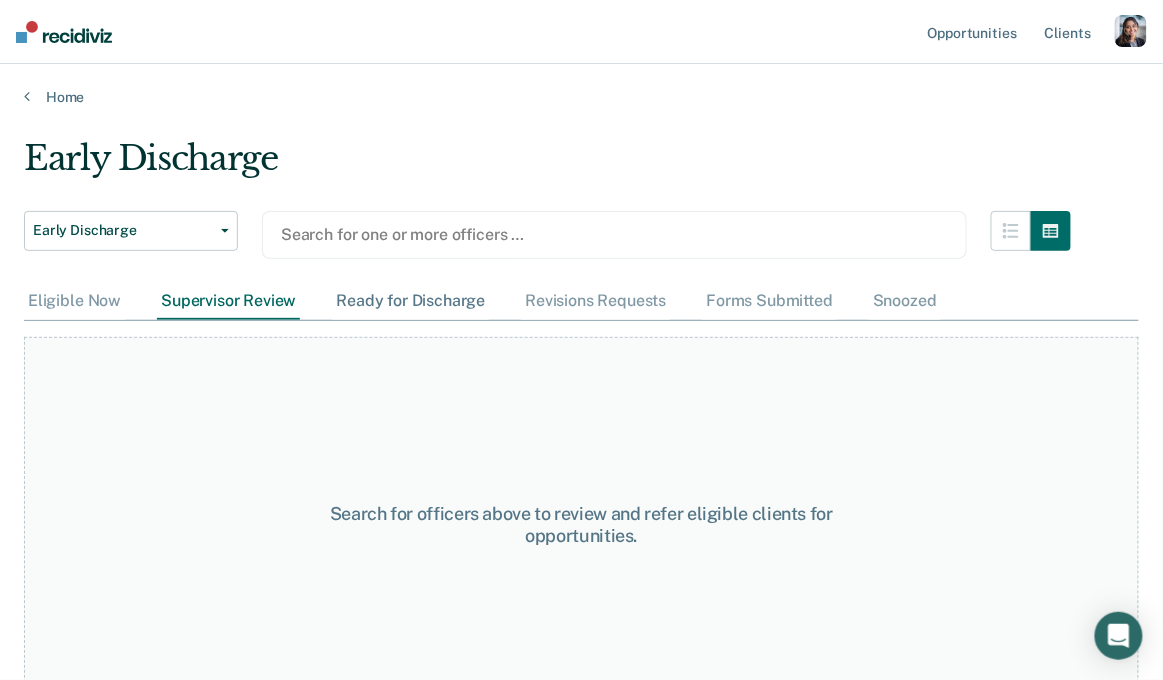 click on "Ready for Discharge" at bounding box center [410, 301] 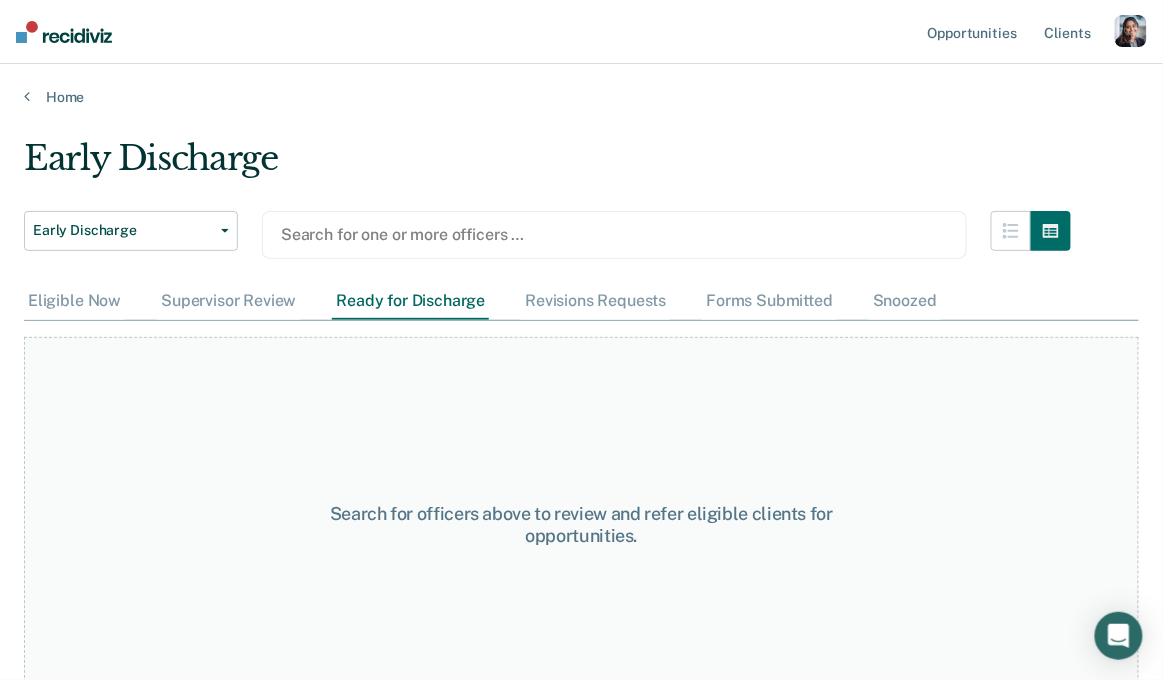 click at bounding box center (614, 234) 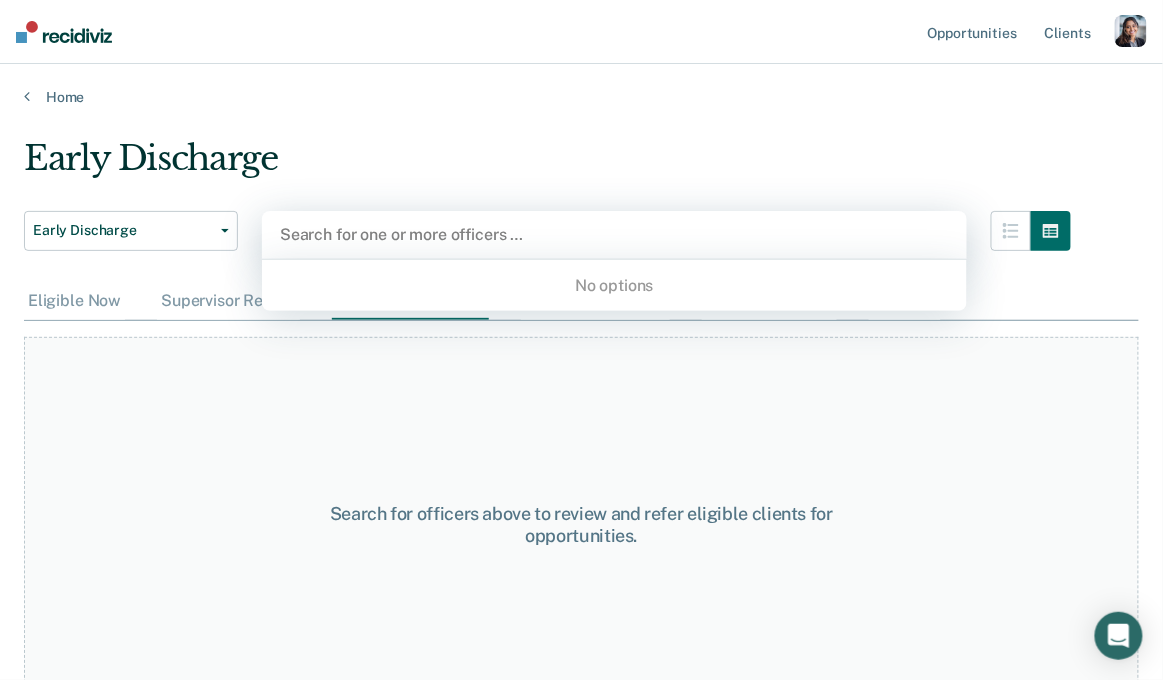click on "Search for one or more officers …" at bounding box center (614, 234) 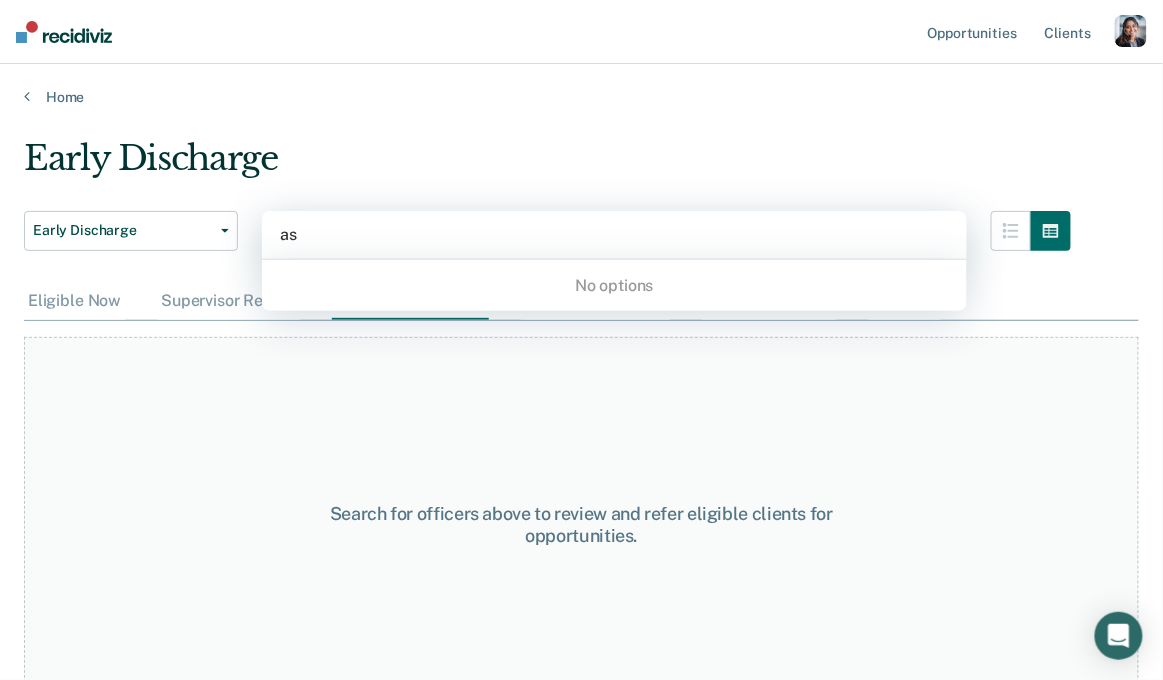 type on "a" 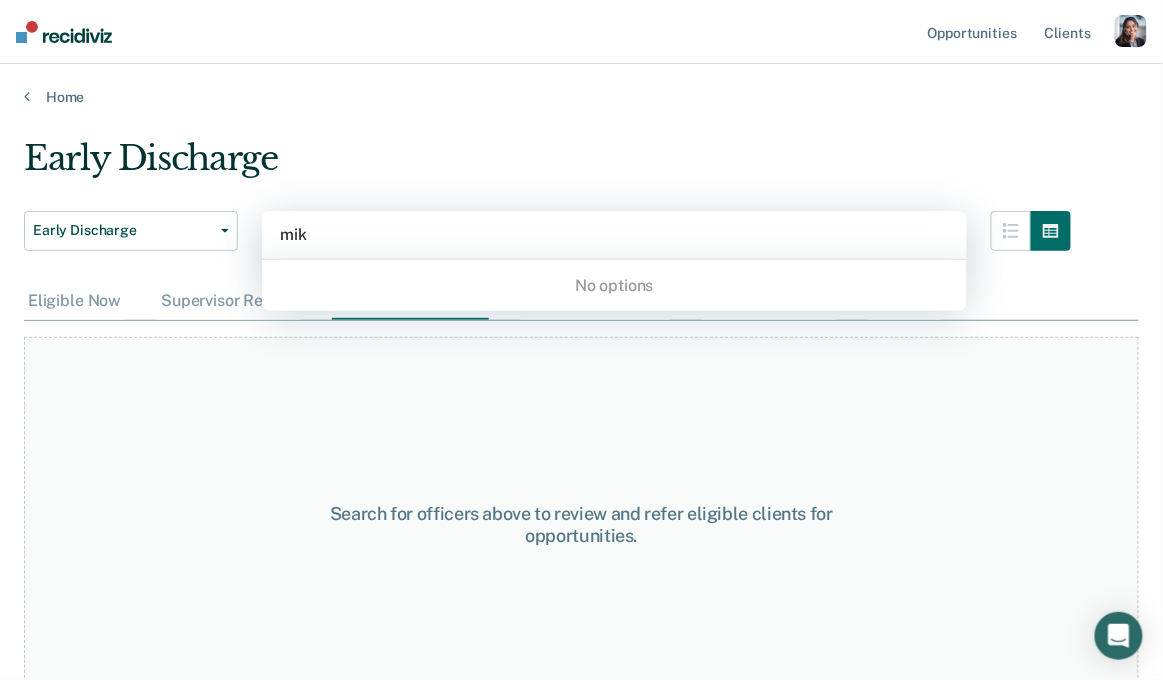type on "mik" 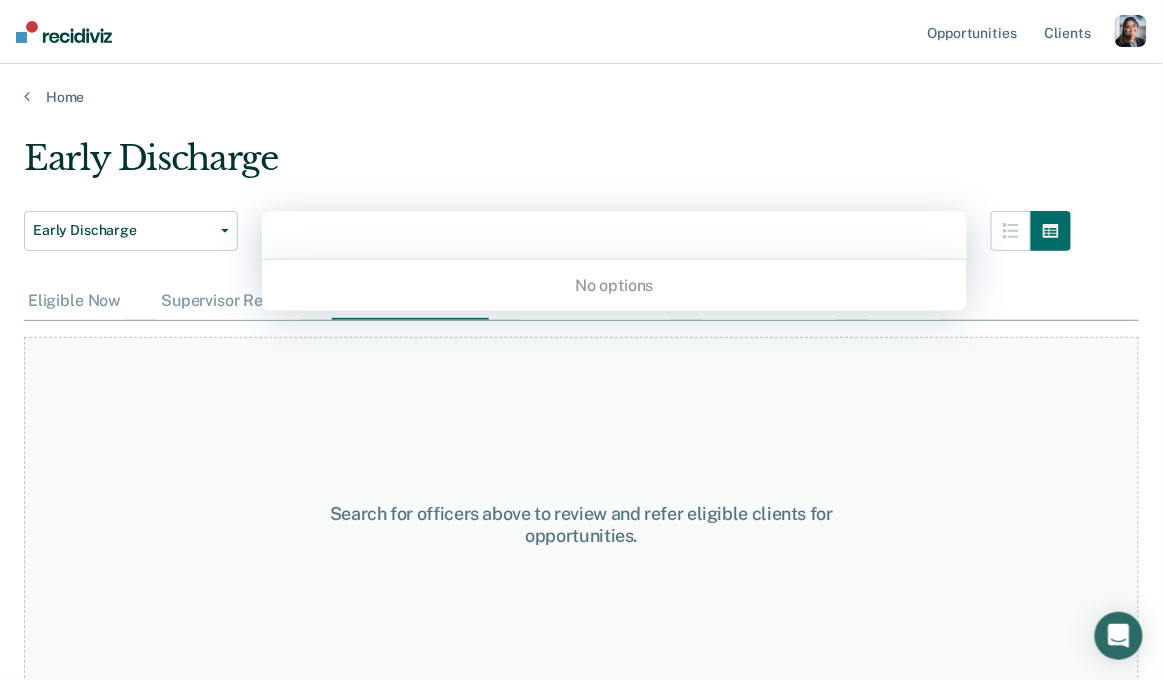click on "Early Discharge   Early Discharge Early Discharge Use Up and Down to choose options, press Enter to select the currently focused option, press Escape to exit the menu, press Tab to select the option and exit the menu. No options Eligible Now Supervisor Review Ready for Discharge Revisions Requests Forms Submitted Snoozed
To pick up a draggable item, press the space bar.
While dragging, use the arrow keys to move the item.
Press space again to drop the item in its new position, or press escape to cancel.
Search for officers above to review and refer eligible clients for opportunities." at bounding box center [581, 390] 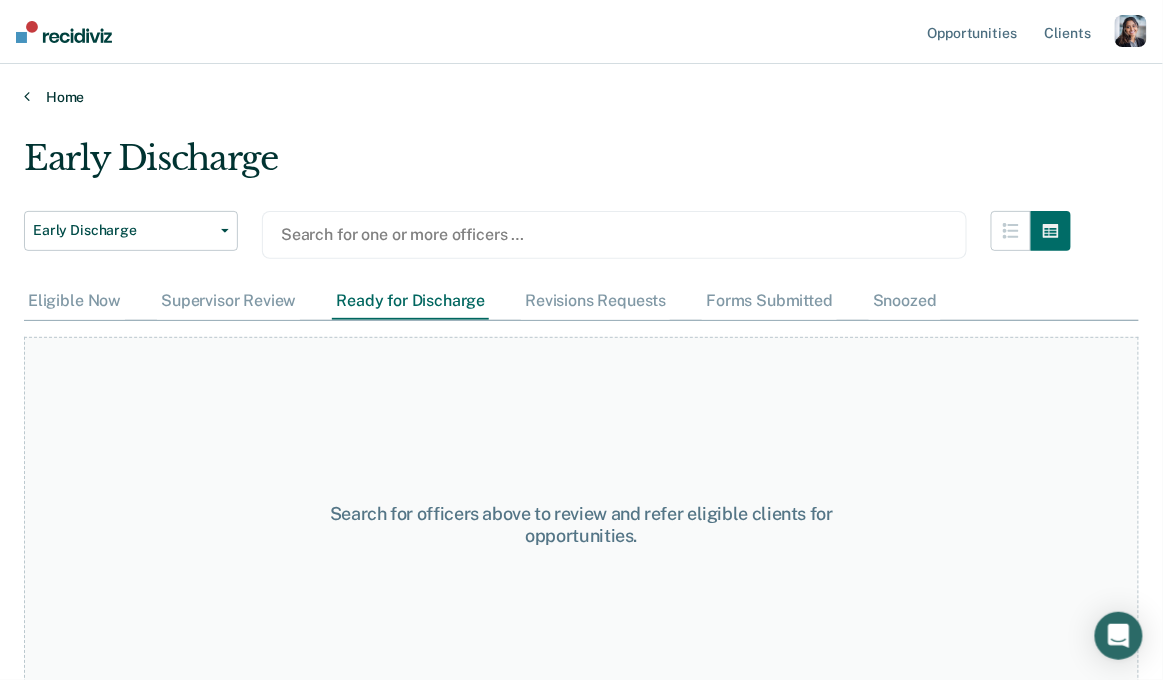 click on "Home" at bounding box center (581, 97) 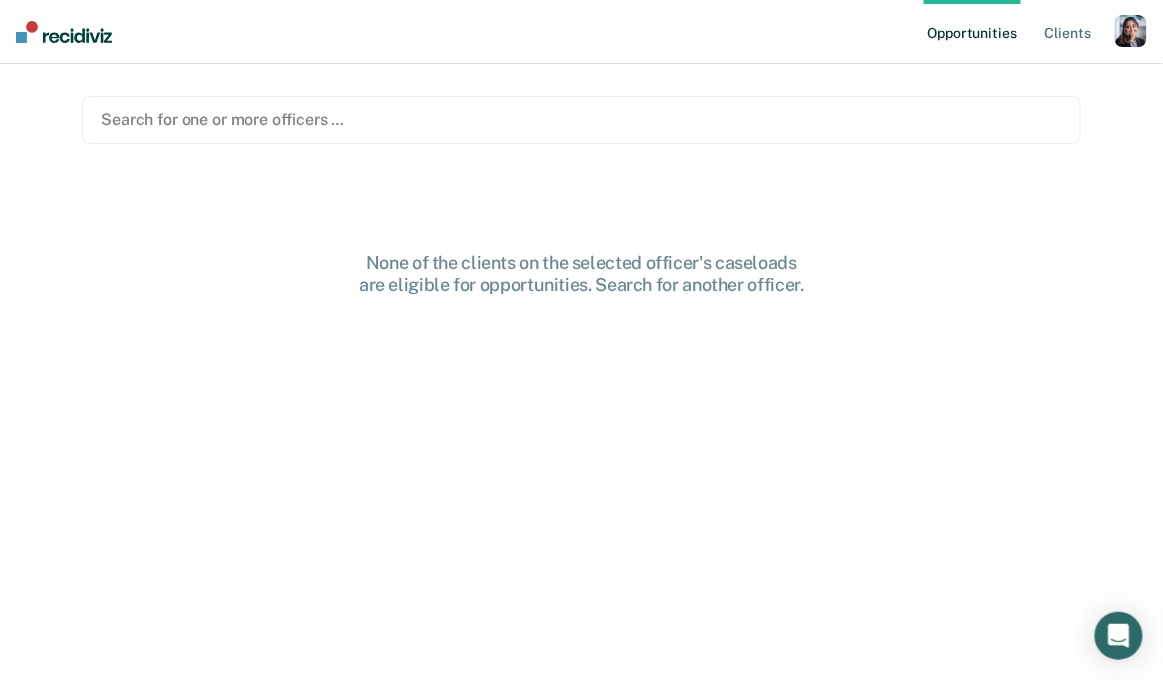 click on "Search for one or more officers … None of the clients on the selected officer's caseloads are eligible for opportunities. Search for another officer." at bounding box center (581, 348) 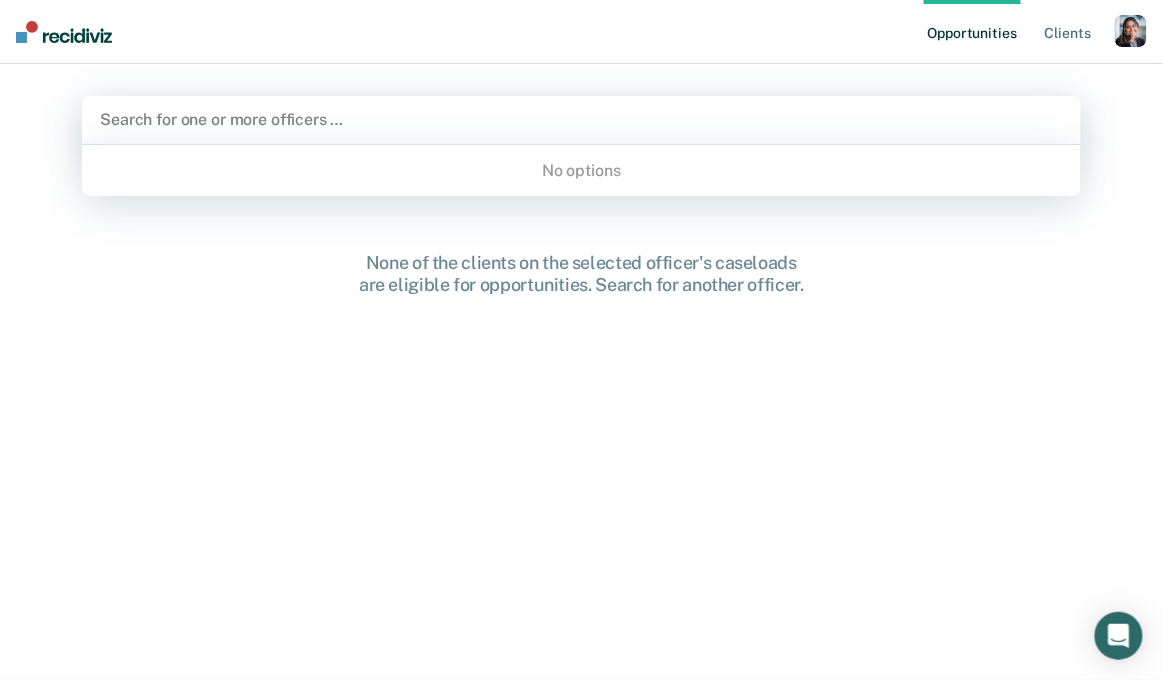 click on "Search for one or more officers …" at bounding box center [581, 120] 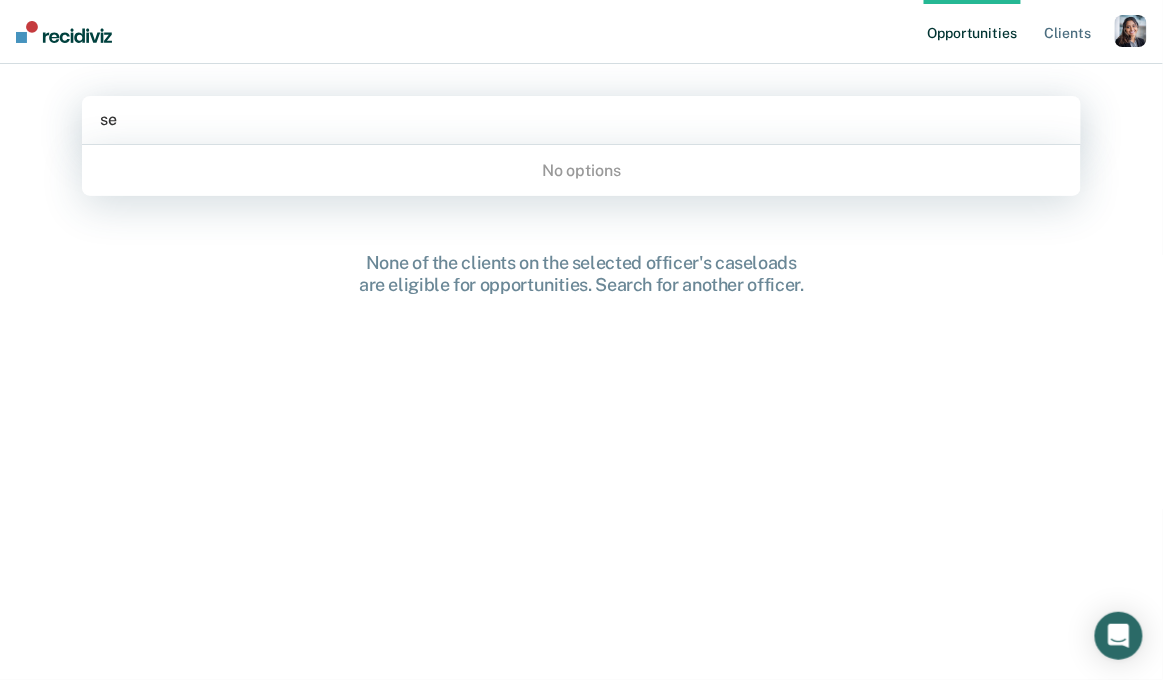 type on "se" 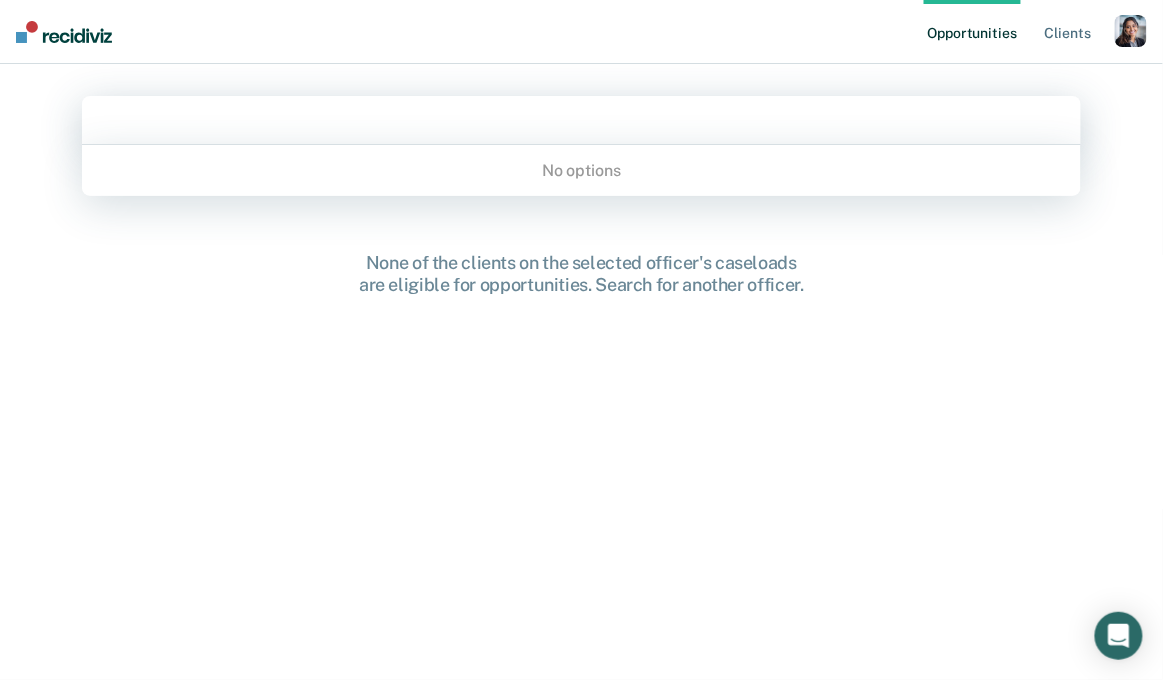 click on "None of the clients on the selected officer's caseloads are eligible for opportunities. Search for another officer." at bounding box center [582, 273] 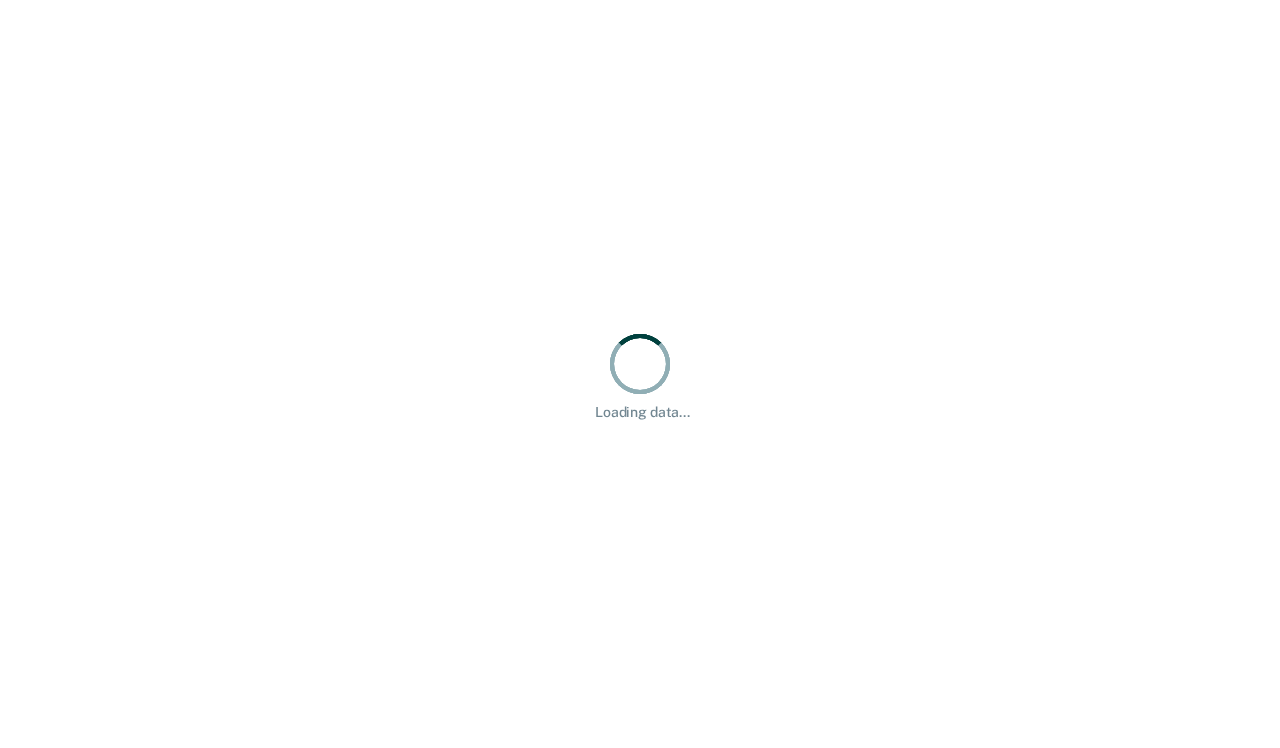 scroll, scrollTop: 0, scrollLeft: 0, axis: both 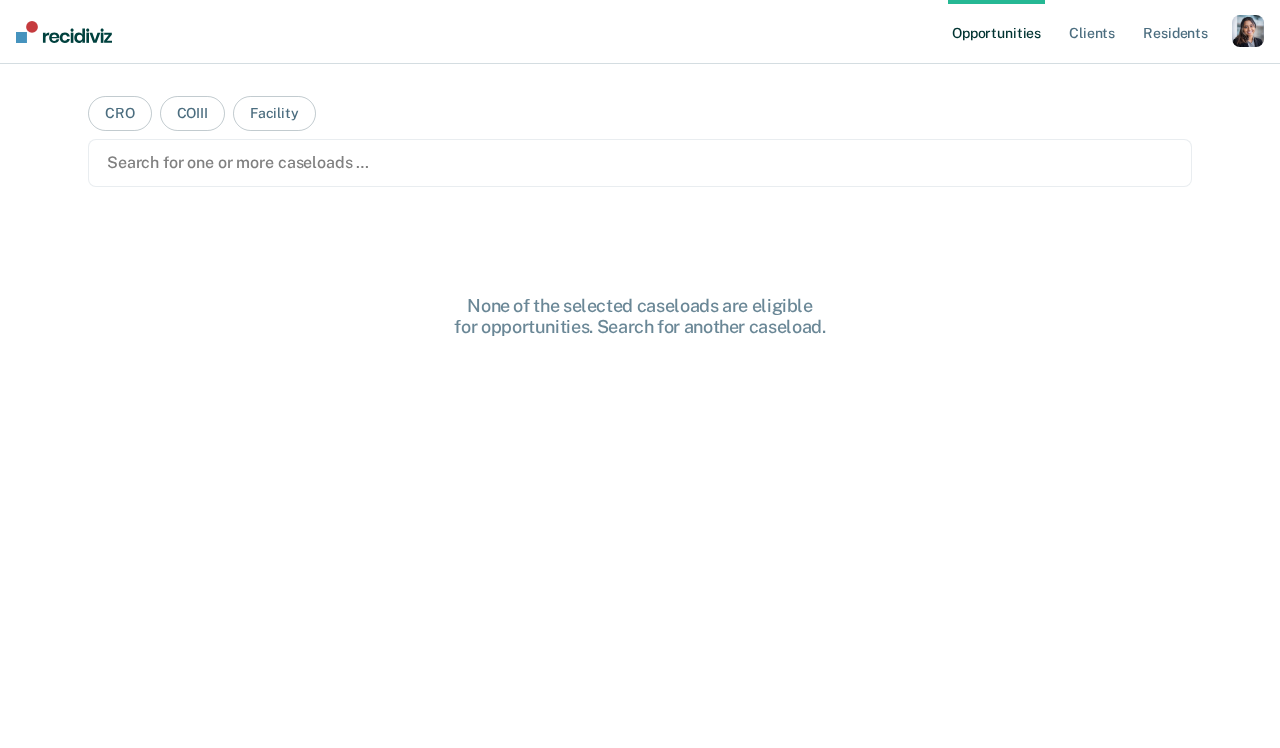 click at bounding box center (1248, 31) 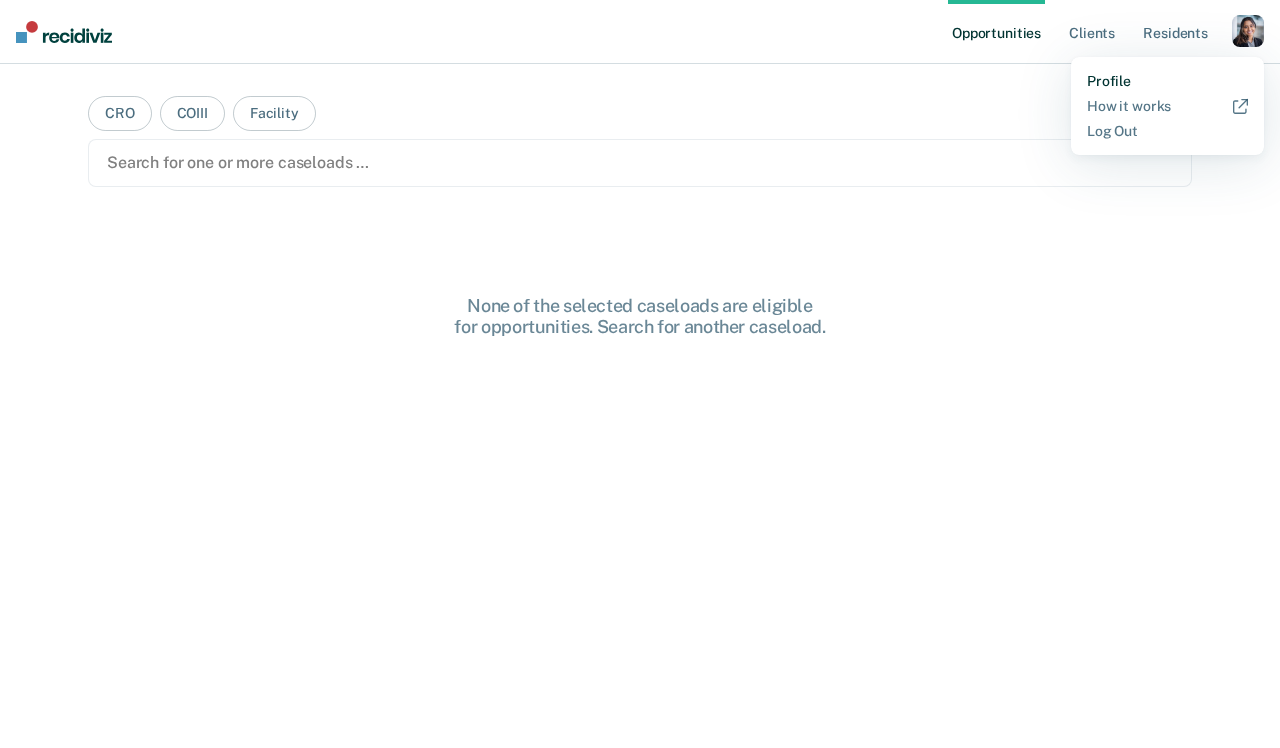 click on "Profile" at bounding box center [1167, 81] 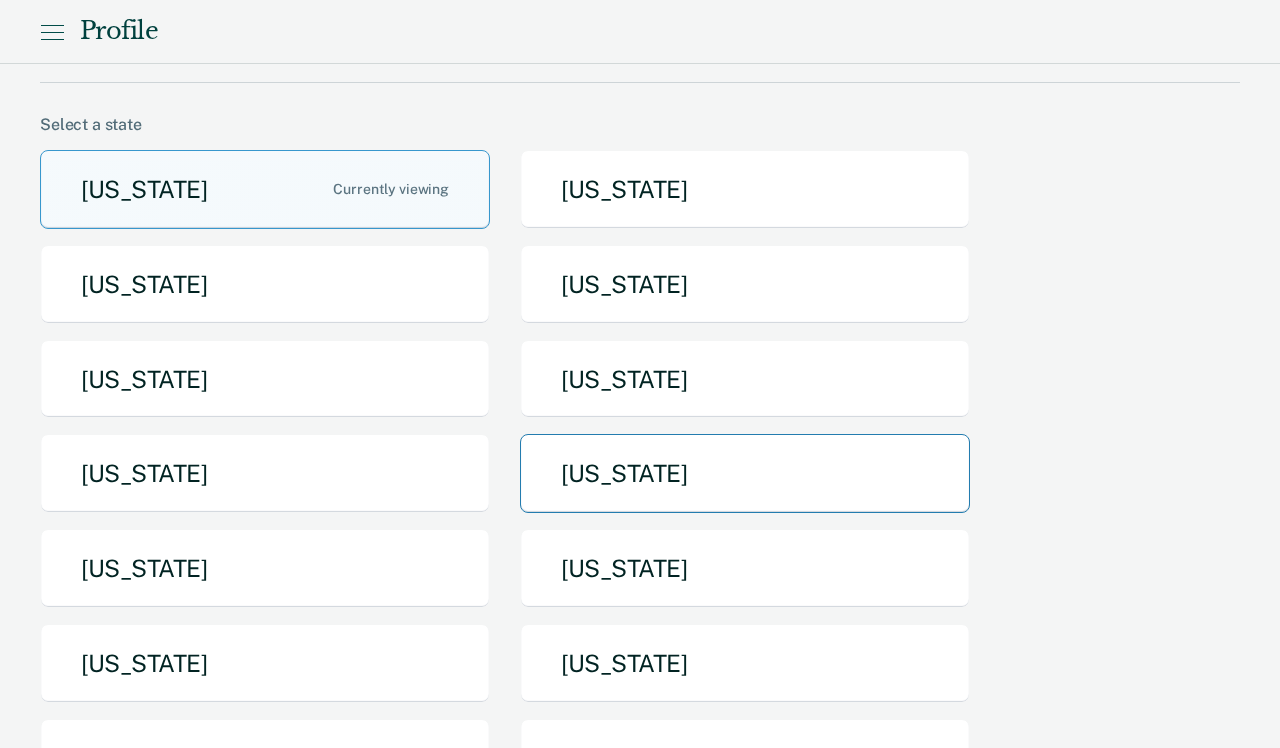 scroll, scrollTop: 122, scrollLeft: 0, axis: vertical 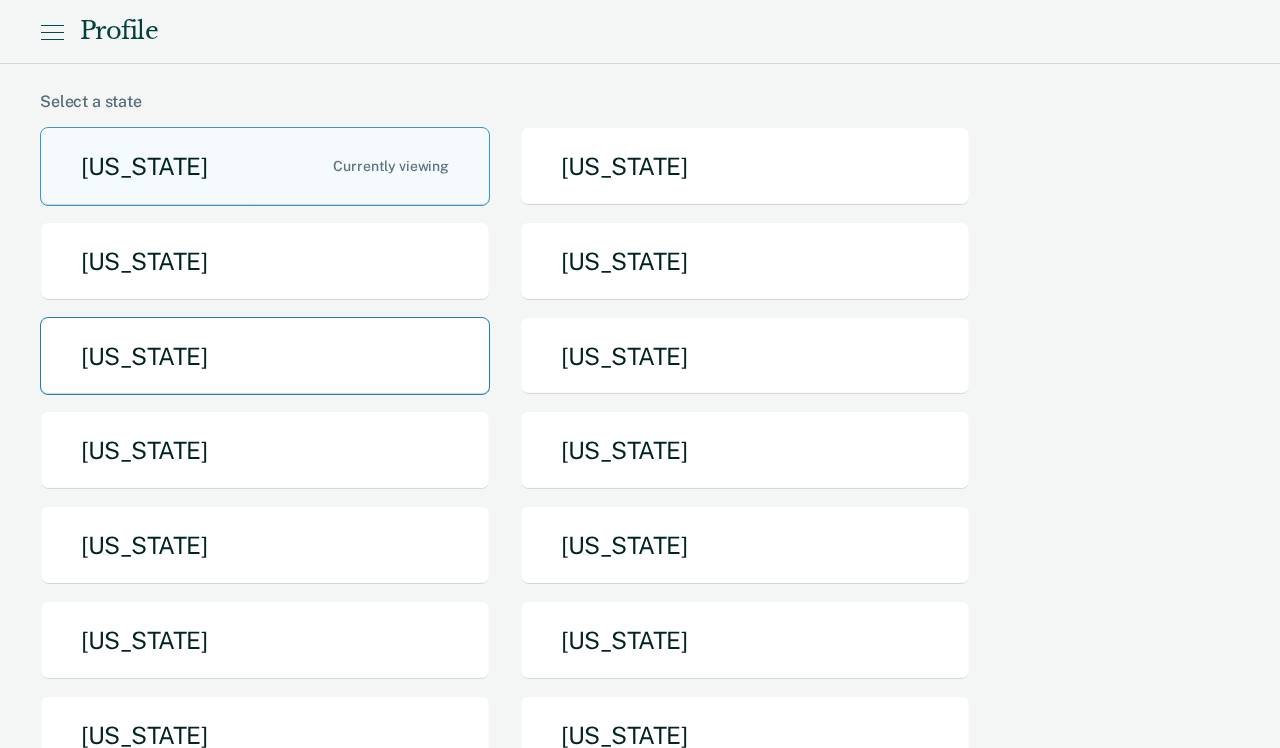 click on "[US_STATE]" at bounding box center (265, 356) 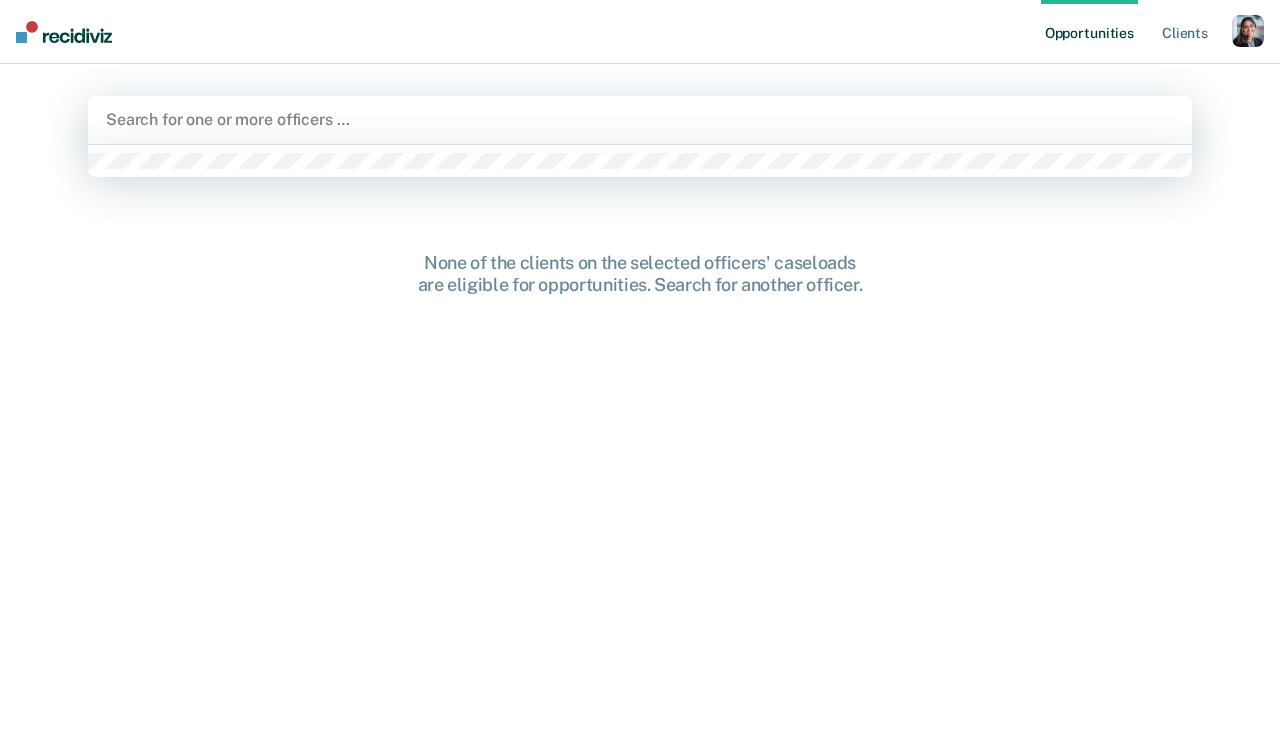 click at bounding box center (640, 119) 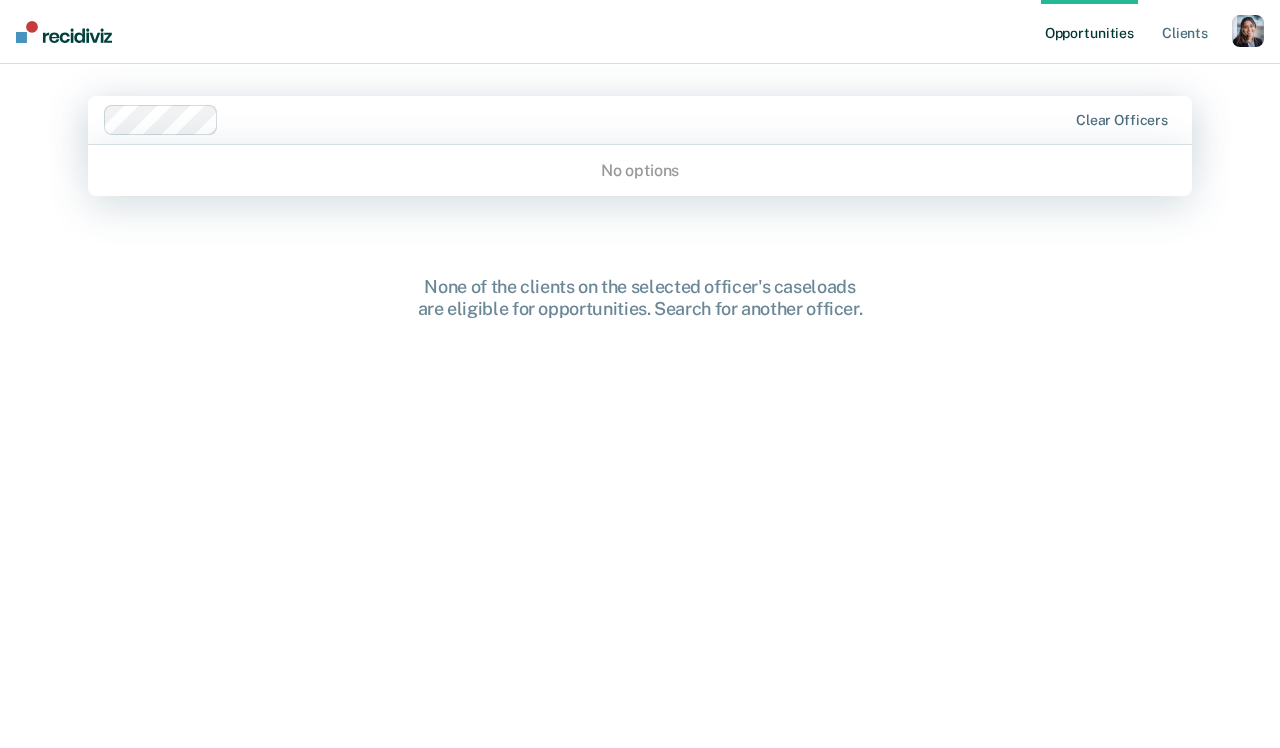 click at bounding box center [646, 119] 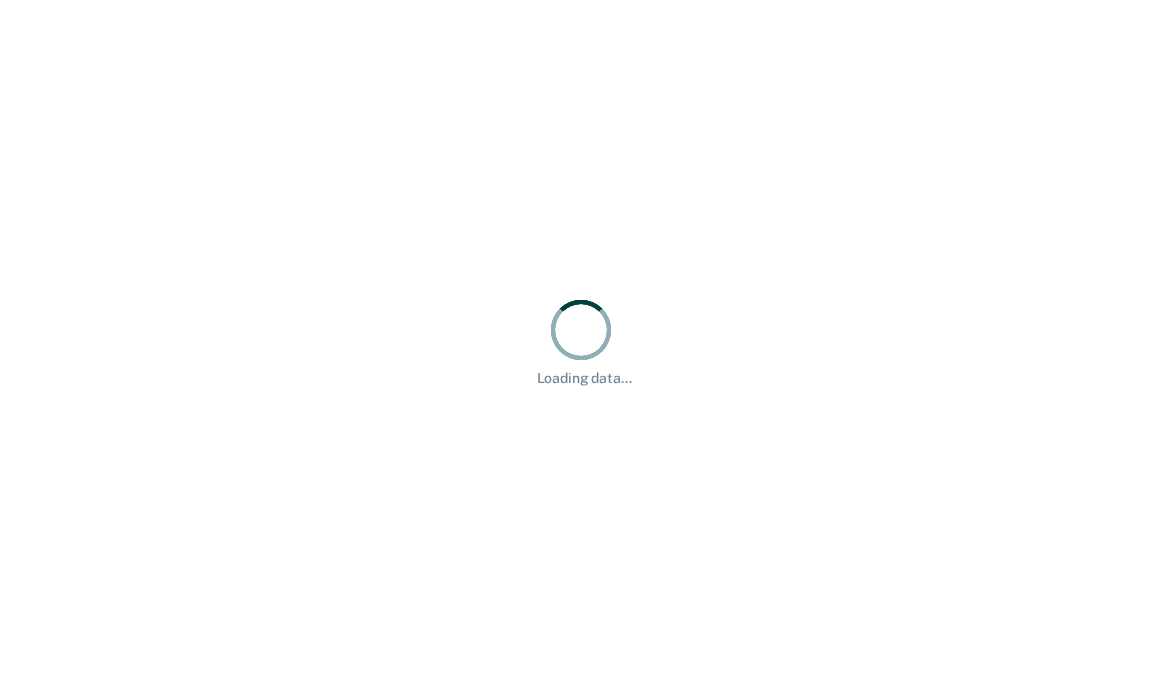 scroll, scrollTop: 0, scrollLeft: 0, axis: both 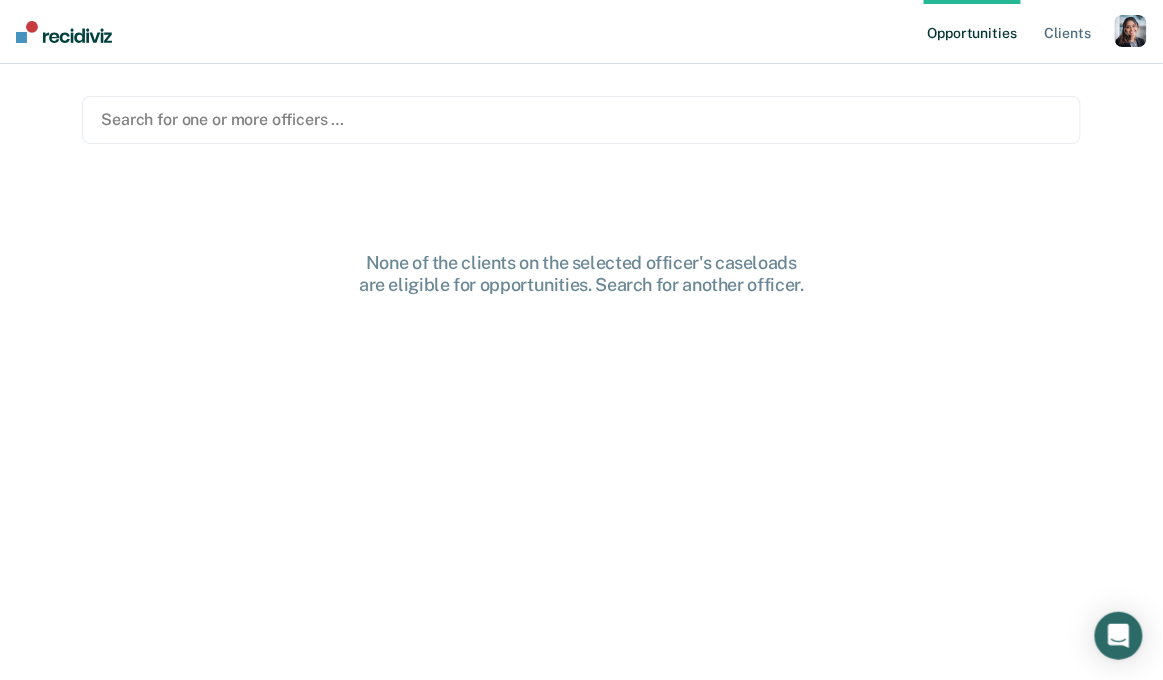 click at bounding box center [581, 119] 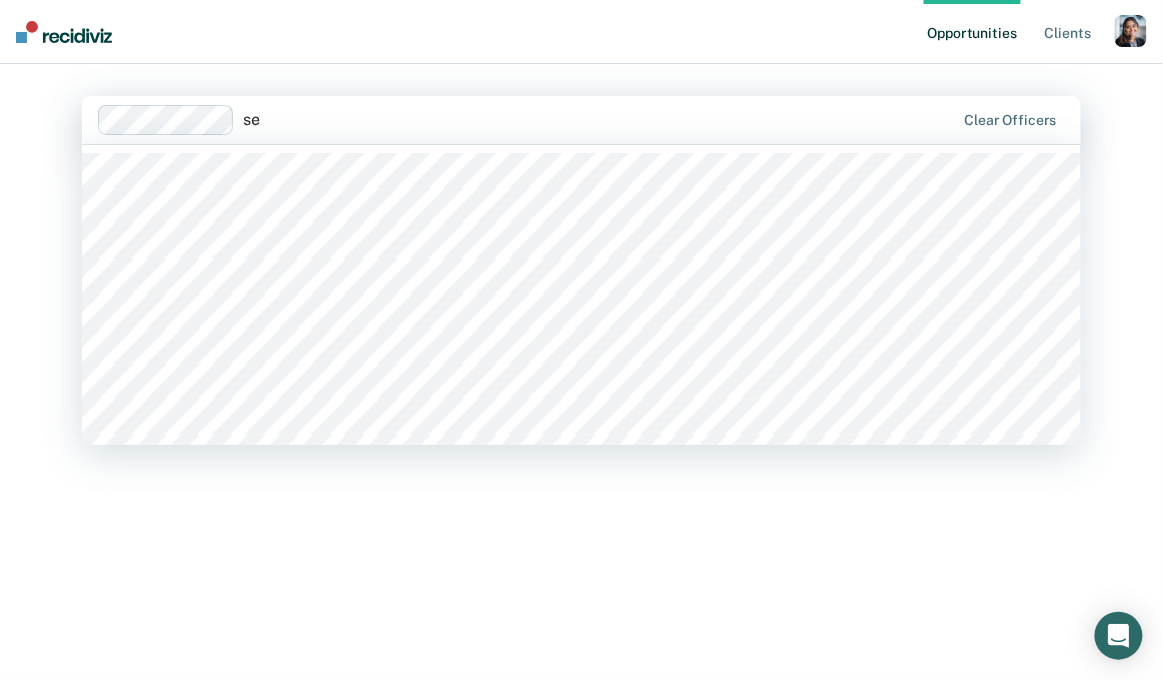 type on "s" 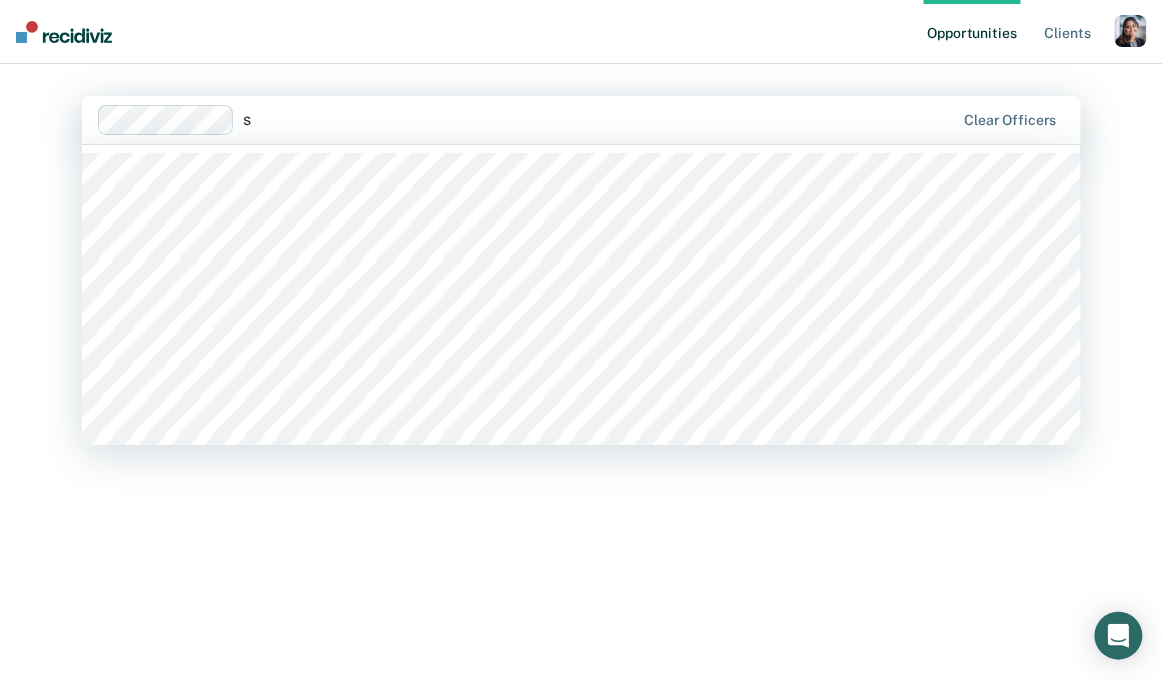 type 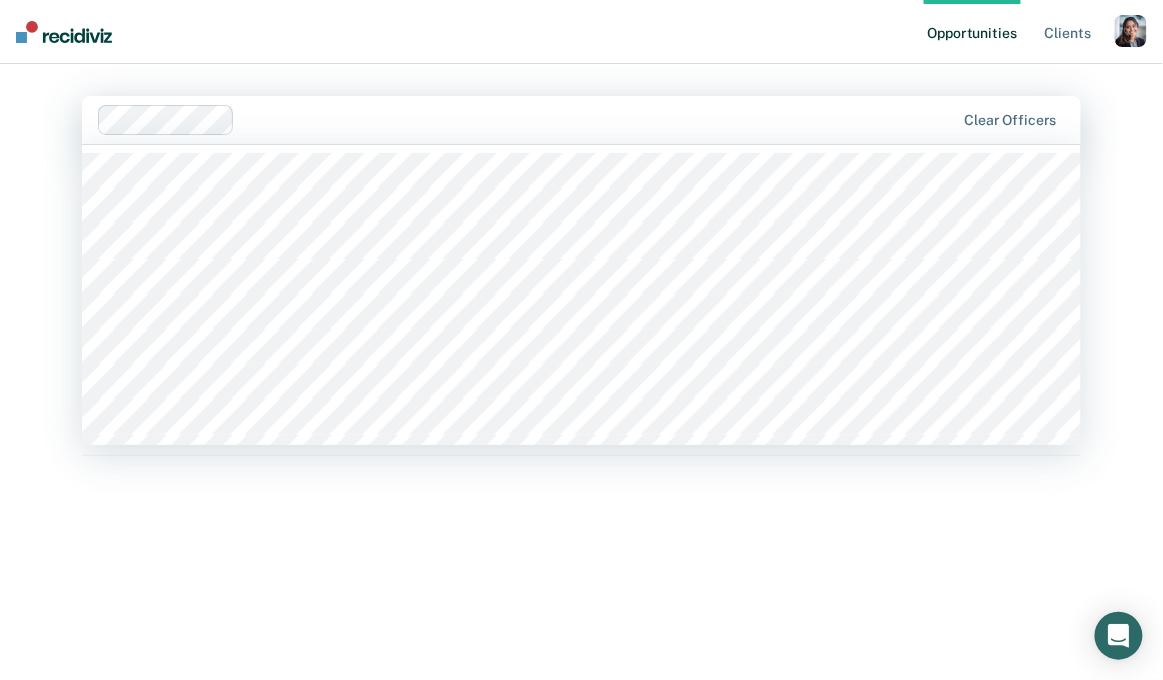 click on "Hi, Kirtana. We’ve found some outstanding items across 1 caseload 153 clients are awaiting actions related to Early Discharge Eligible Now :  151 Supervisor Review :  2 Forms Submitted :  1 View all   CB NC CI + 150" at bounding box center (581, 396) 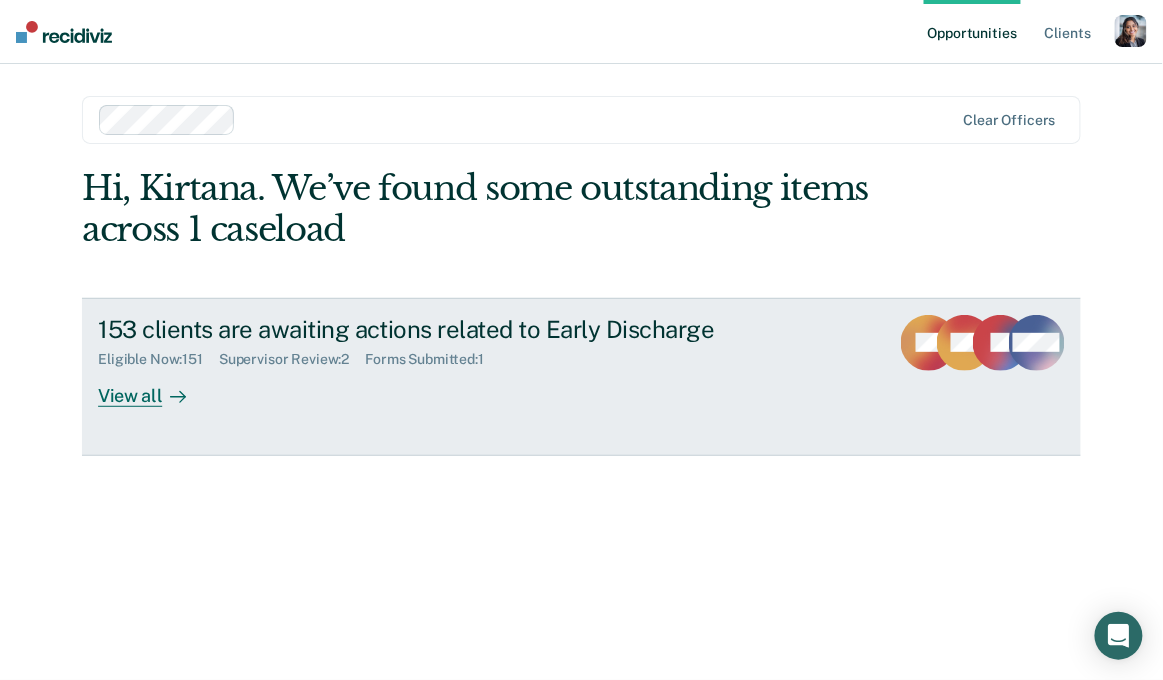 click on "Eligible Now :  151 Supervisor Review :  2 Forms Submitted :  1" at bounding box center [449, 355] 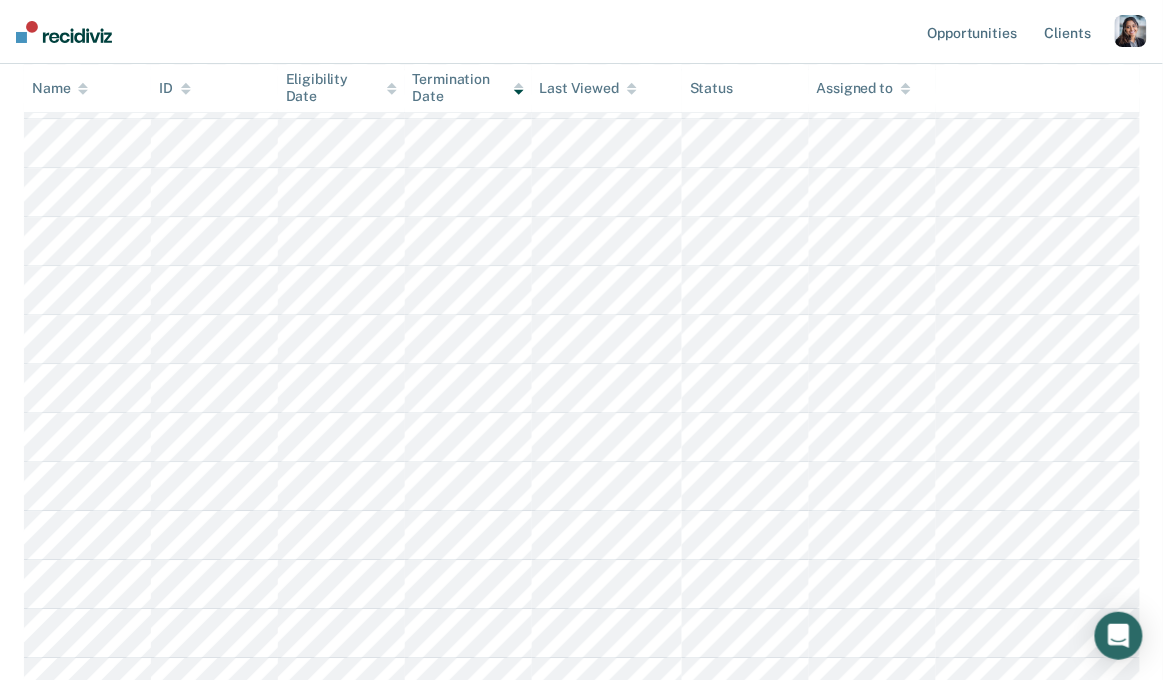 scroll, scrollTop: 1115, scrollLeft: 0, axis: vertical 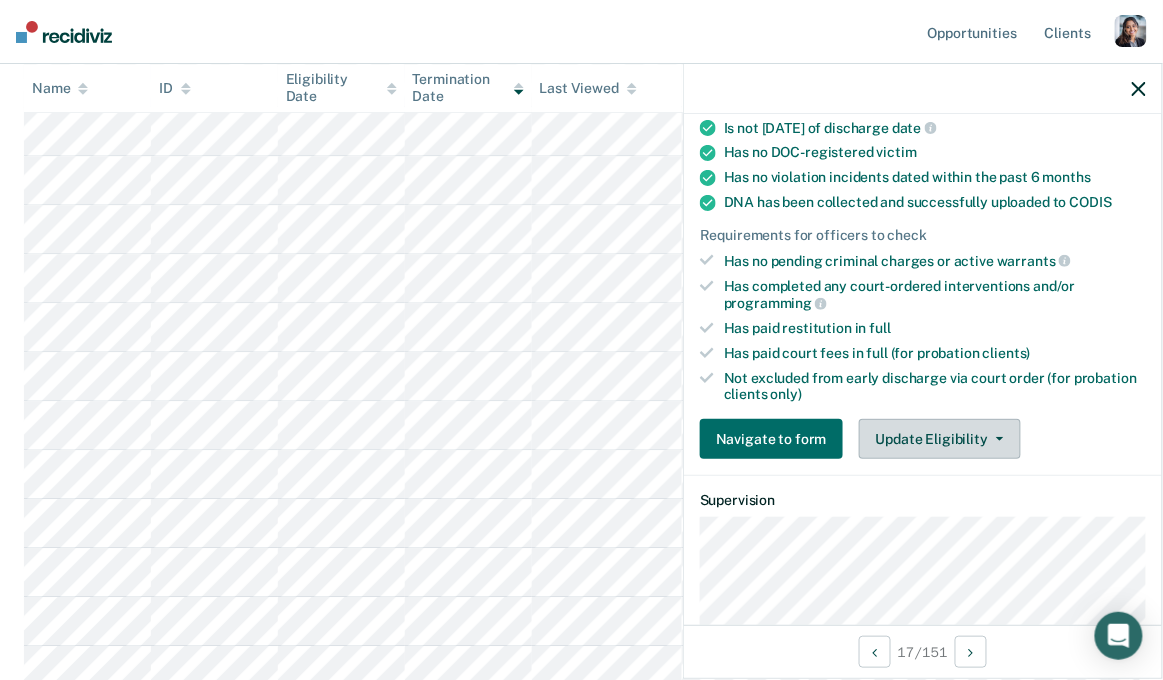 click on "Update Eligibility" at bounding box center [940, 439] 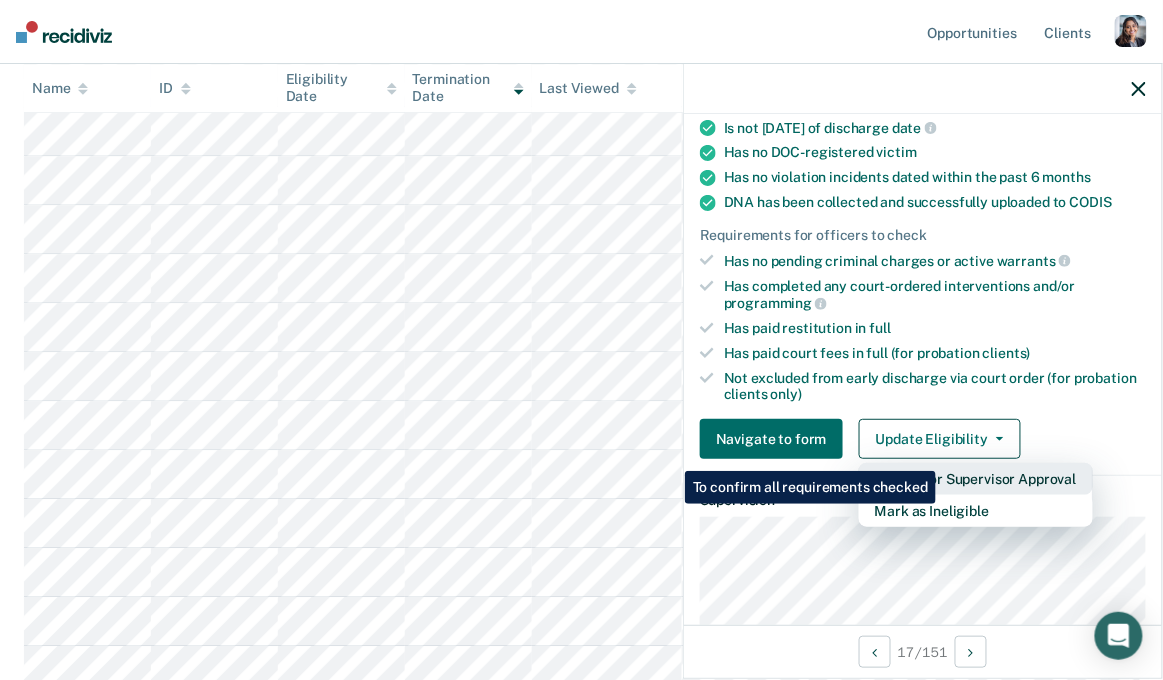 click on "Submit for Supervisor Approval" at bounding box center (976, 479) 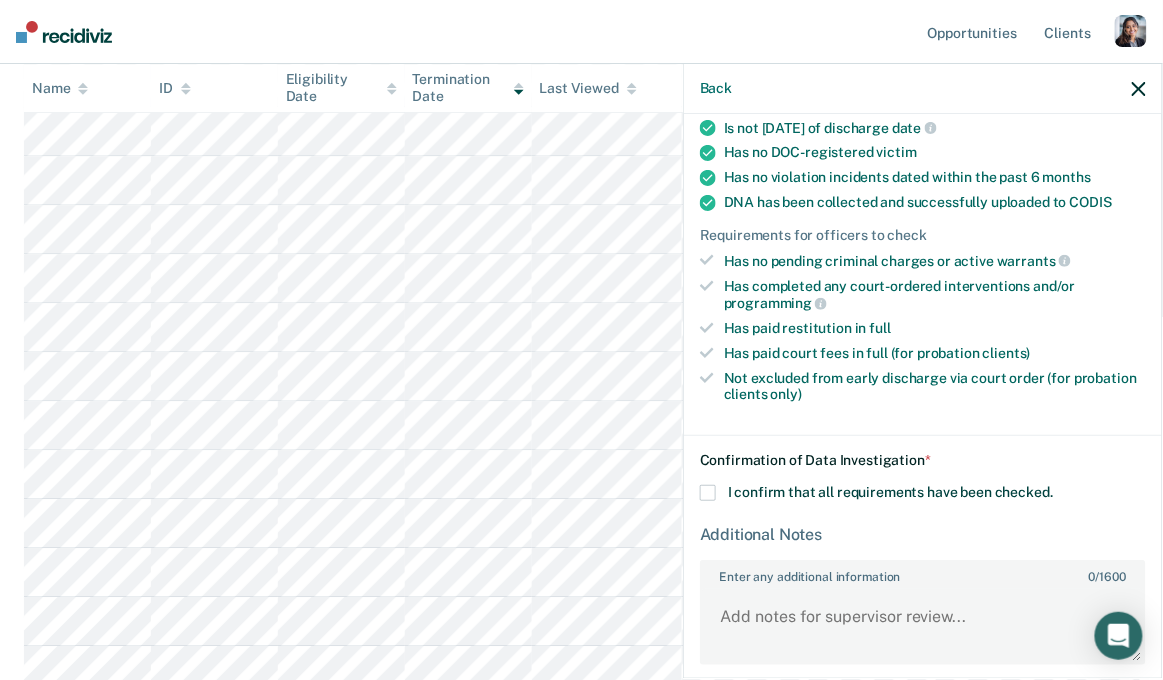scroll, scrollTop: 429, scrollLeft: 0, axis: vertical 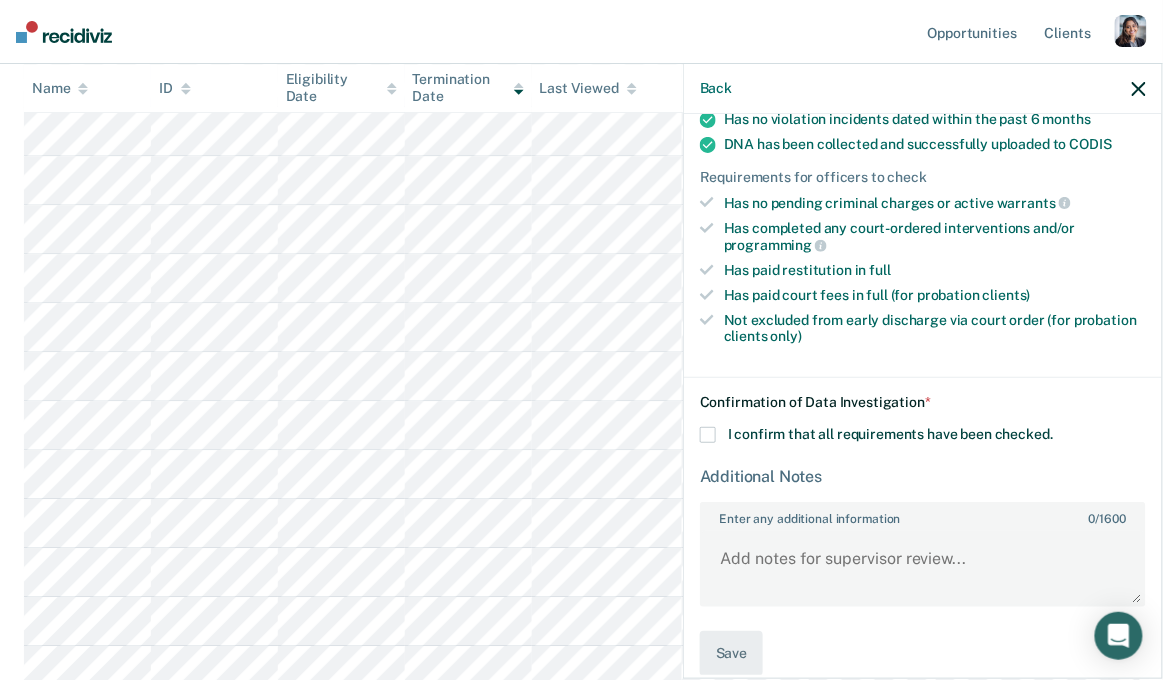 click at bounding box center [708, 435] 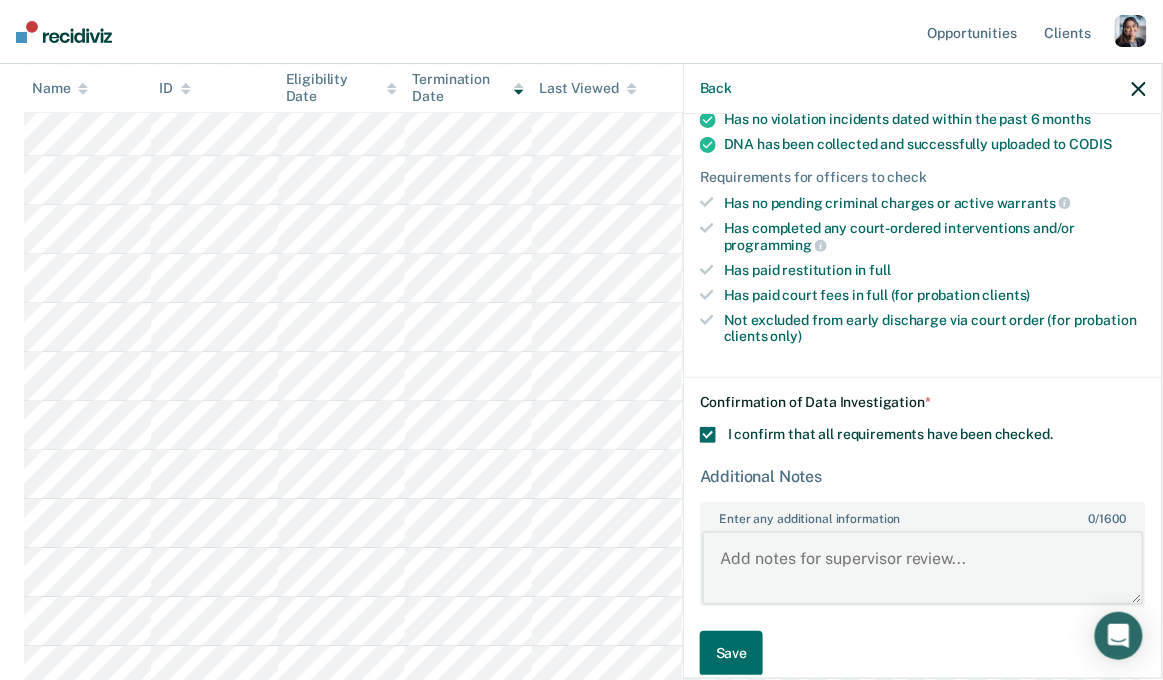 click on "Enter any additional information 0  /  1600" at bounding box center [923, 568] 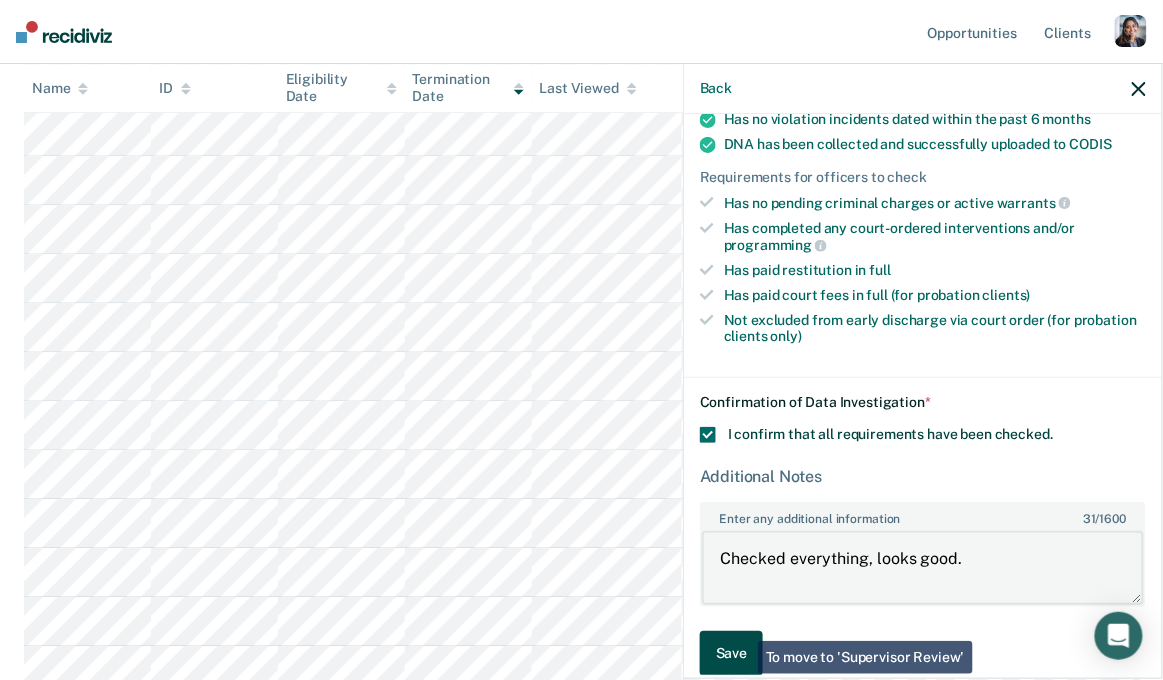 type on "Checked everything, looks good." 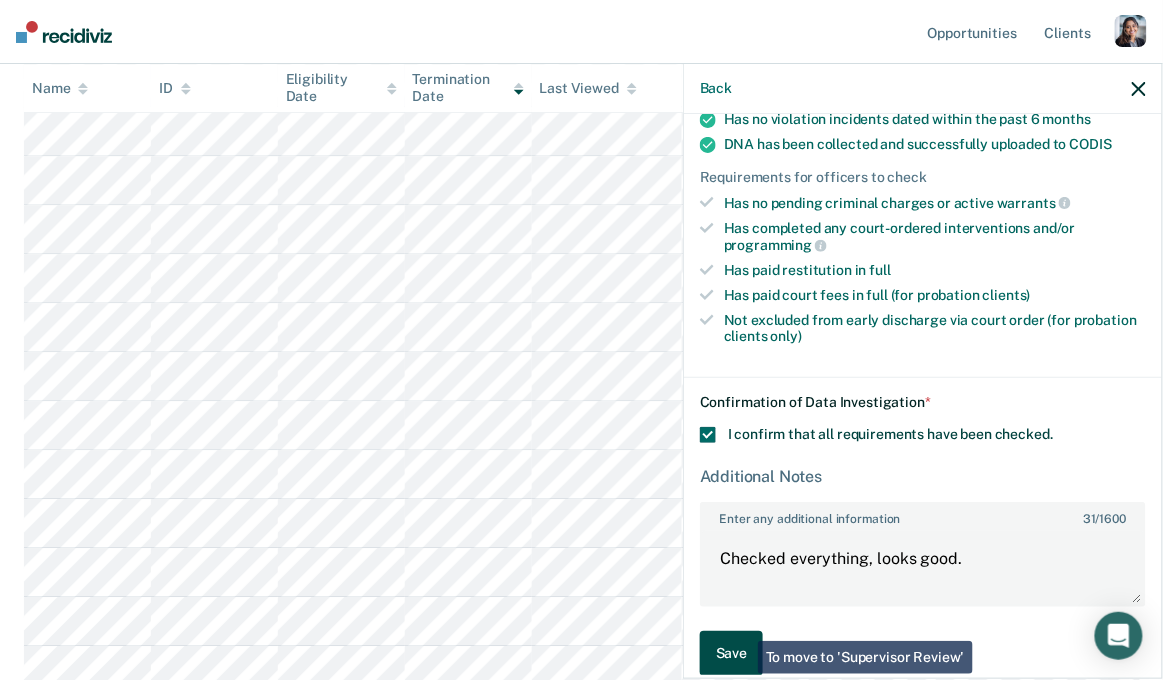 click on "Save" at bounding box center [731, 653] 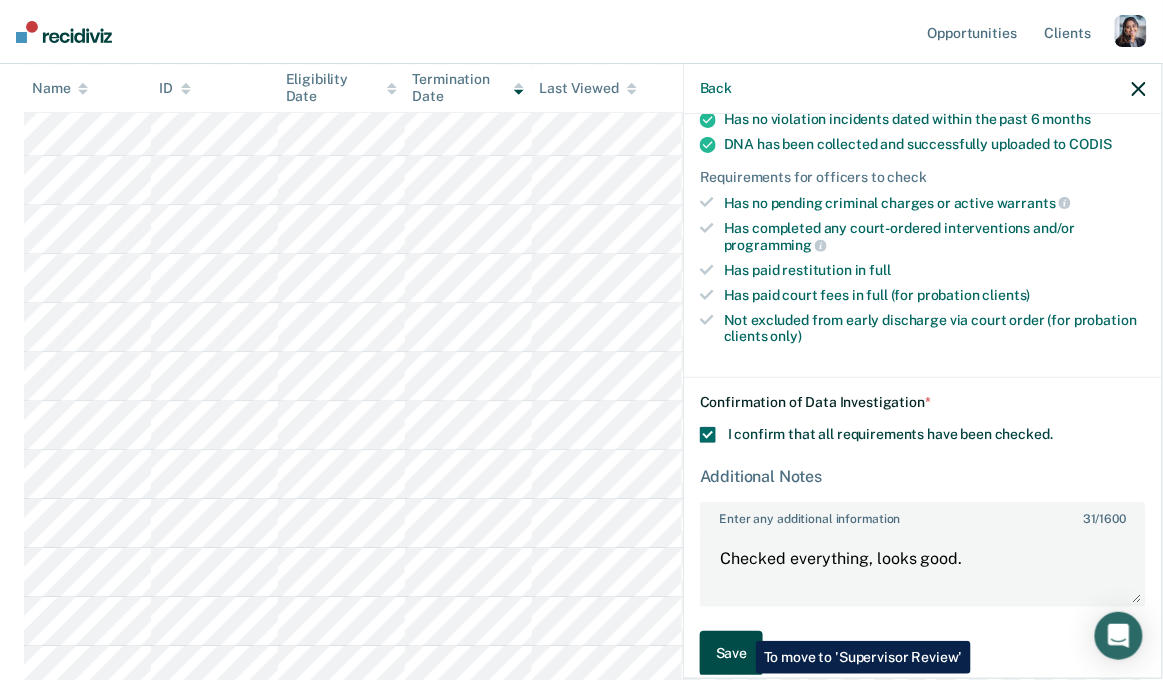 scroll, scrollTop: 1213, scrollLeft: 0, axis: vertical 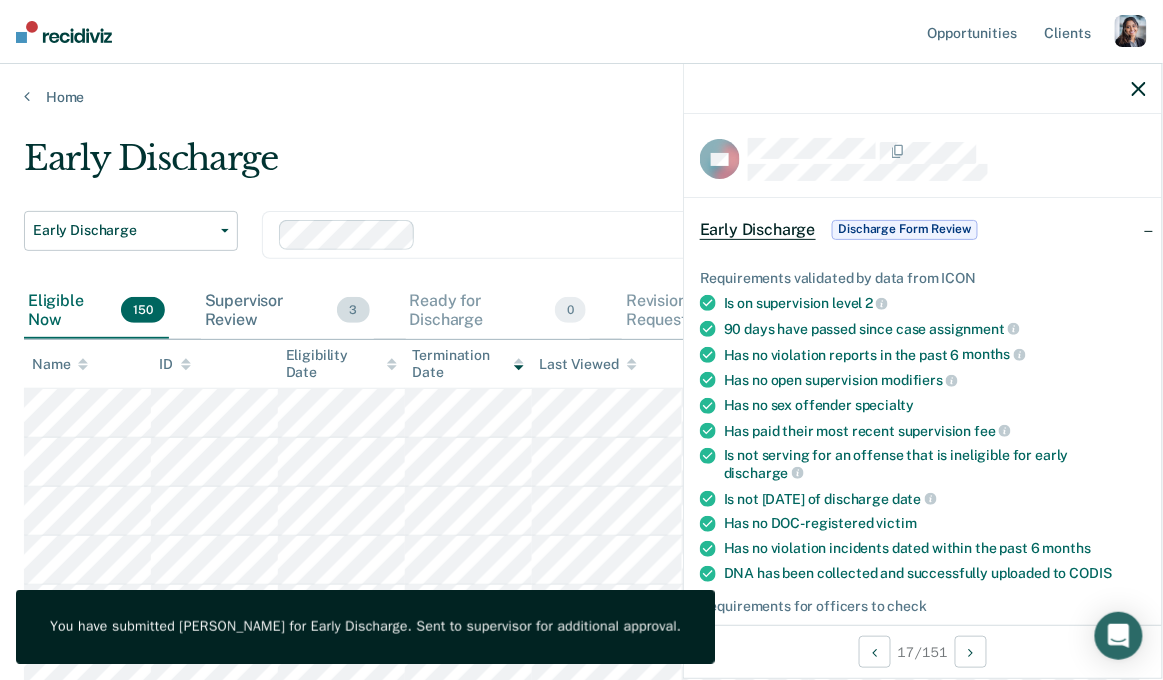 click on "Supervisor Review 3" at bounding box center [287, 311] 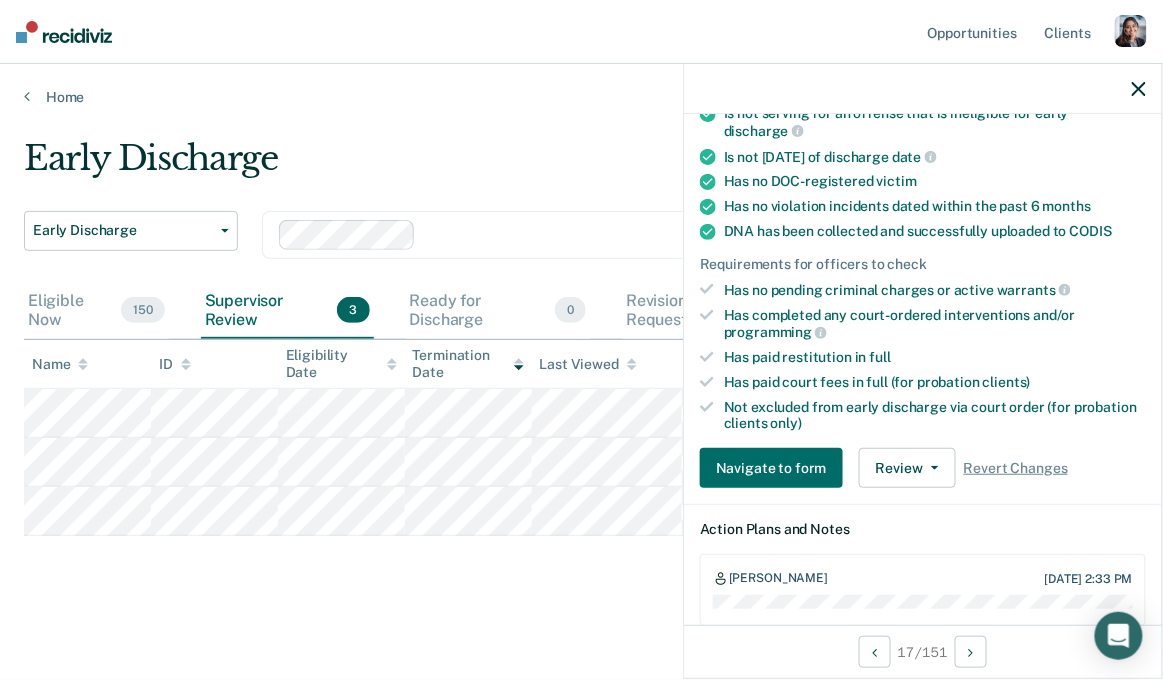 scroll, scrollTop: 353, scrollLeft: 0, axis: vertical 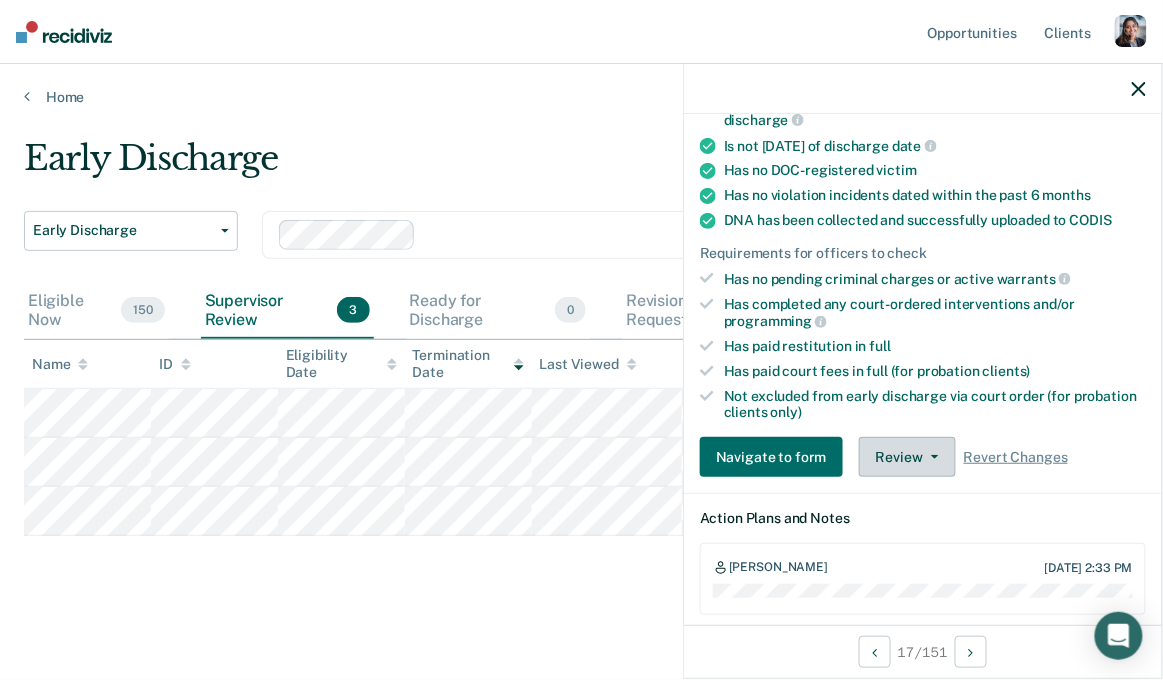 click on "Review" at bounding box center [907, 457] 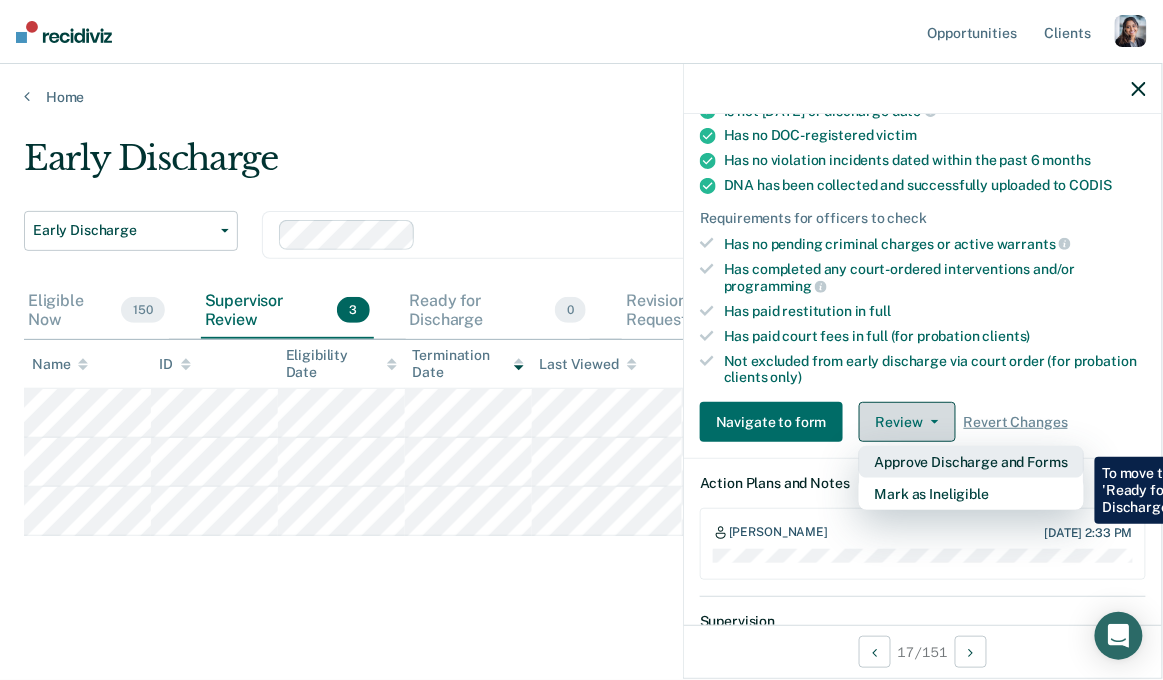 scroll, scrollTop: 398, scrollLeft: 0, axis: vertical 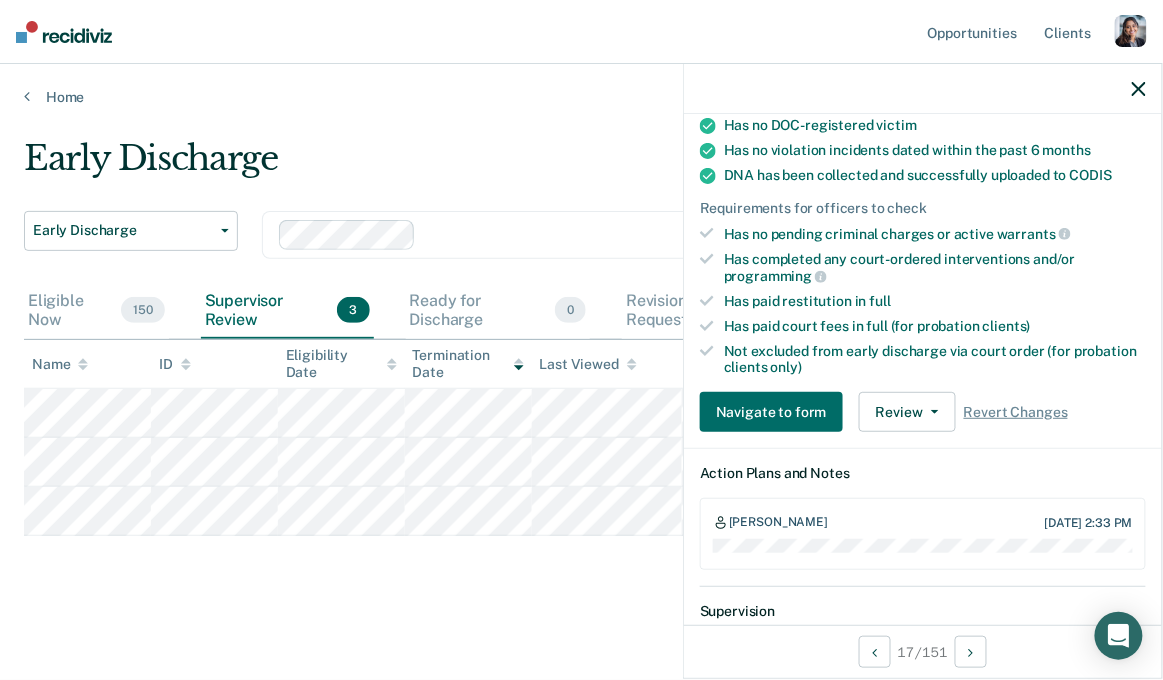 click on "Not excluded from early discharge via court order (for probation clients   only)" at bounding box center (935, 360) 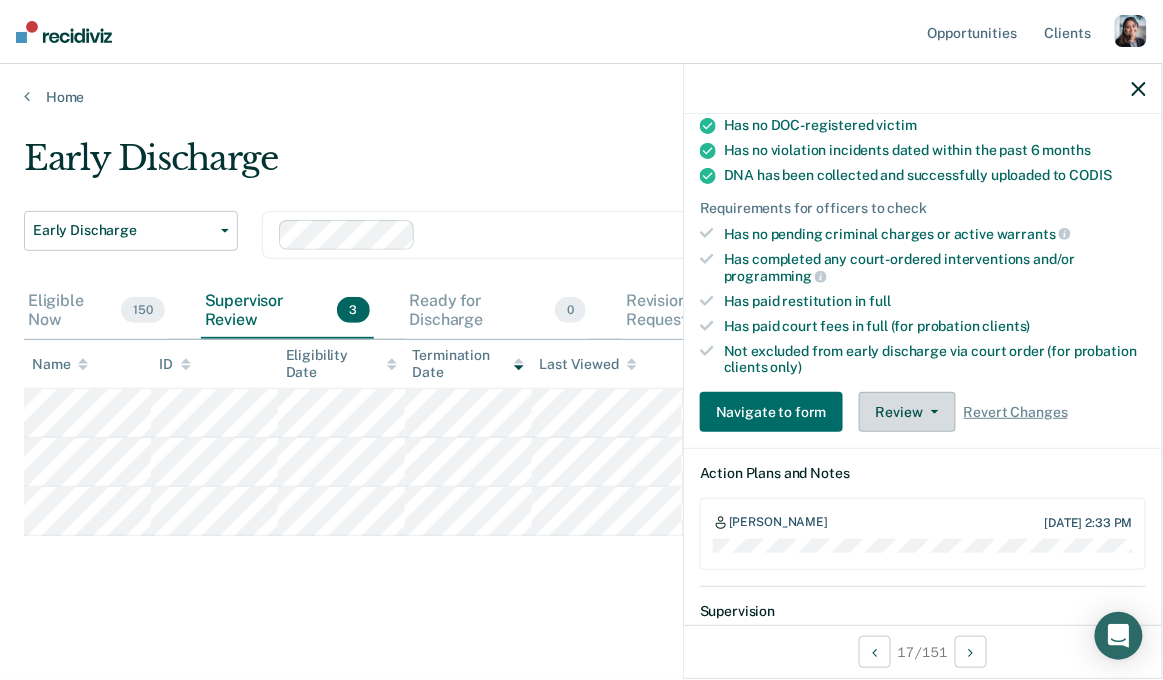 click on "Review" at bounding box center [907, 412] 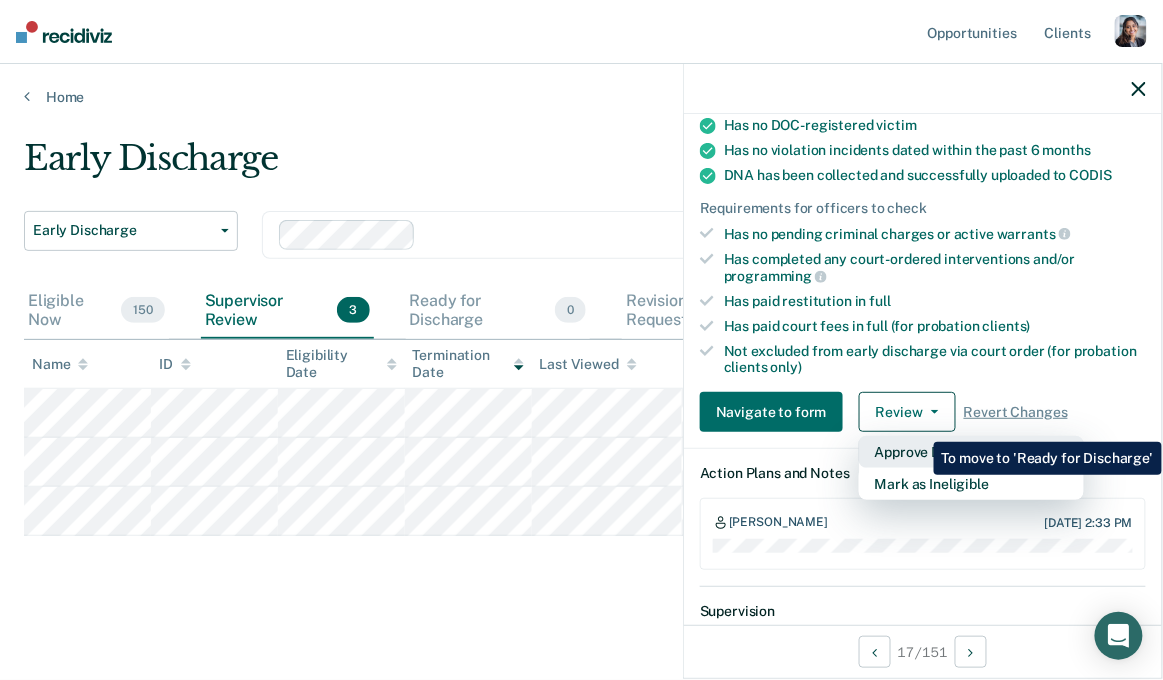 click on "Approve Discharge and Forms" at bounding box center (971, 452) 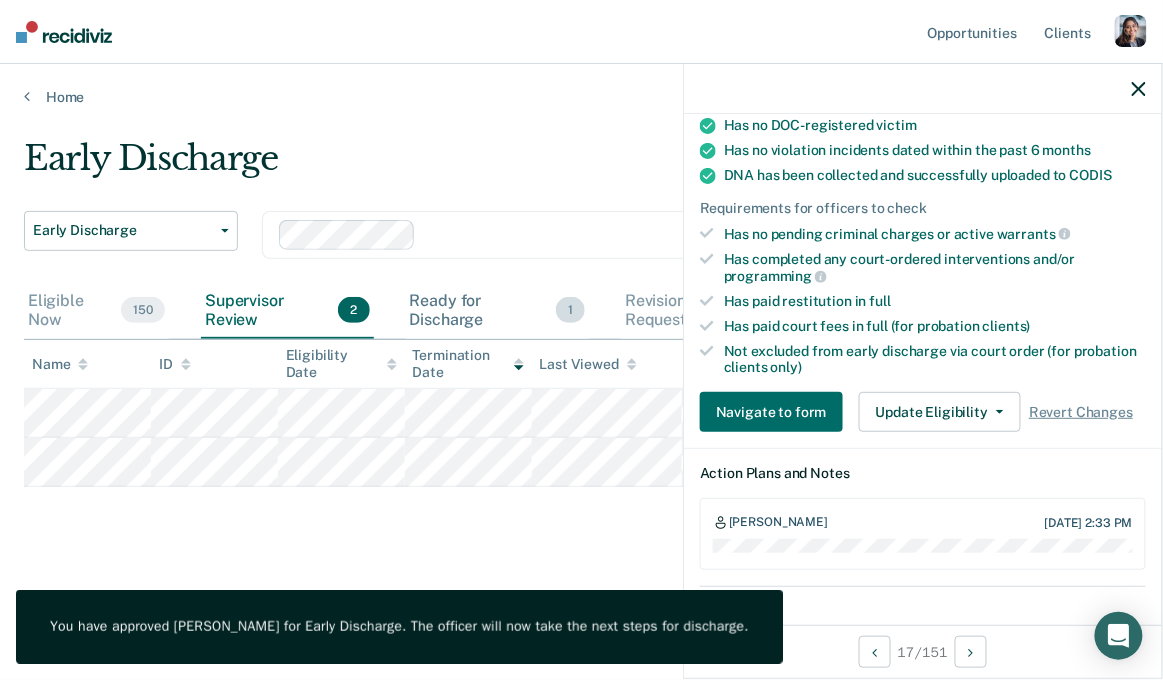 click on "Ready for Discharge 1" at bounding box center (497, 311) 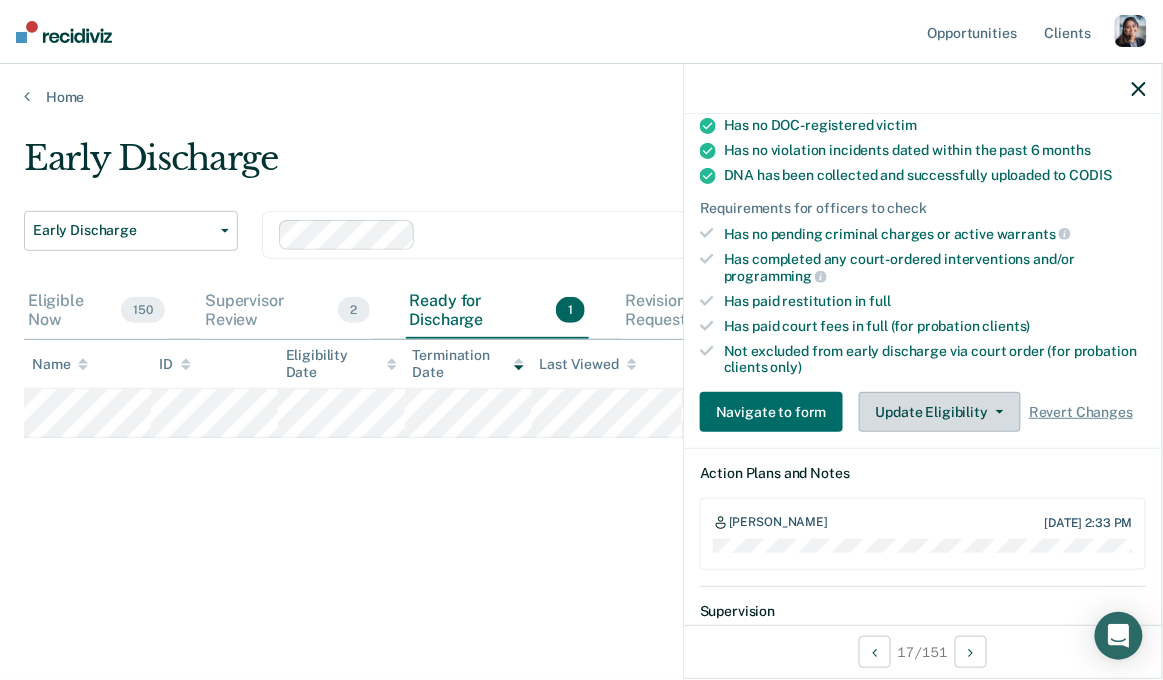 click on "Update Eligibility" at bounding box center [940, 412] 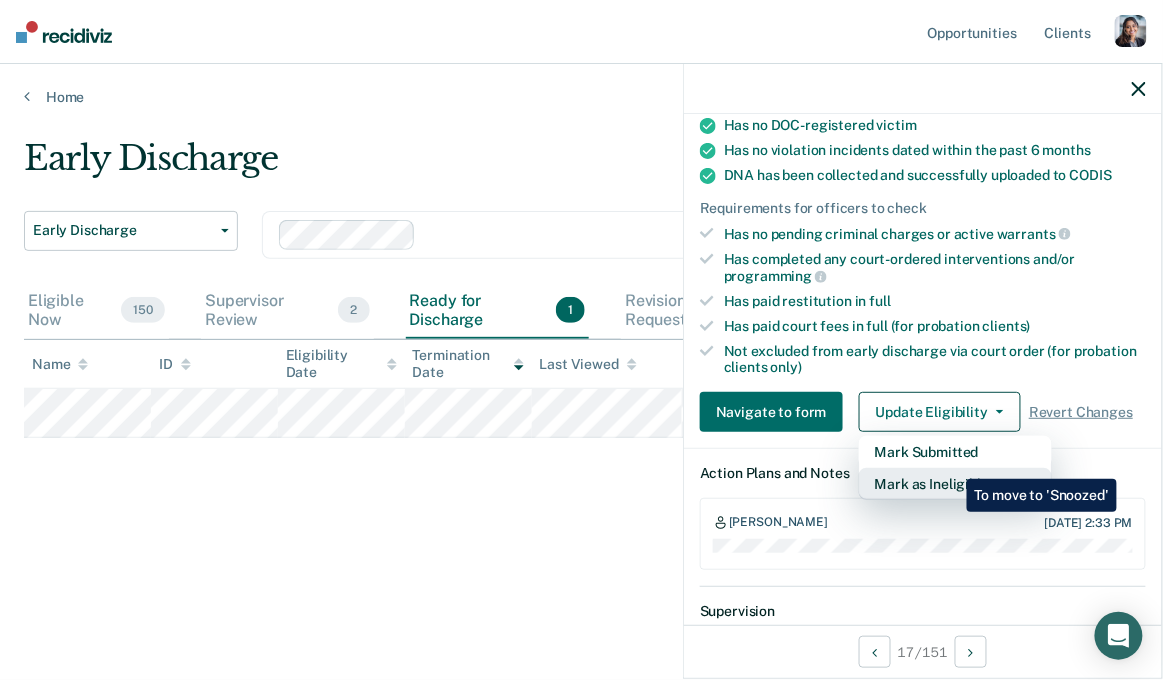 click on "Mark as Ineligible" at bounding box center [955, 484] 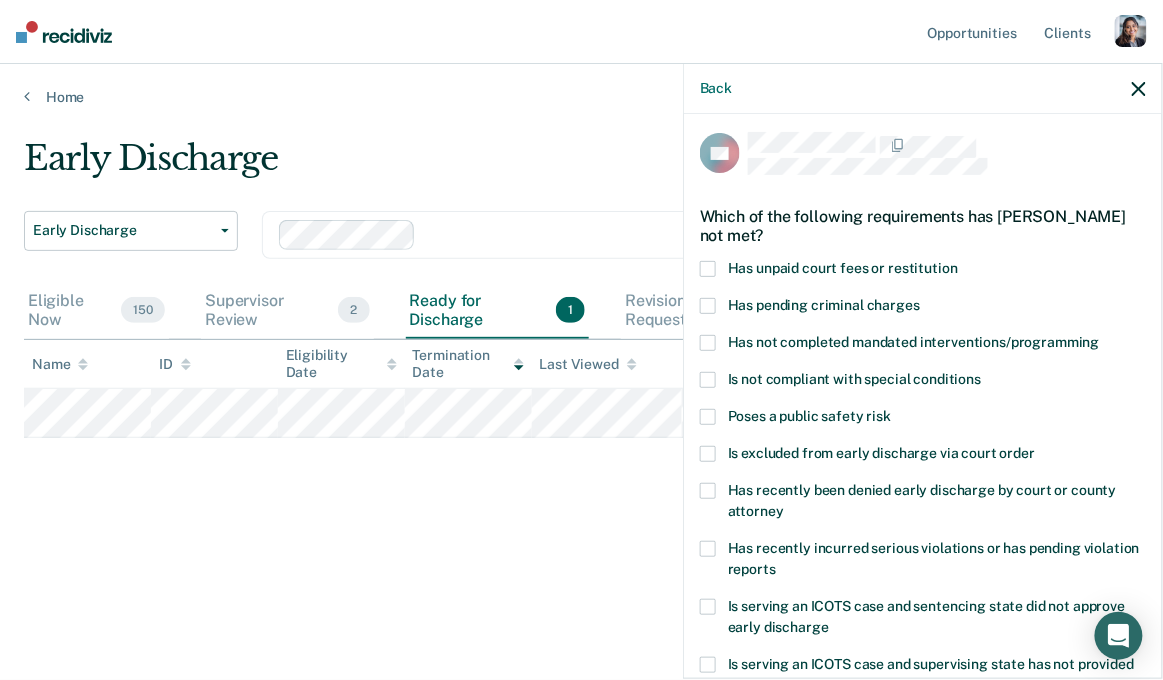 scroll, scrollTop: 10, scrollLeft: 0, axis: vertical 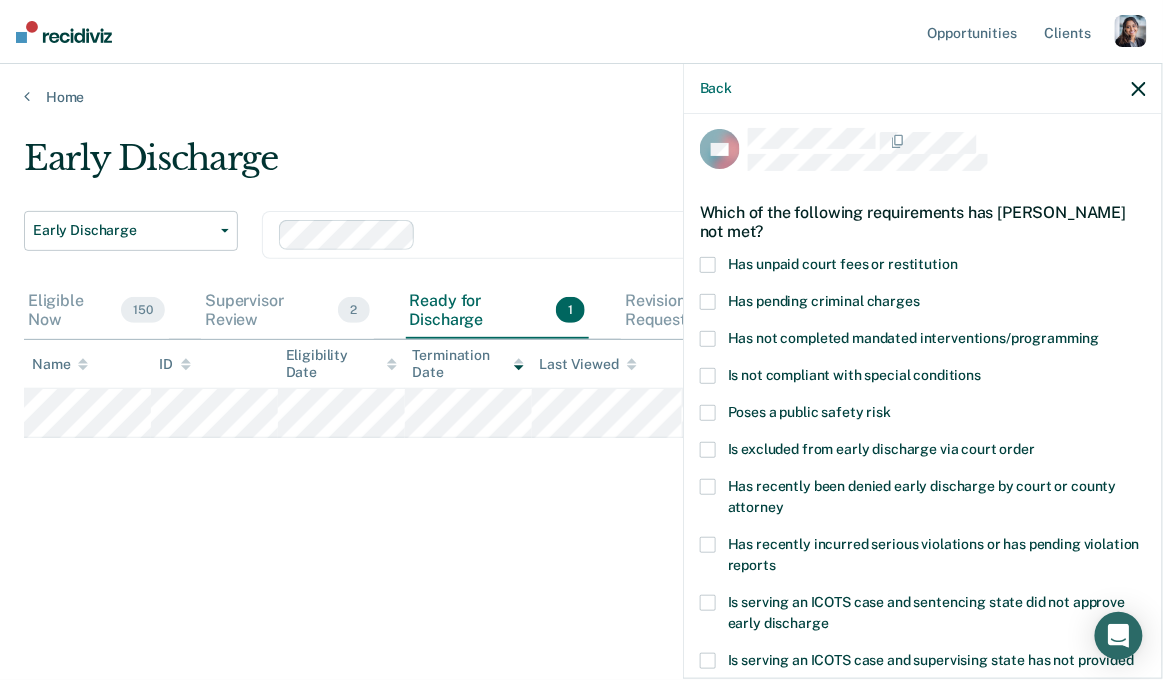 click at bounding box center (708, 302) 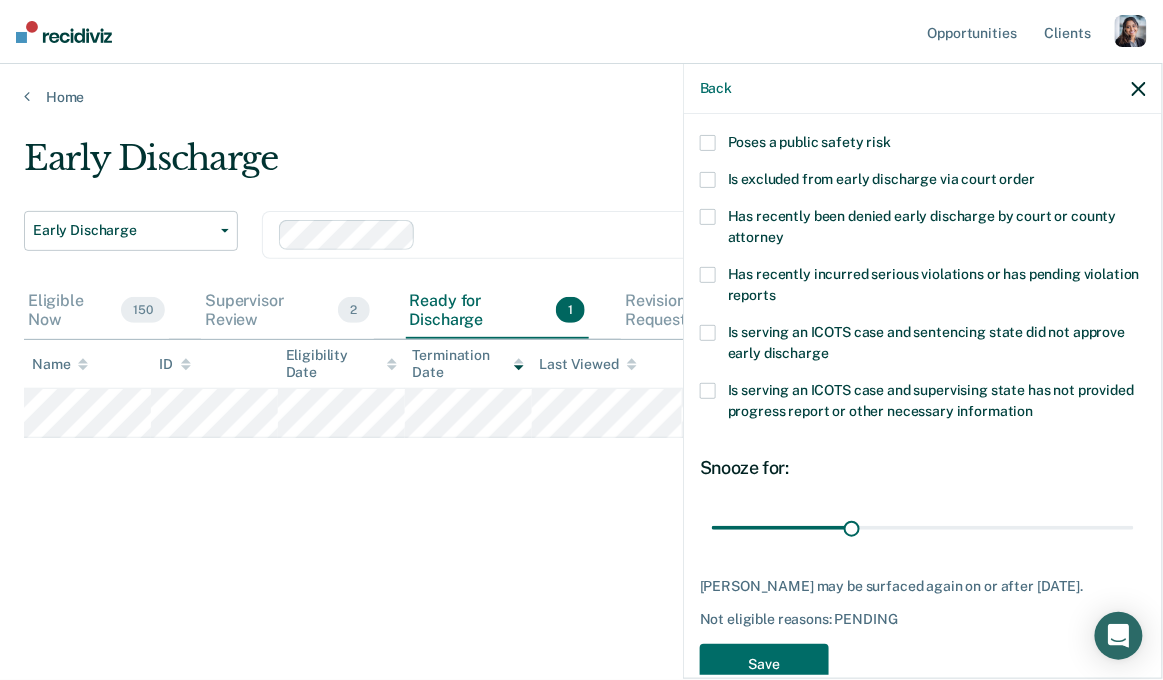 scroll, scrollTop: 284, scrollLeft: 0, axis: vertical 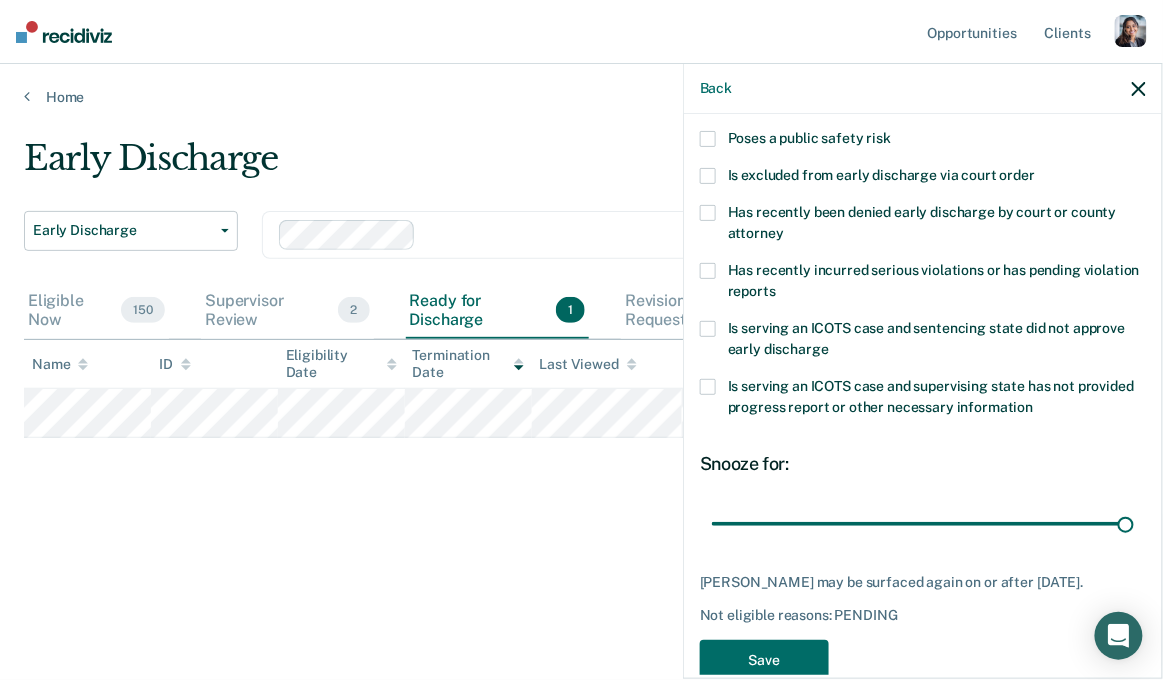 drag, startPoint x: 861, startPoint y: 522, endPoint x: 1132, endPoint y: 544, distance: 271.8915 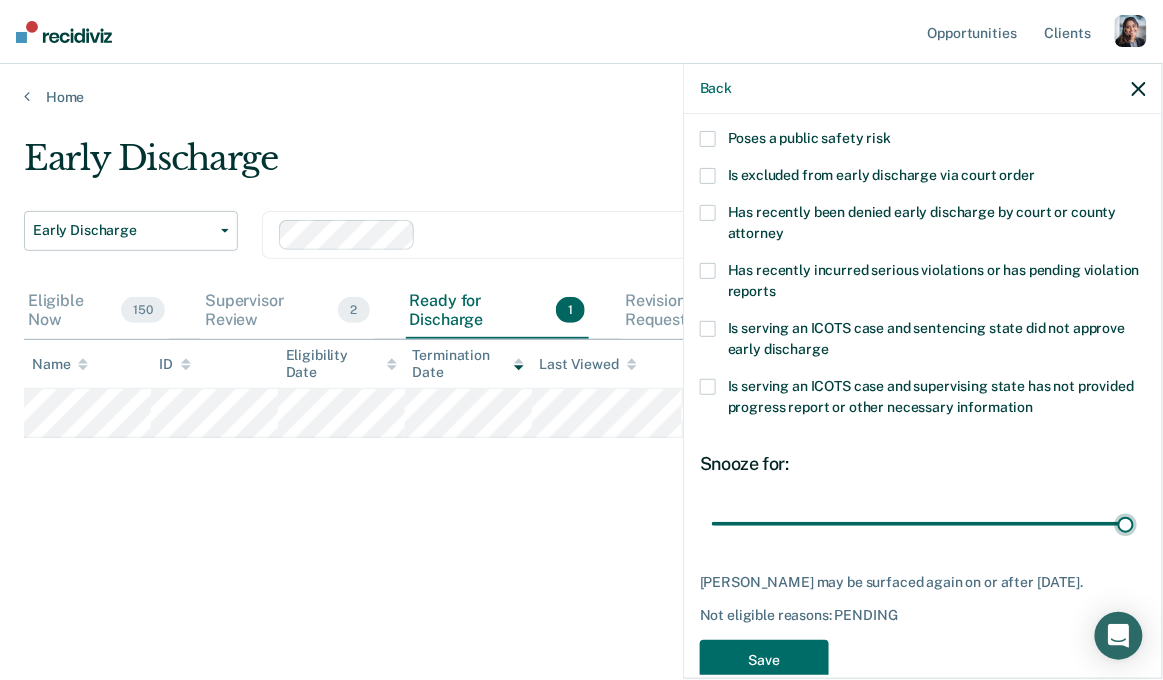 type on "90" 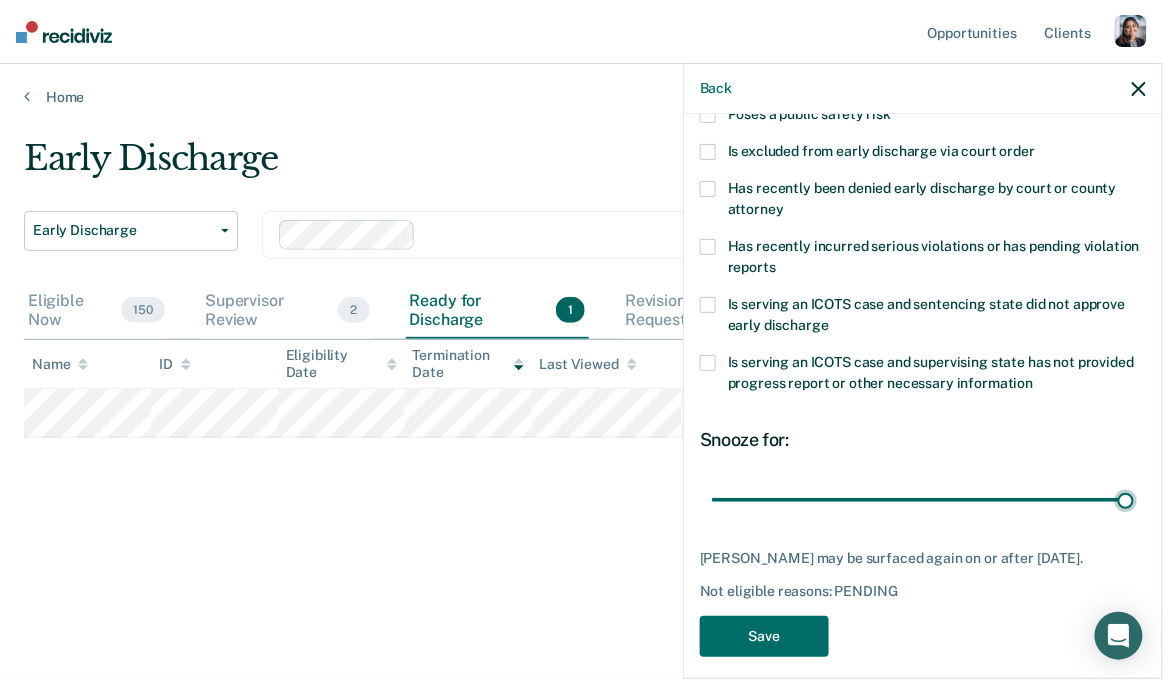 scroll, scrollTop: 310, scrollLeft: 0, axis: vertical 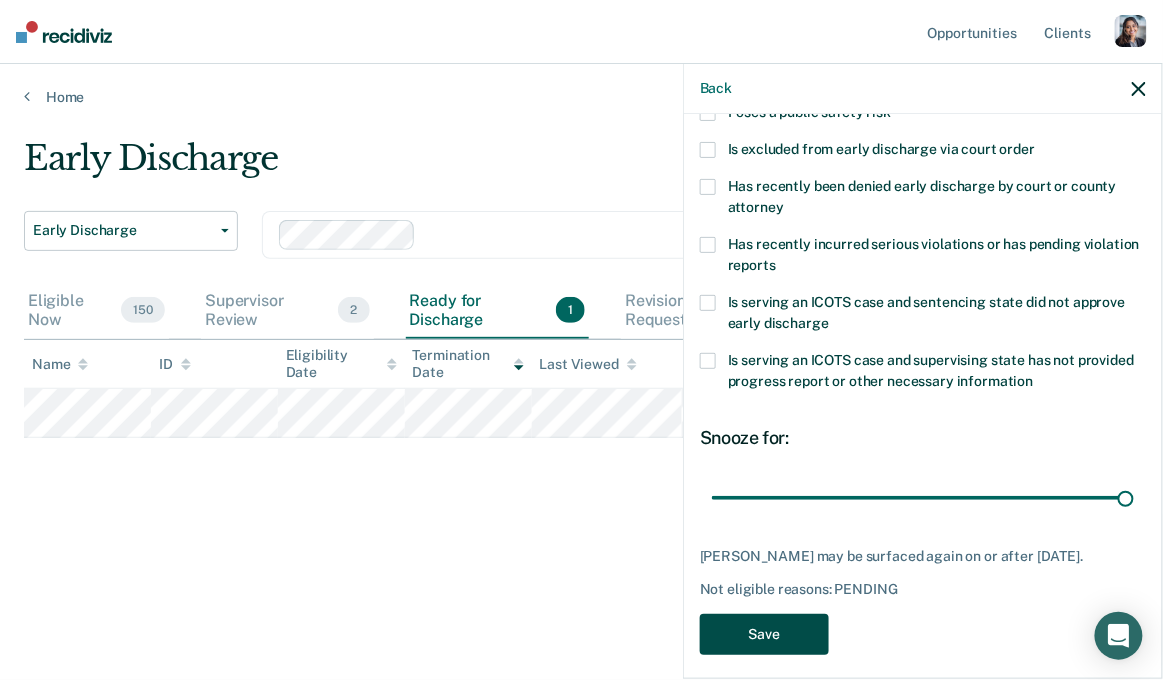 click on "Save" at bounding box center (764, 634) 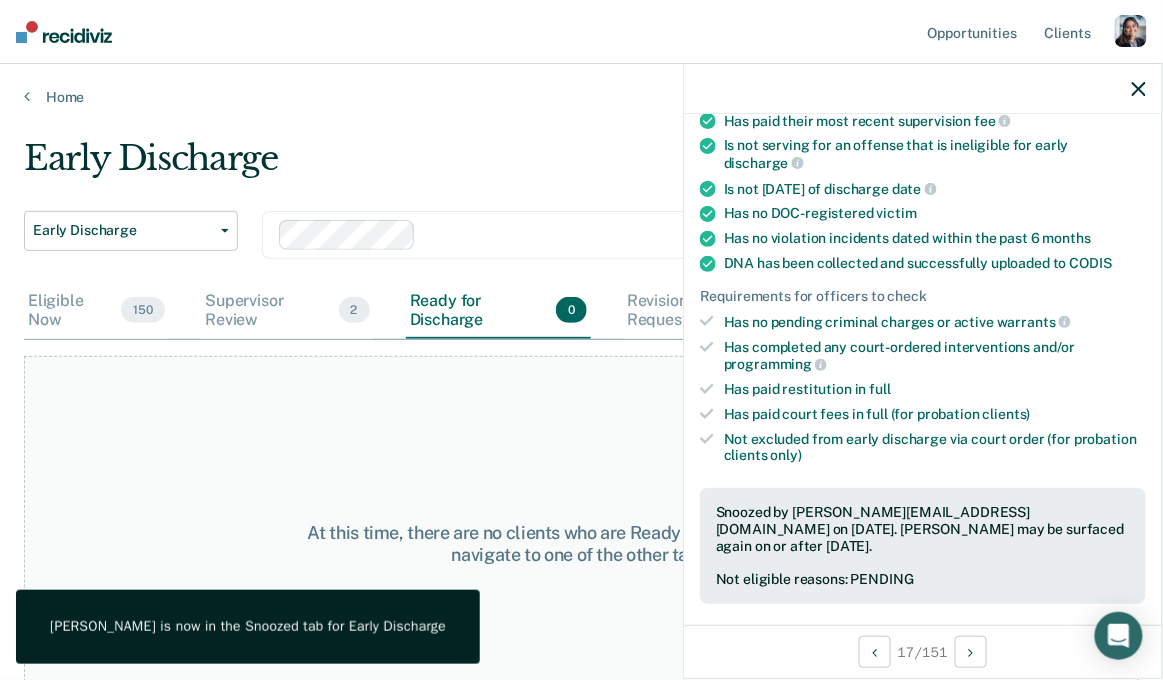 click 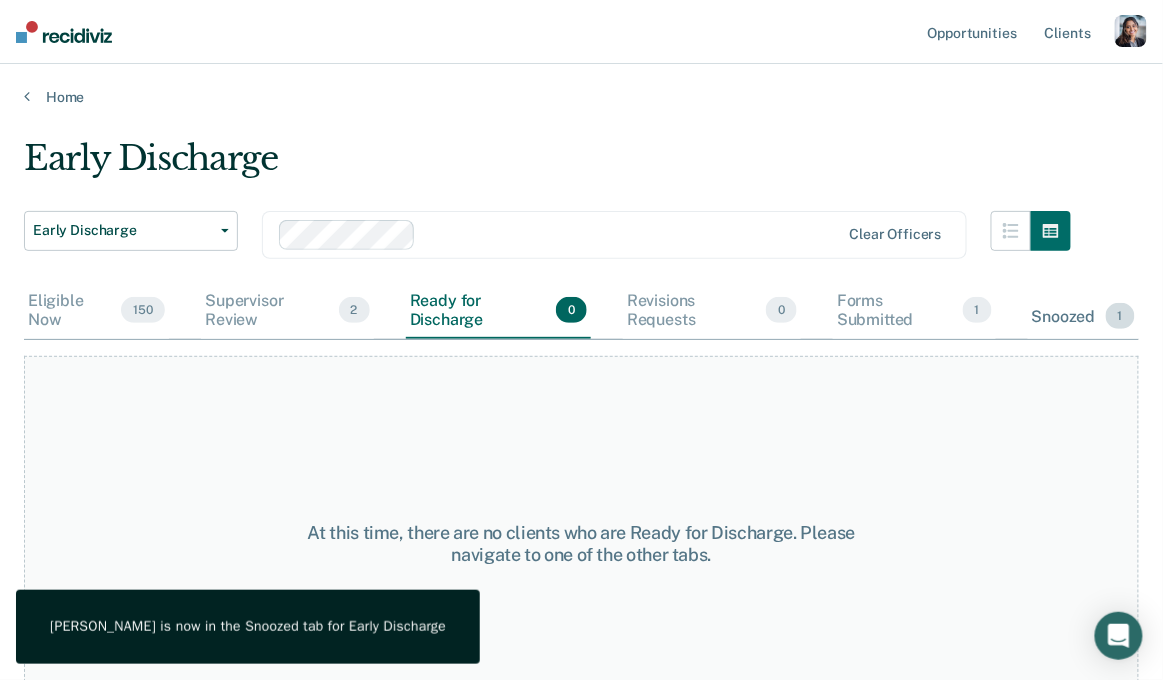 click on "Snoozed 1" at bounding box center [1083, 317] 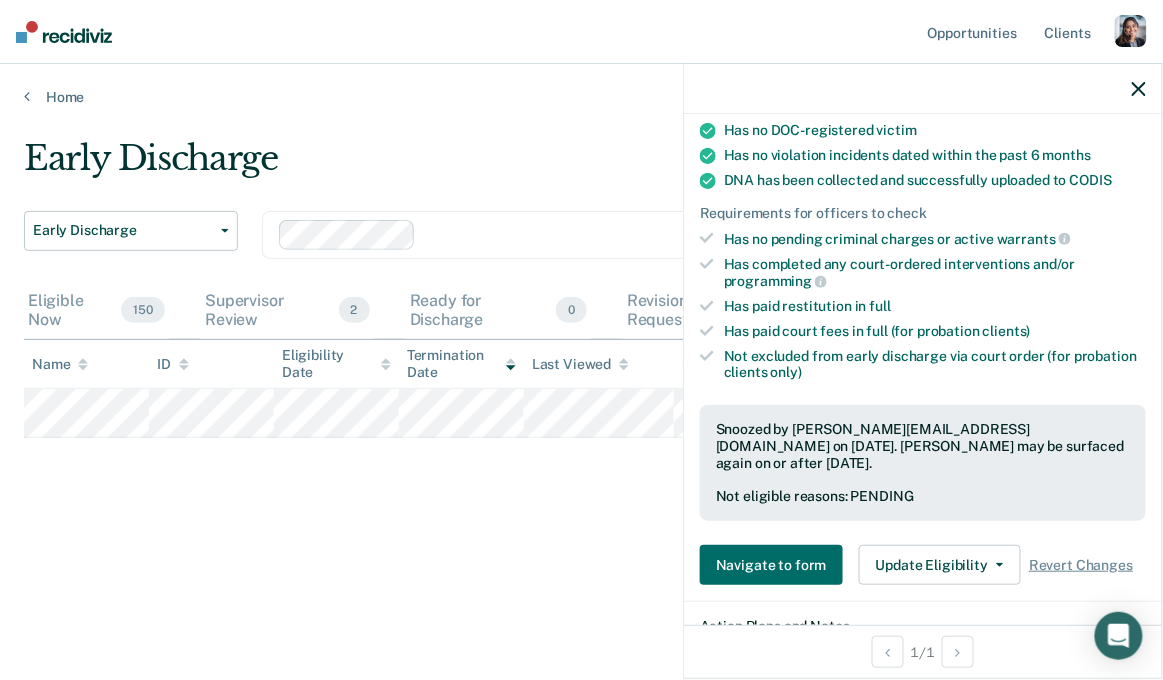 scroll, scrollTop: 412, scrollLeft: 0, axis: vertical 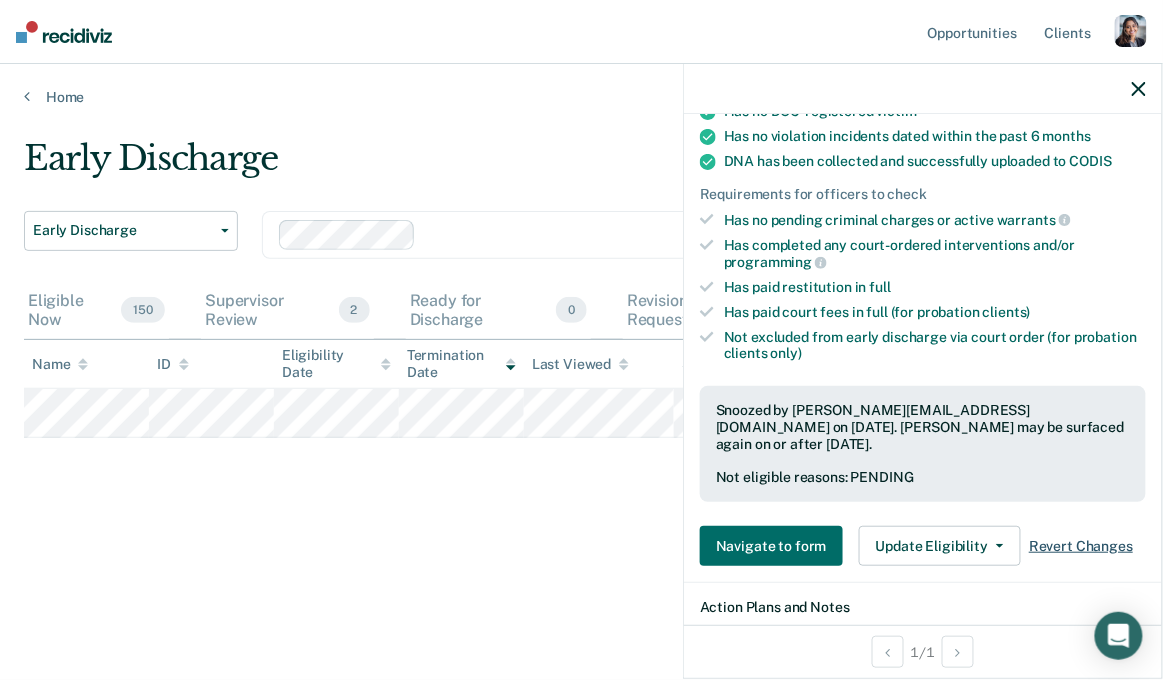 click on "Revert Changes" at bounding box center (1081, 546) 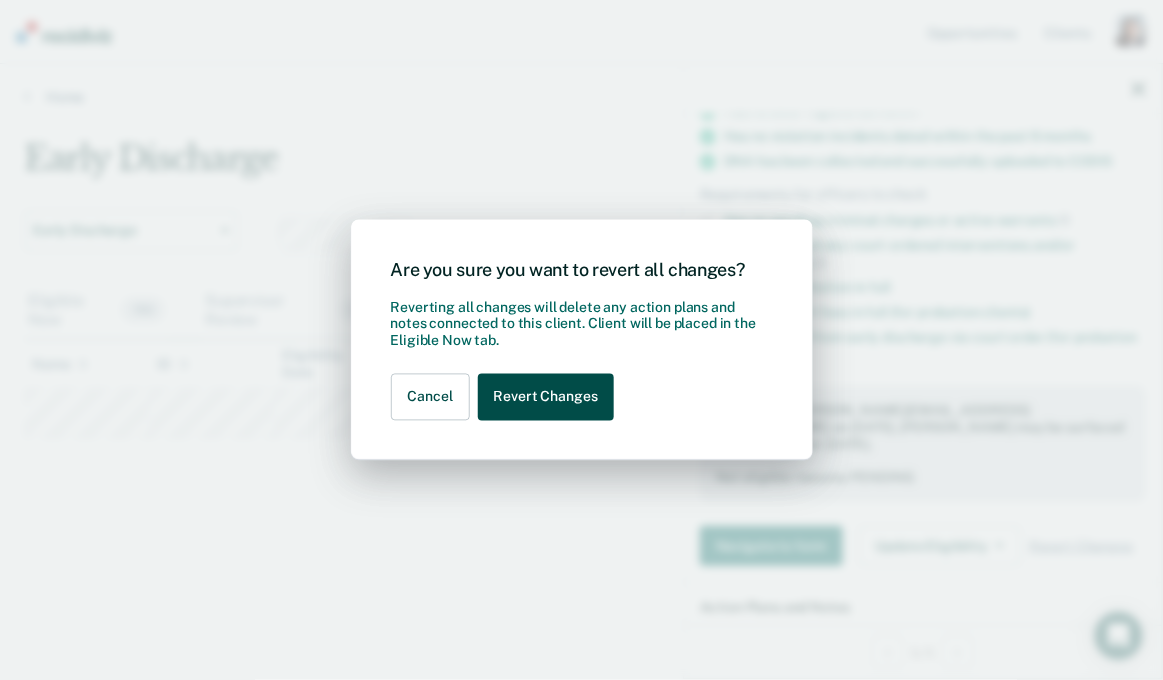 click on "Revert Changes" at bounding box center (546, 397) 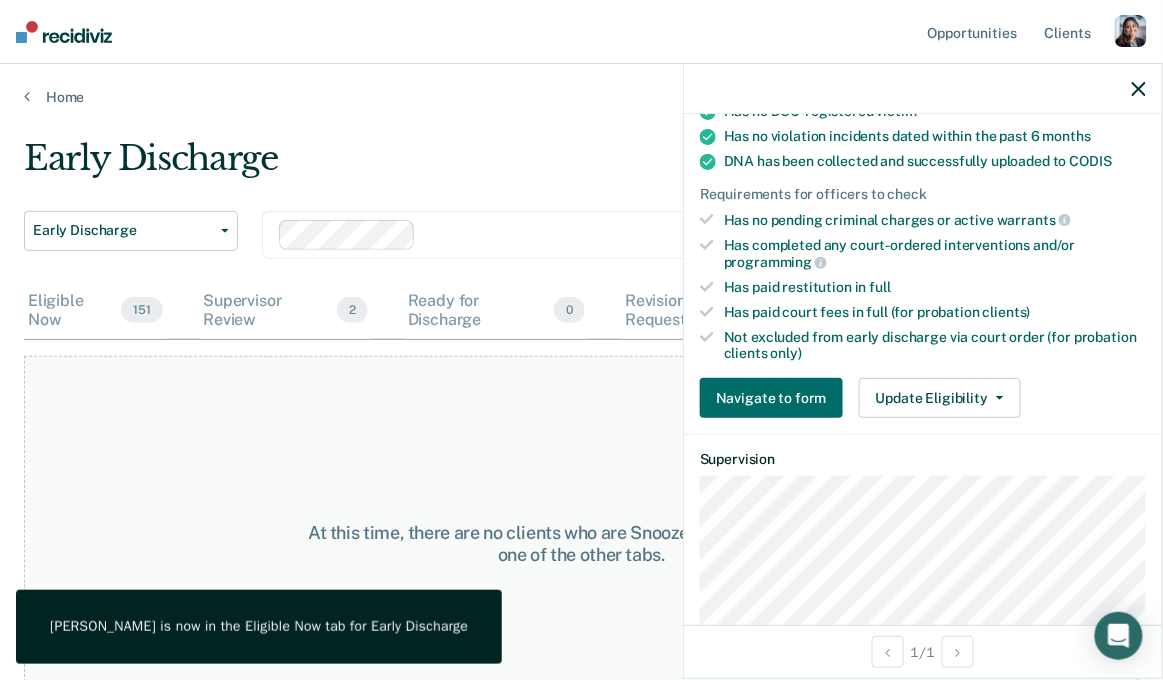 click 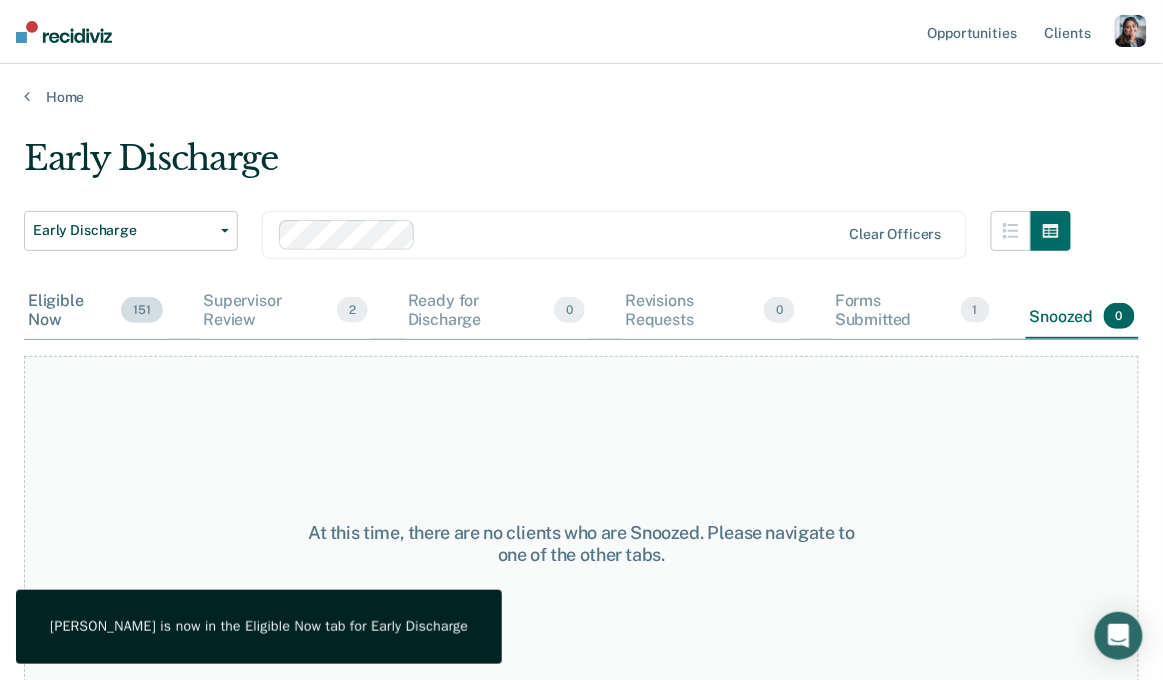 click on "151" at bounding box center [142, 310] 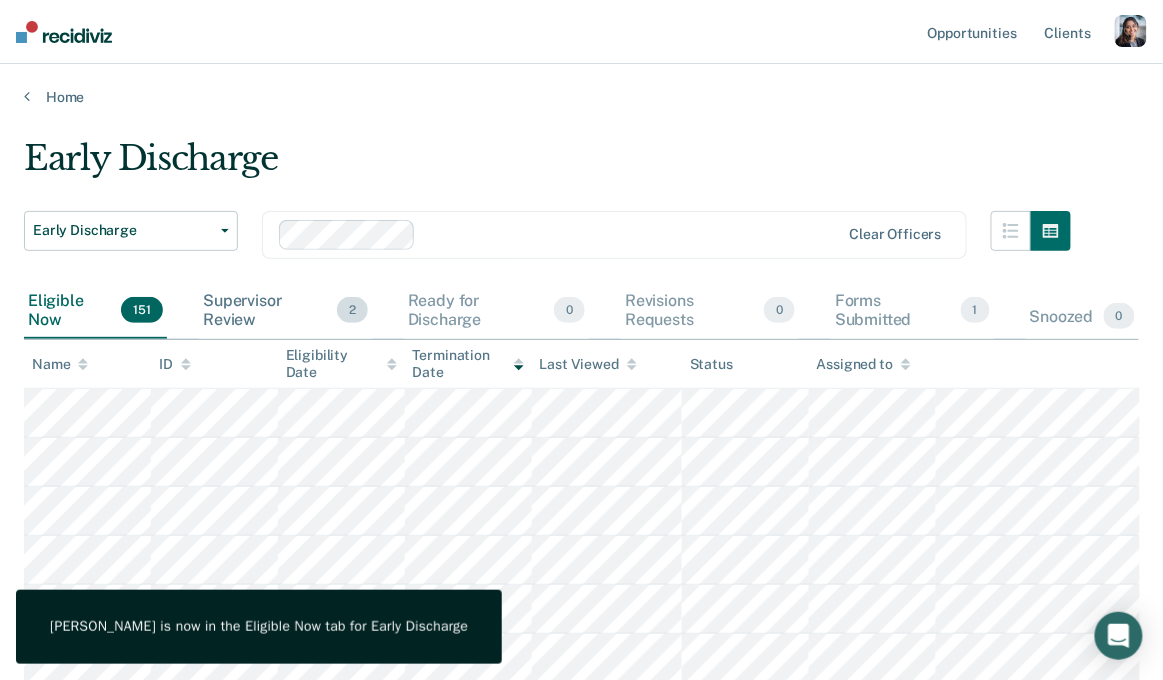 click on "Supervisor Review 2" at bounding box center [285, 311] 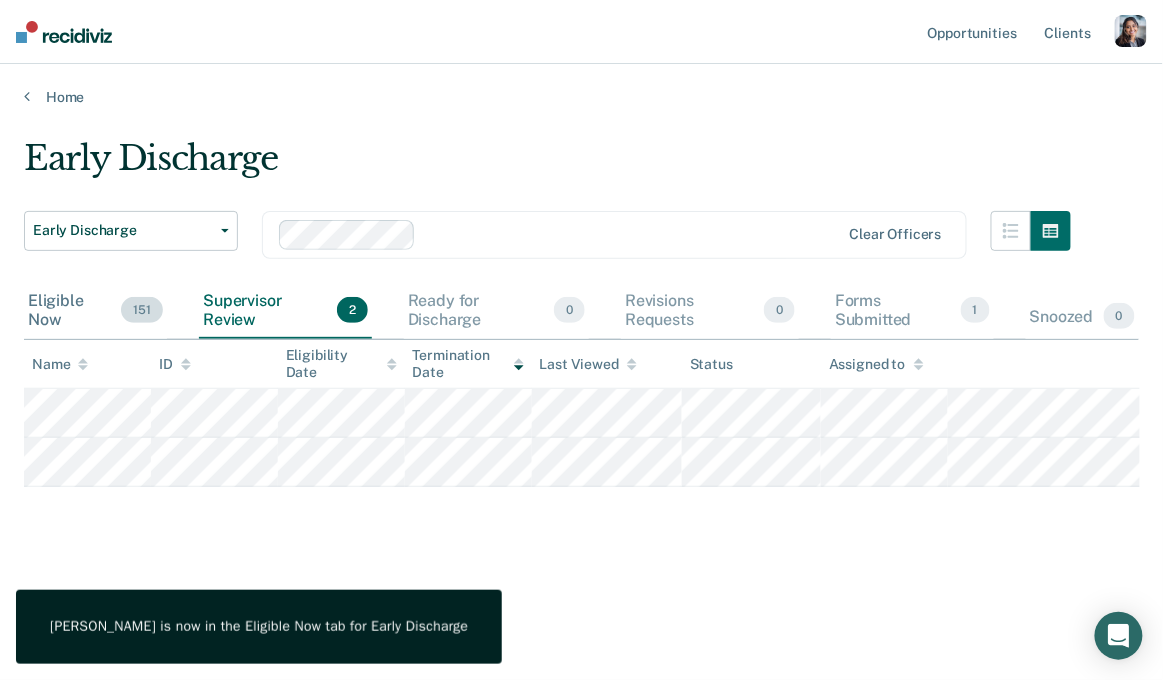 click on "151" at bounding box center [142, 310] 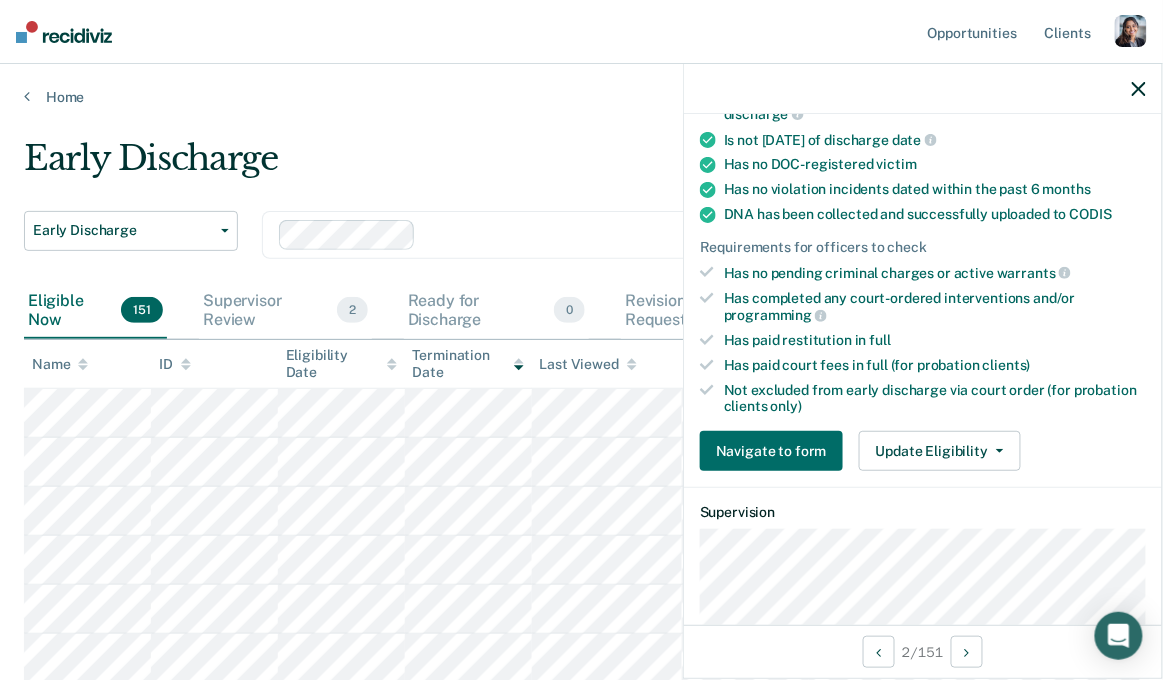 scroll, scrollTop: 372, scrollLeft: 0, axis: vertical 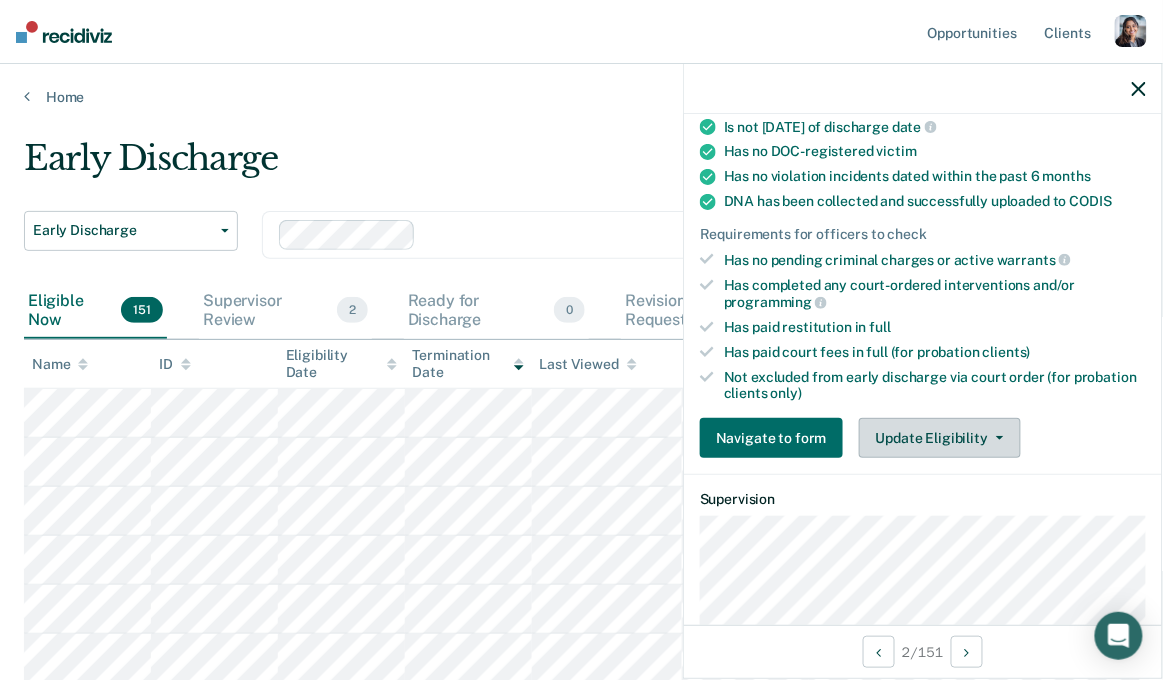 click on "Update Eligibility" at bounding box center [940, 438] 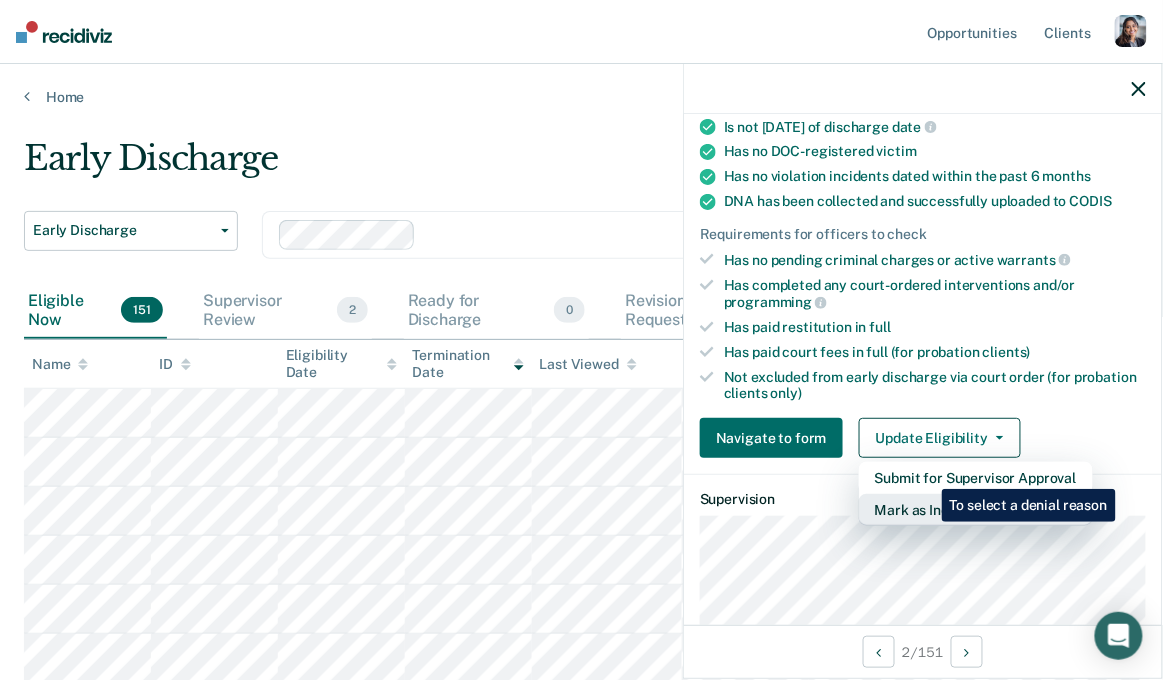 click on "Mark as Ineligible" at bounding box center [976, 510] 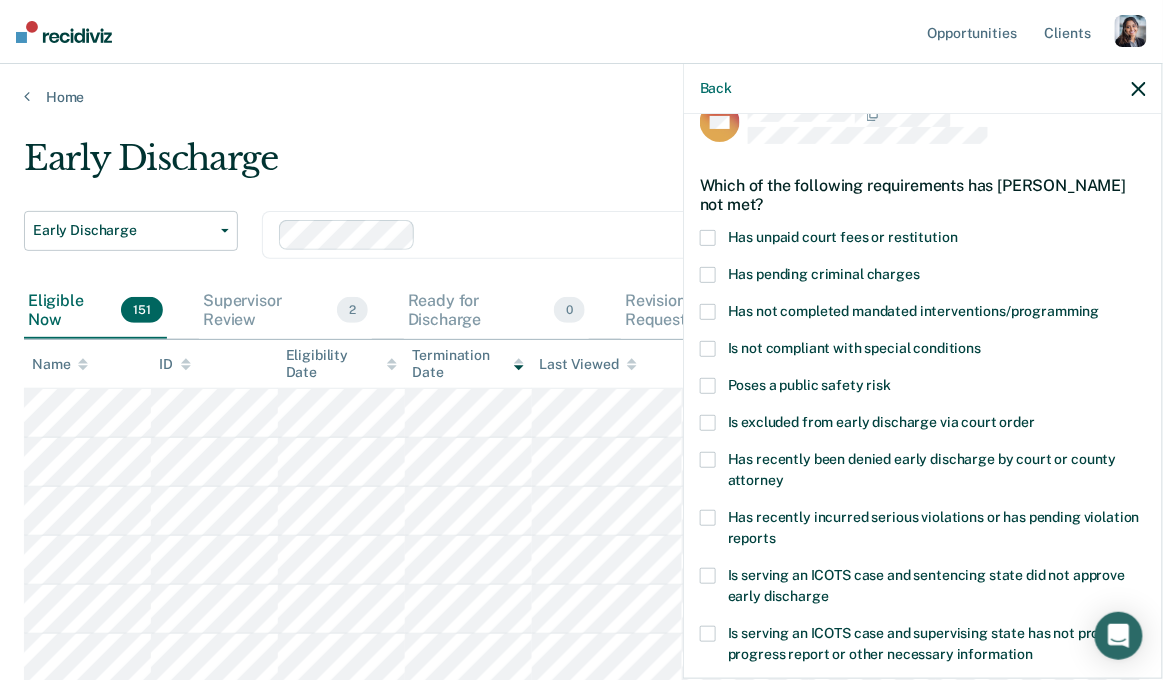 scroll, scrollTop: 42, scrollLeft: 0, axis: vertical 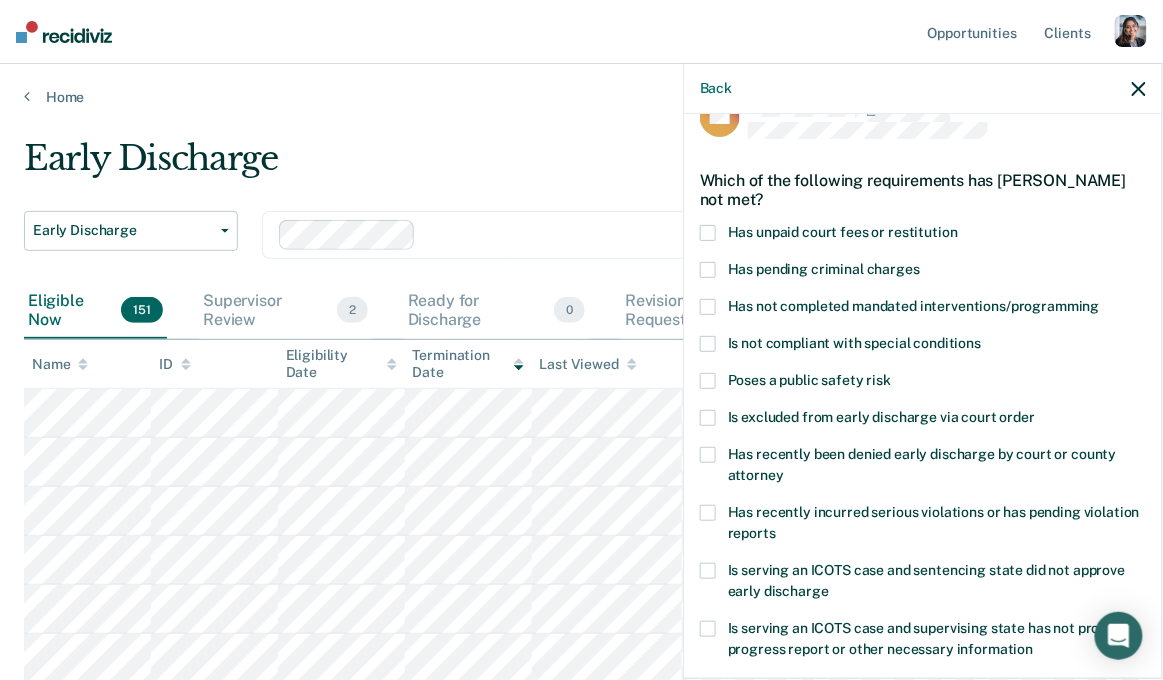 click at bounding box center [708, 381] 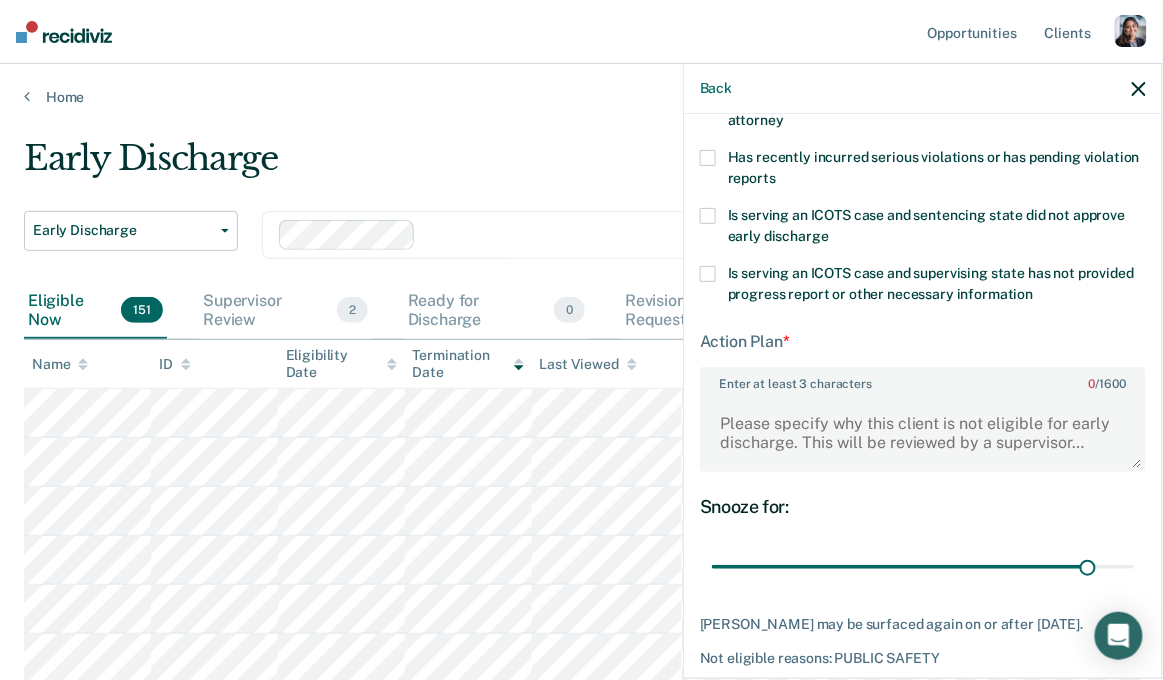 scroll, scrollTop: 406, scrollLeft: 0, axis: vertical 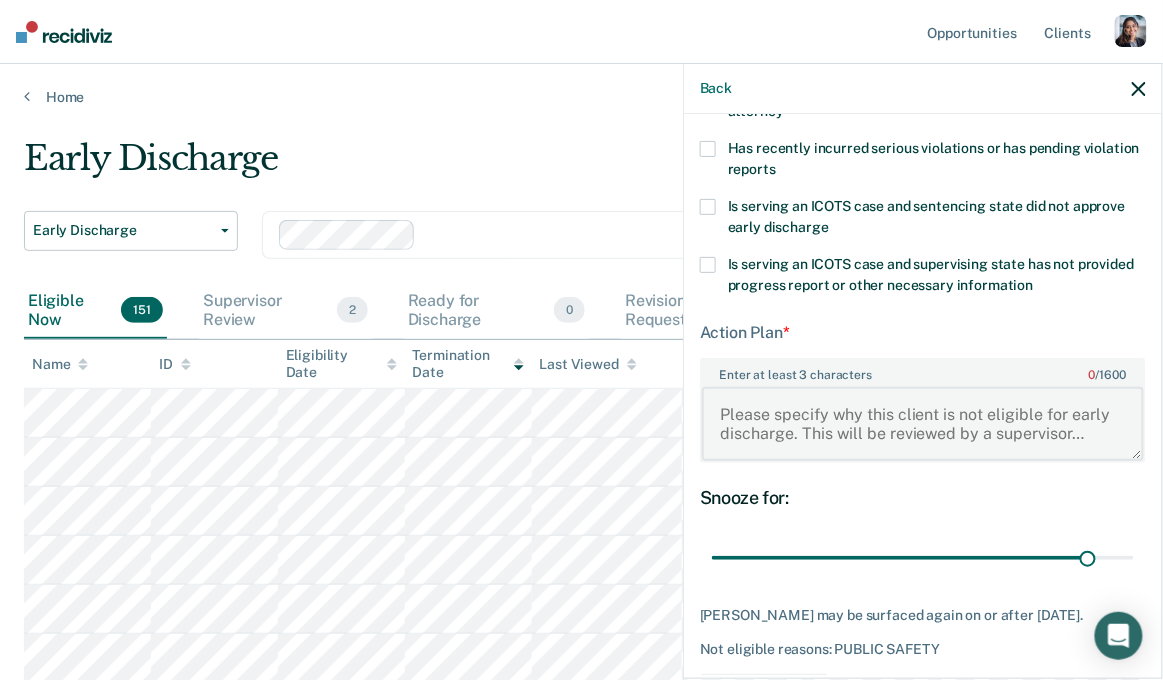 click on "Enter at least 3 characters 0  /  1600" at bounding box center (923, 424) 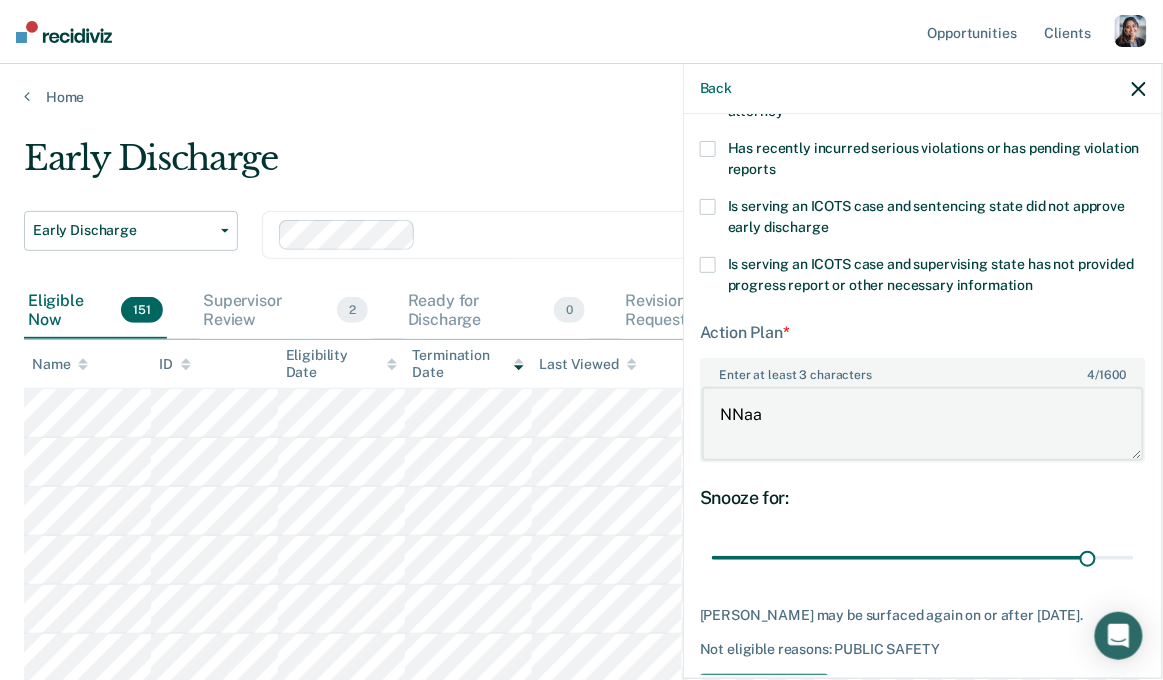 scroll, scrollTop: 477, scrollLeft: 0, axis: vertical 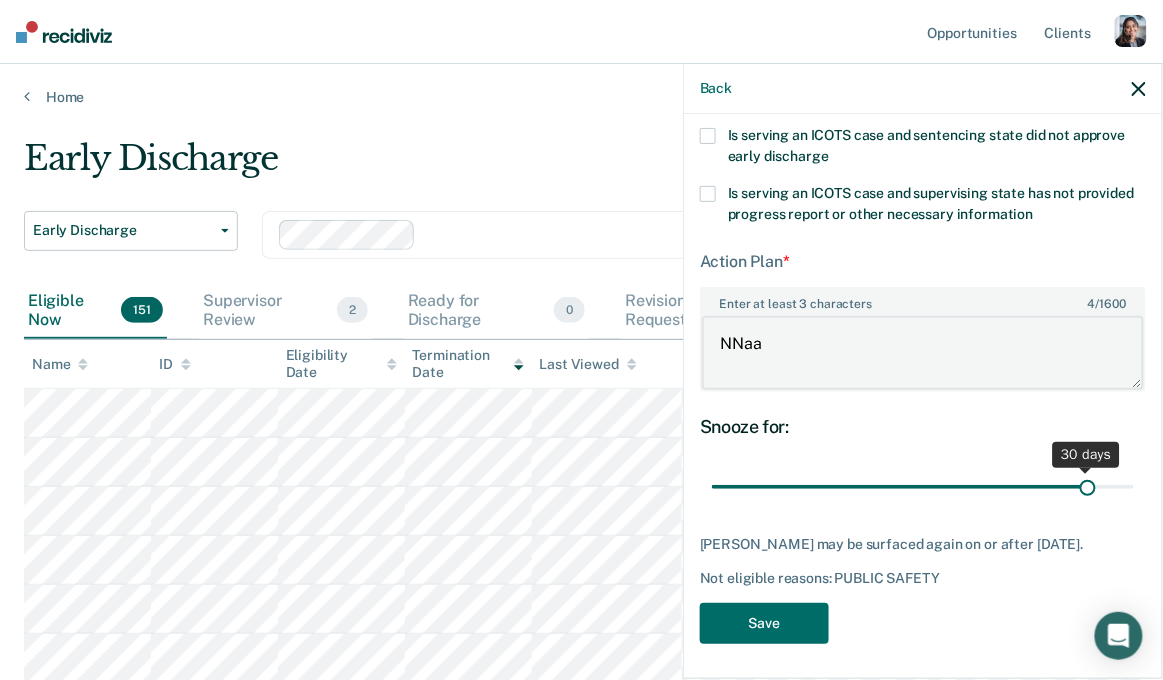 type on "NNaa" 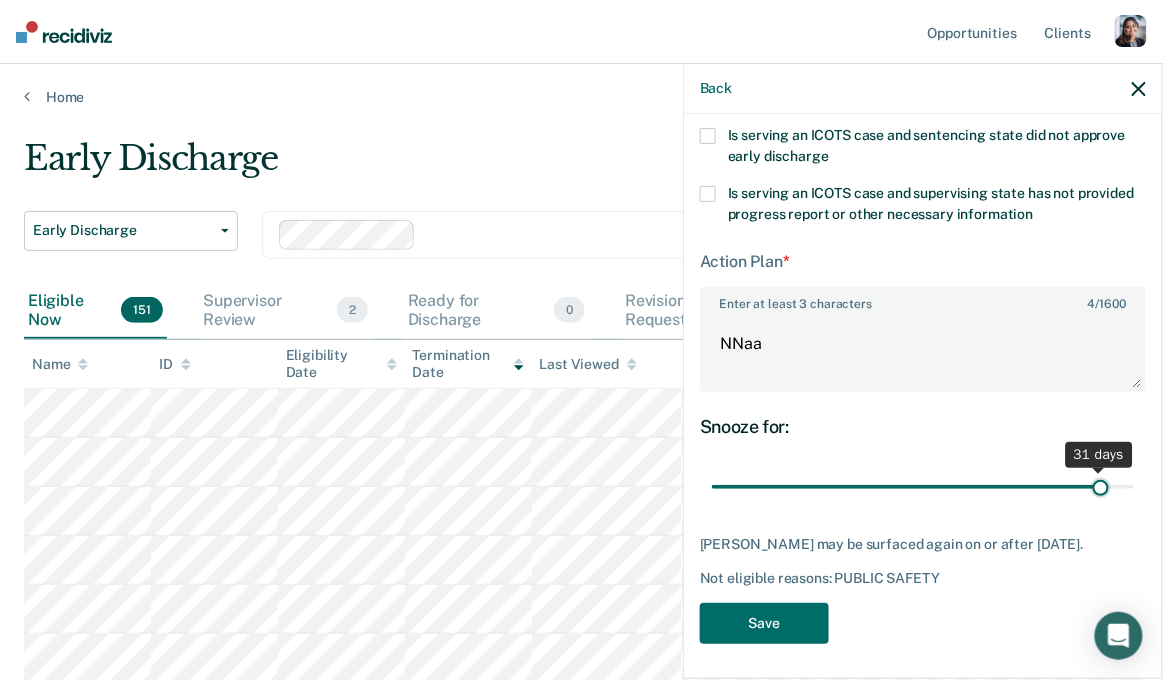 drag, startPoint x: 1085, startPoint y: 484, endPoint x: 1097, endPoint y: 486, distance: 12.165525 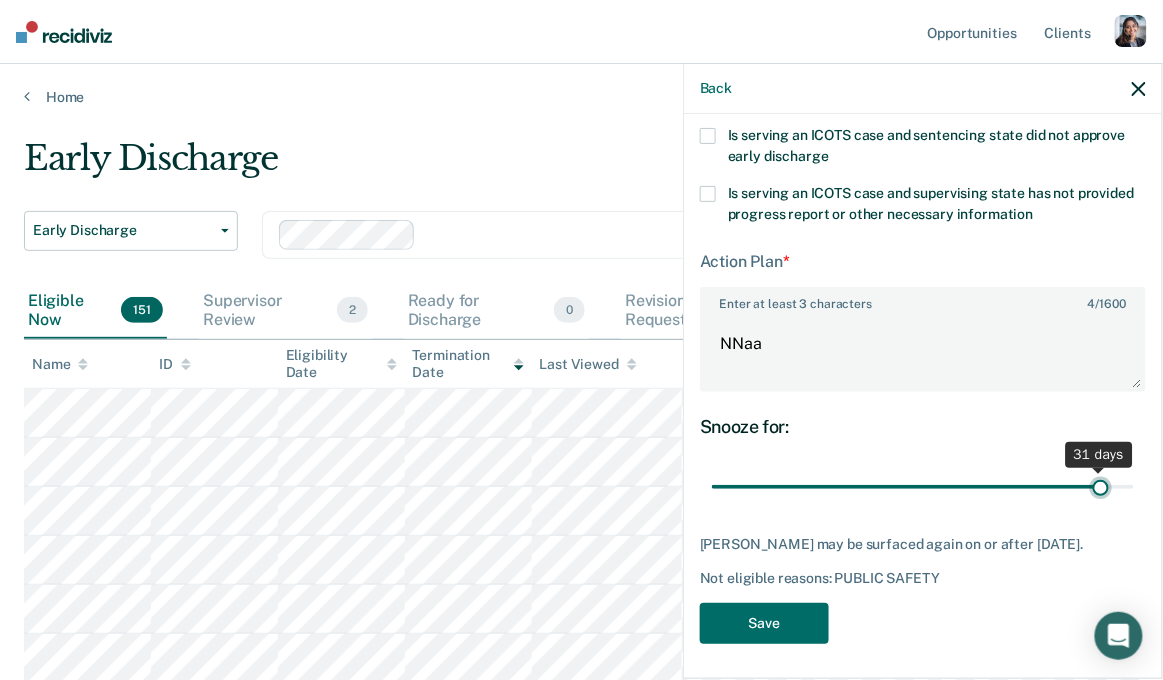 type on "31" 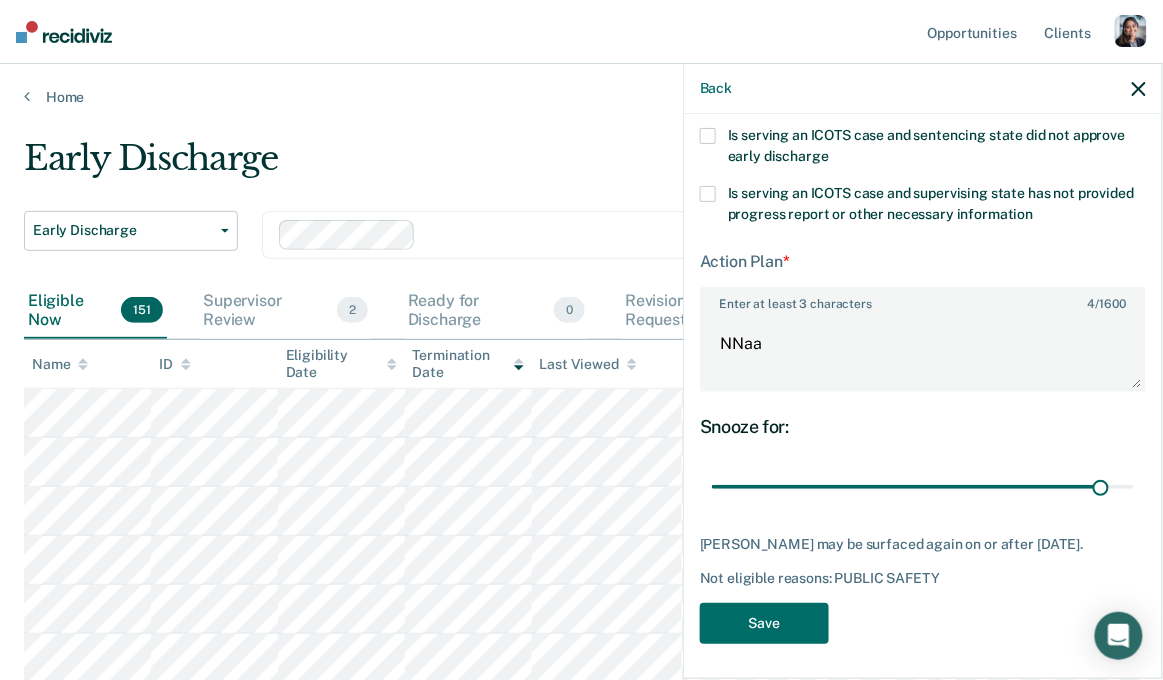 click on "Nichole Cory may be surfaced again on or after August 1, 2025." at bounding box center [923, 544] 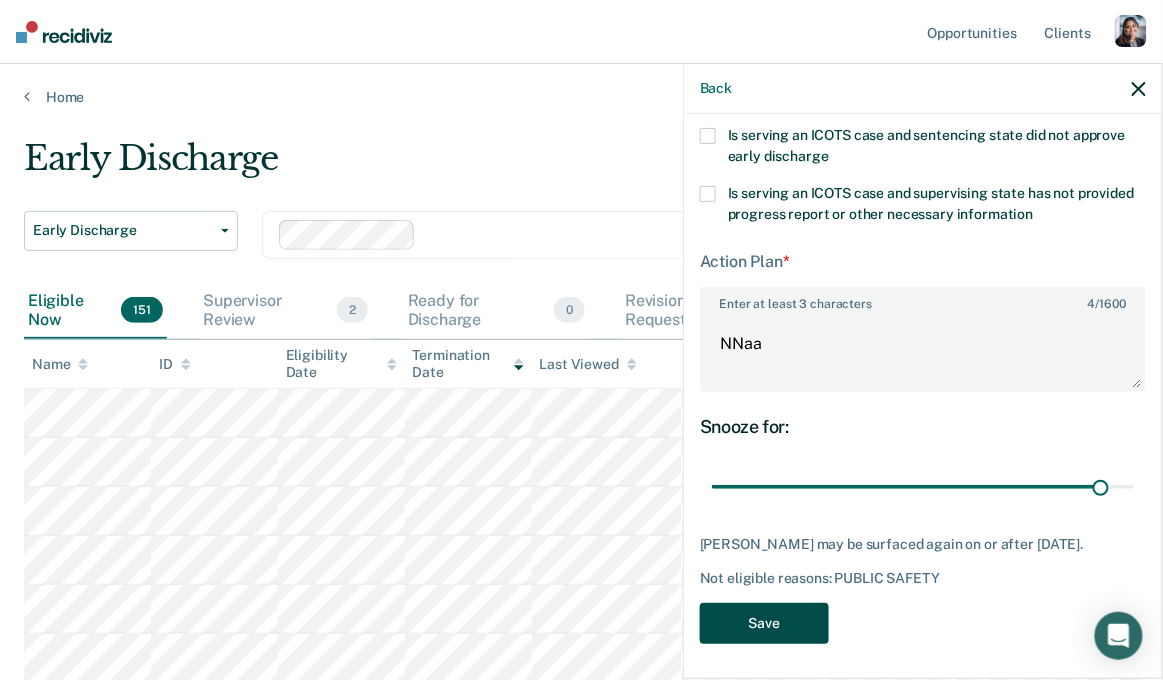 click on "Save" at bounding box center [764, 623] 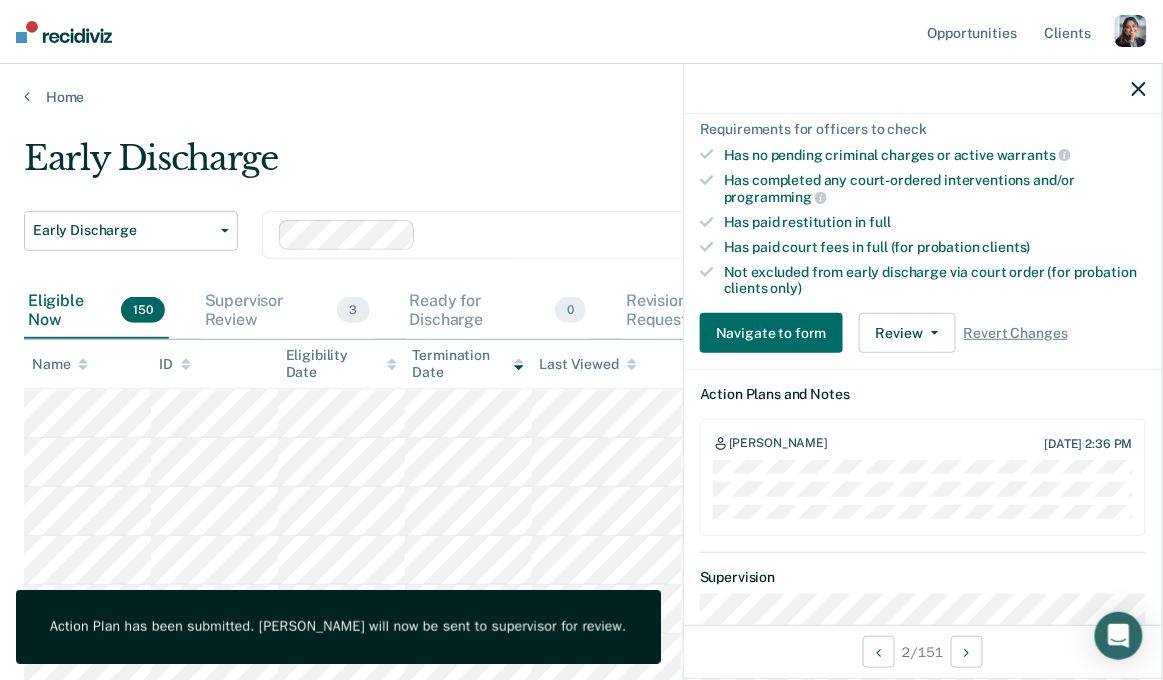 click 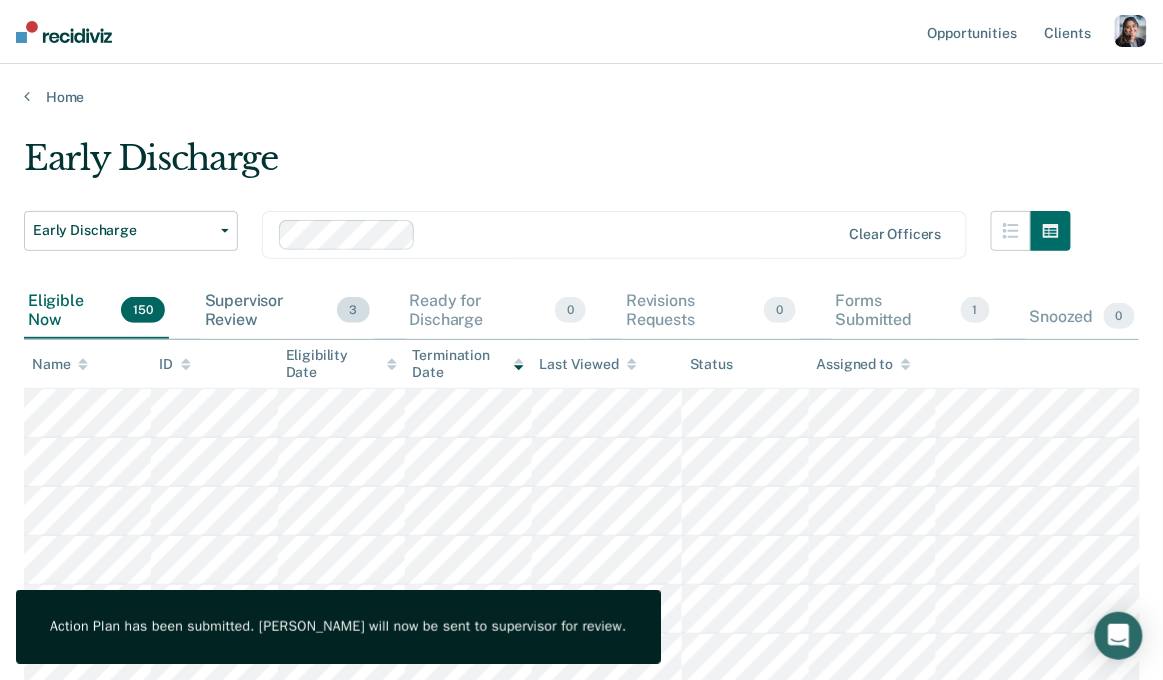 click on "Supervisor Review 3" at bounding box center [287, 311] 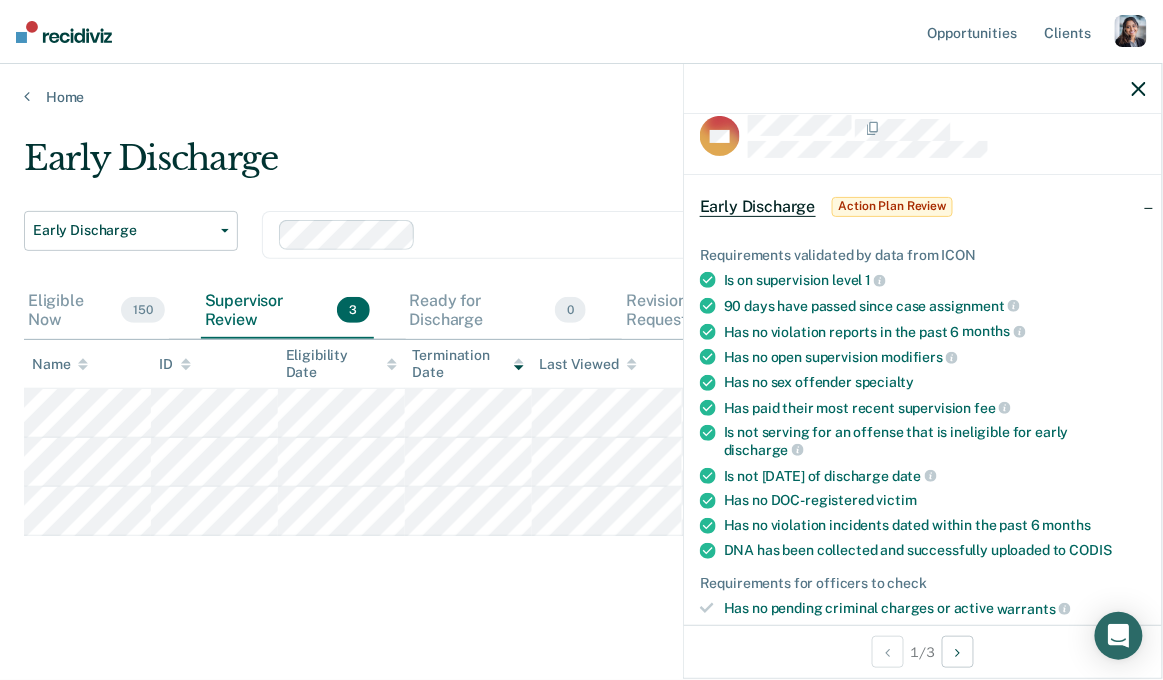 scroll, scrollTop: 0, scrollLeft: 0, axis: both 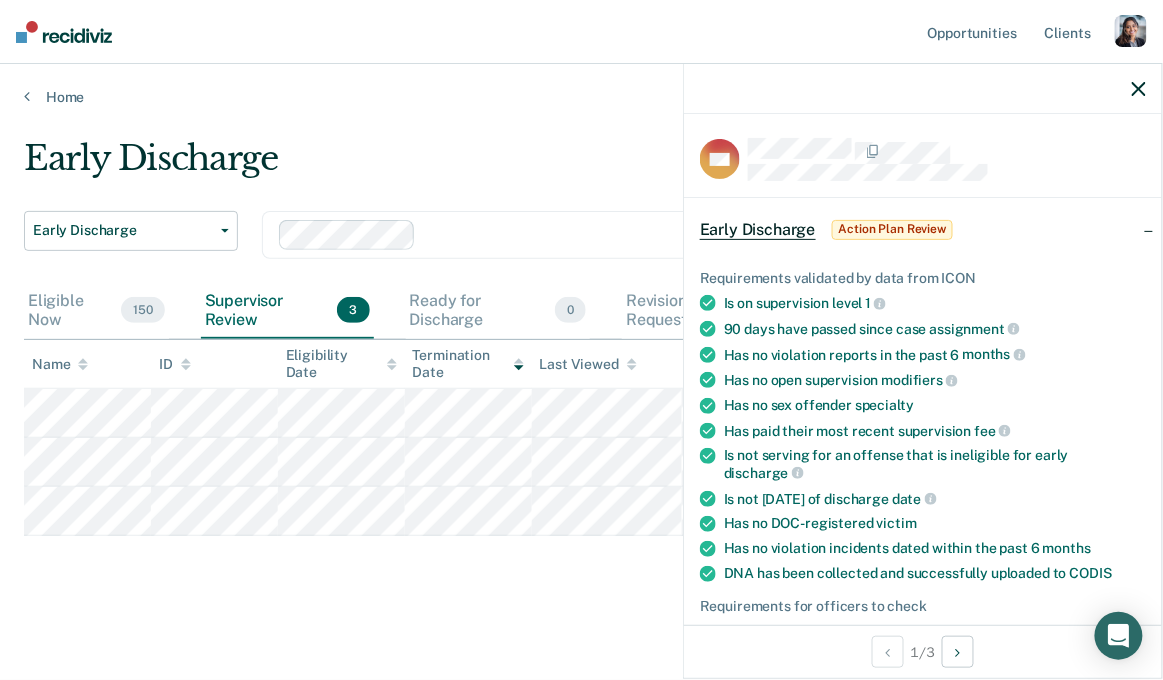 click 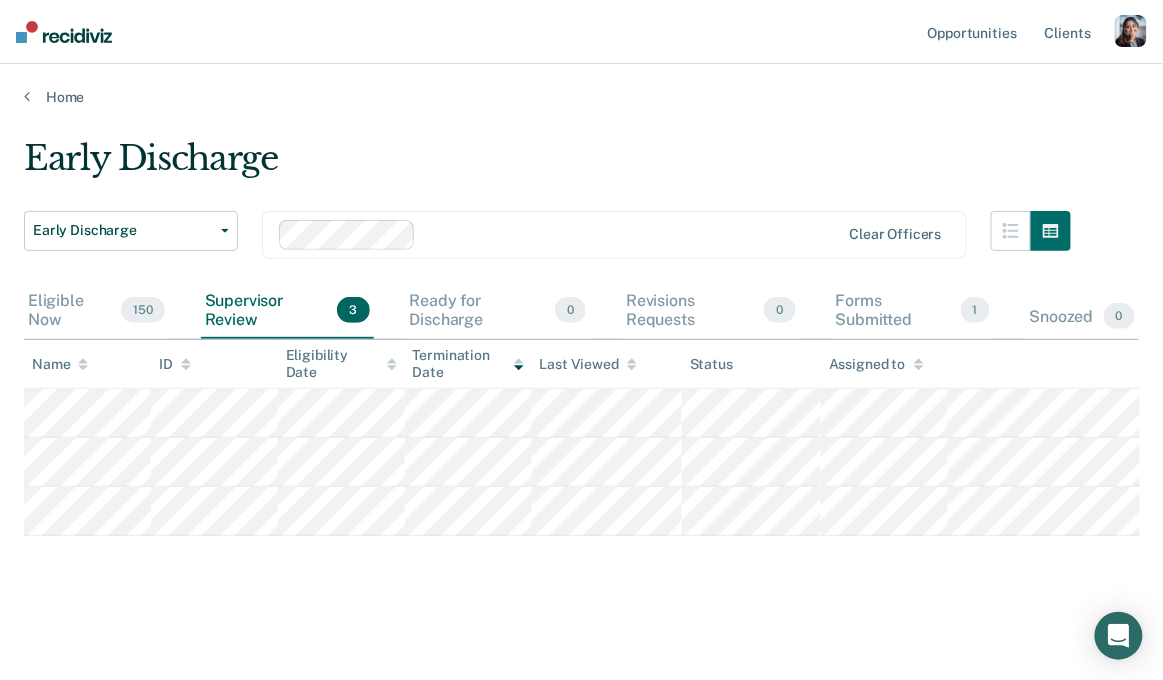 click on "Early Discharge   Early Discharge Early Discharge Clear   officers Eligible Now 150 Supervisor Review 3 Ready for Discharge 0 Revisions Requests 0 Forms Submitted 1 Snoozed 0
To pick up a draggable item, press the space bar.
While dragging, use the arrow keys to move the item.
Press space again to drop the item in its new position, or press escape to cancel.
Name ID Eligibility Date Termination Date Last Viewed Status Assigned to" at bounding box center [581, 390] 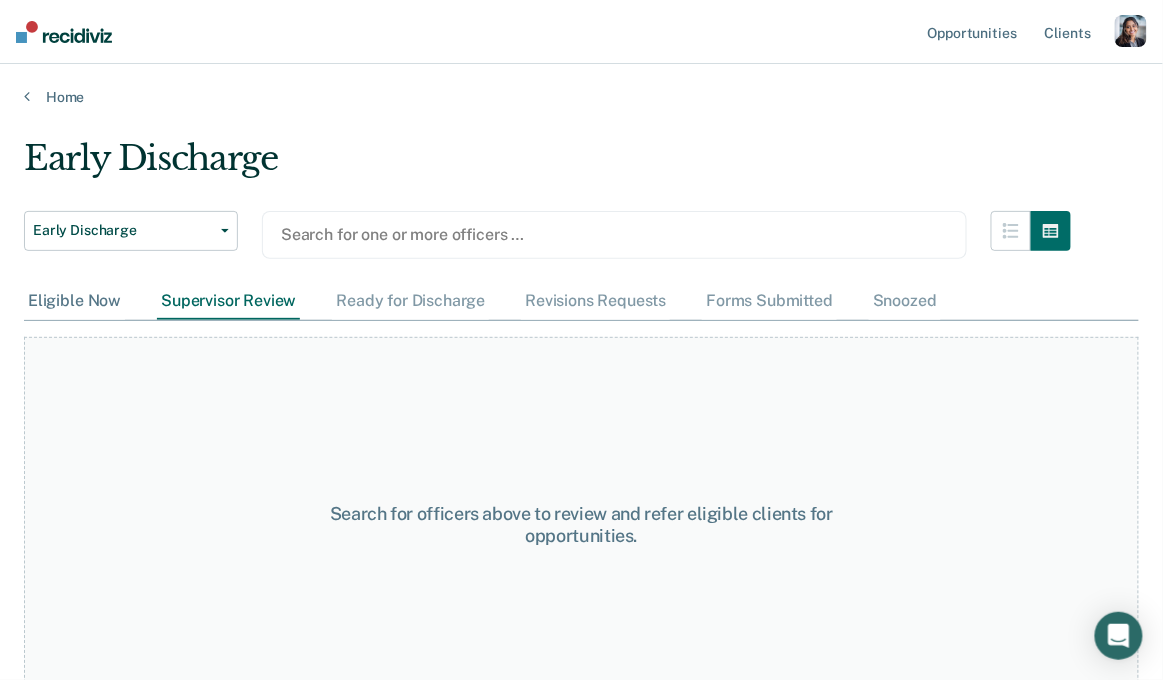 click on "Eligible Now" at bounding box center [74, 301] 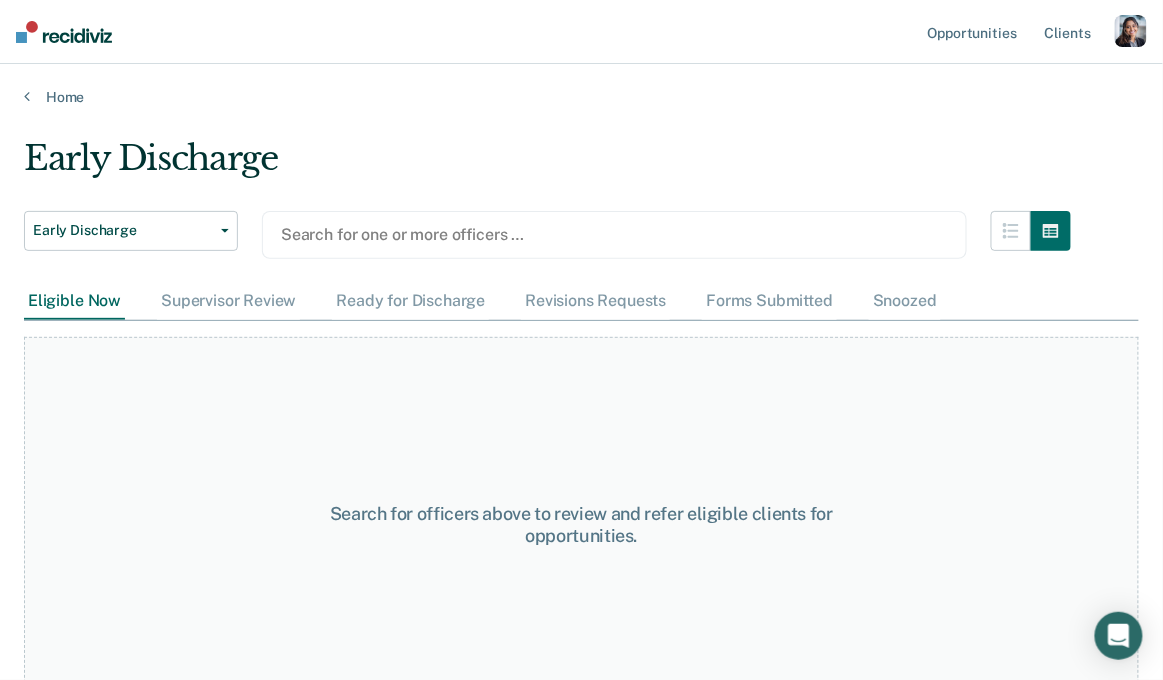 click on "Search for one or more officers …" at bounding box center (614, 235) 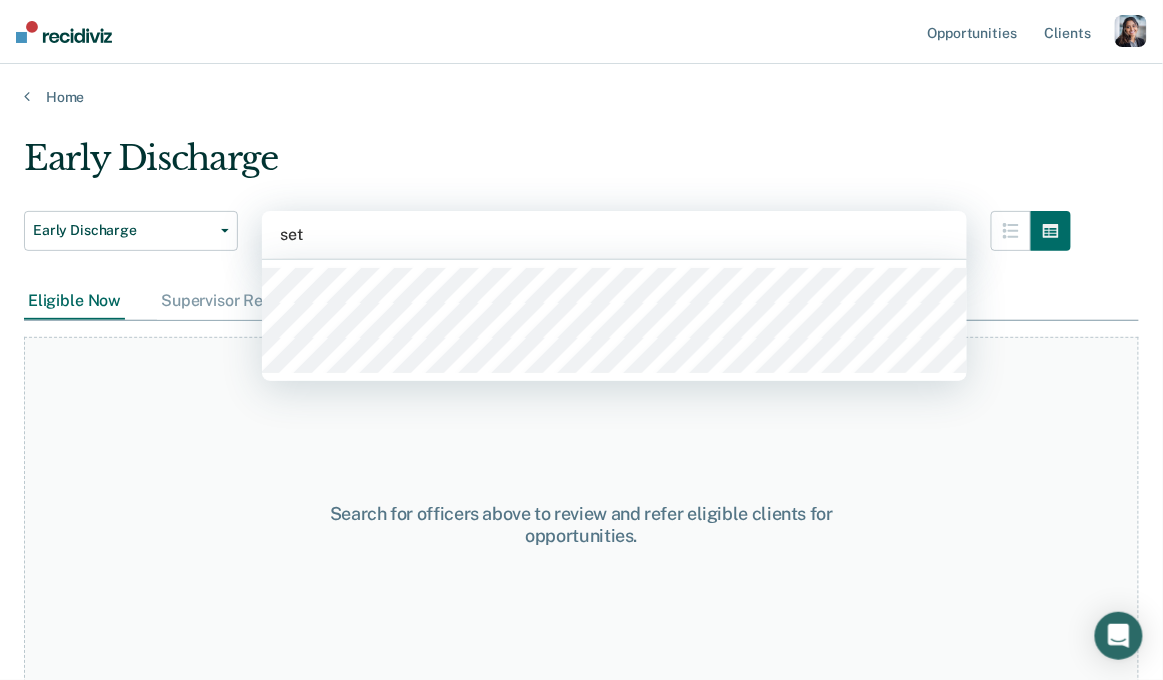 type on "seth" 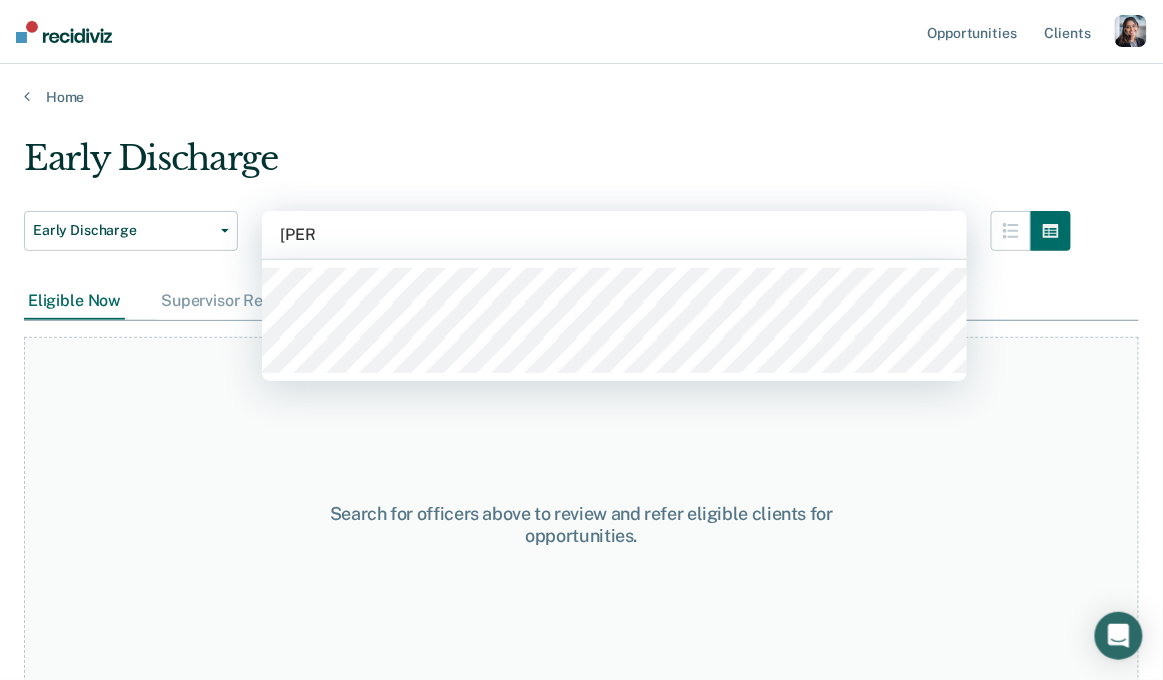 type 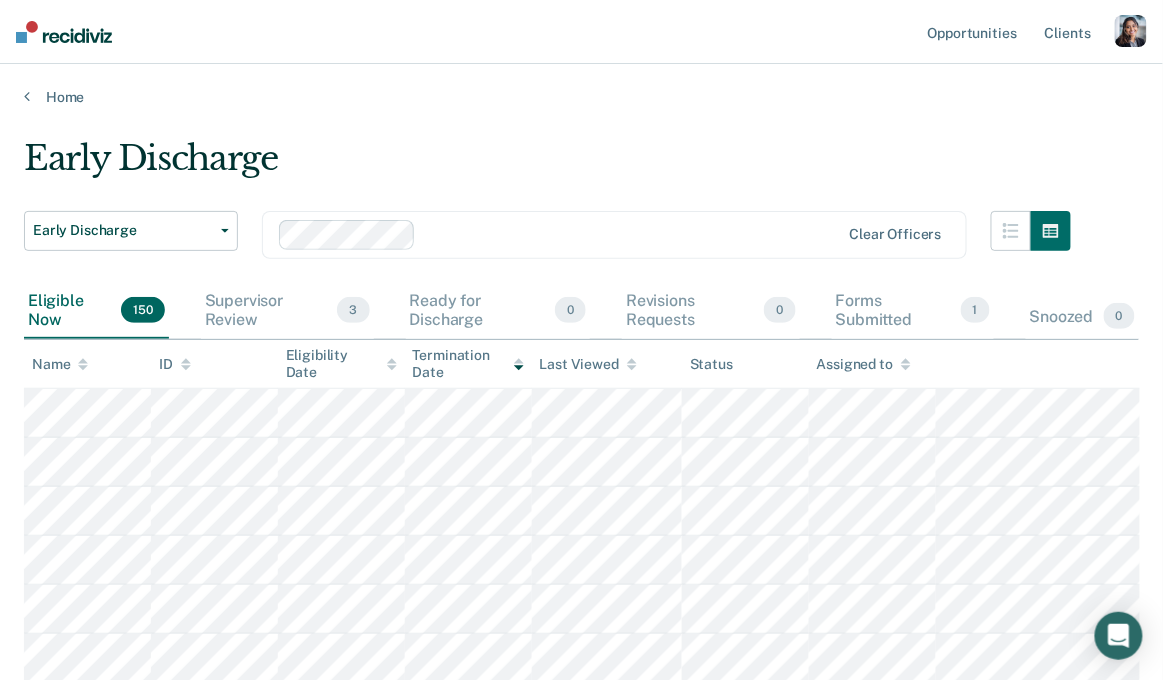 click on "Early Discharge" at bounding box center [547, 166] 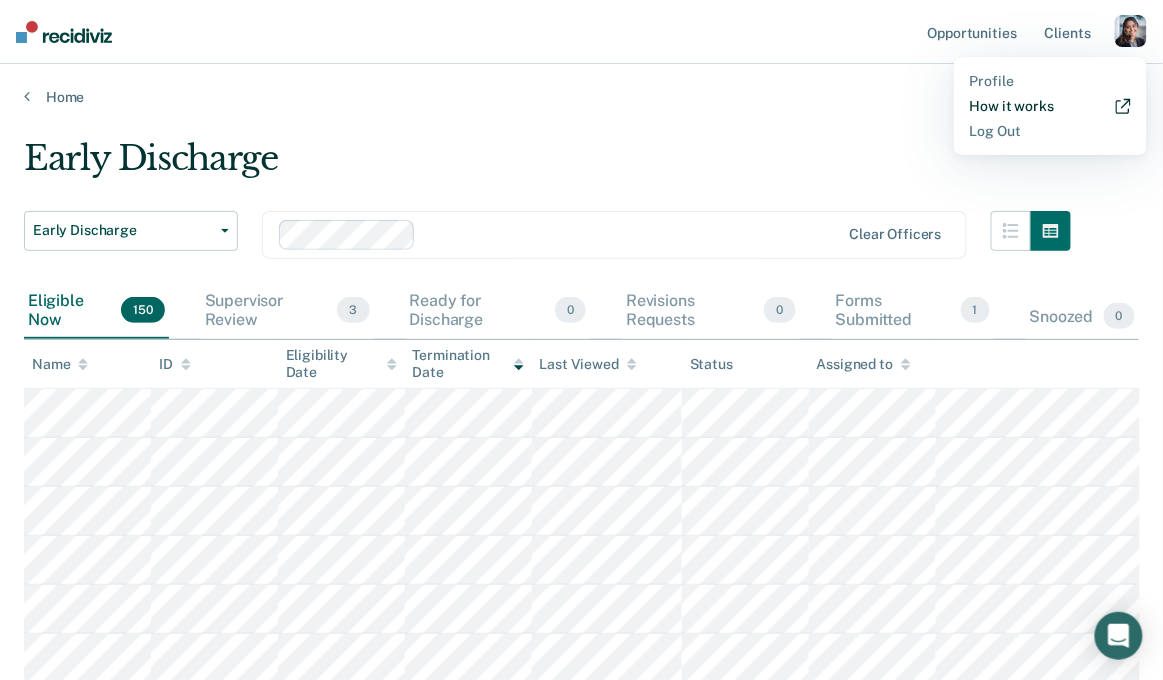 click on "How it works" at bounding box center (1050, 106) 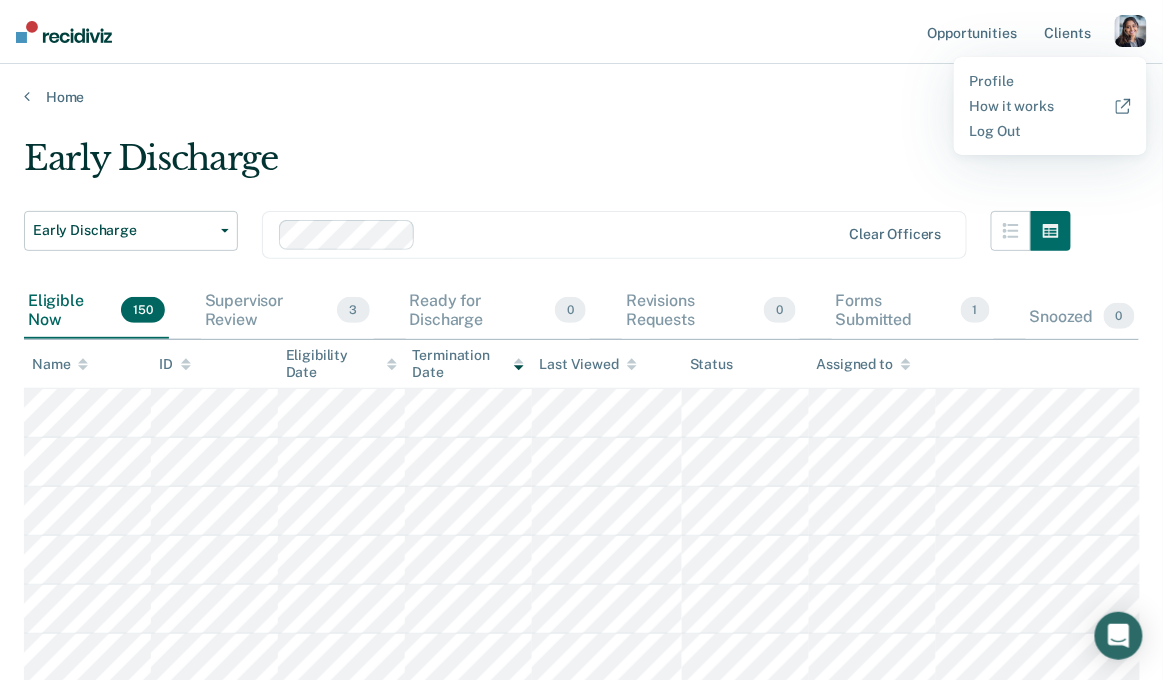click on "Early Discharge" at bounding box center [547, 166] 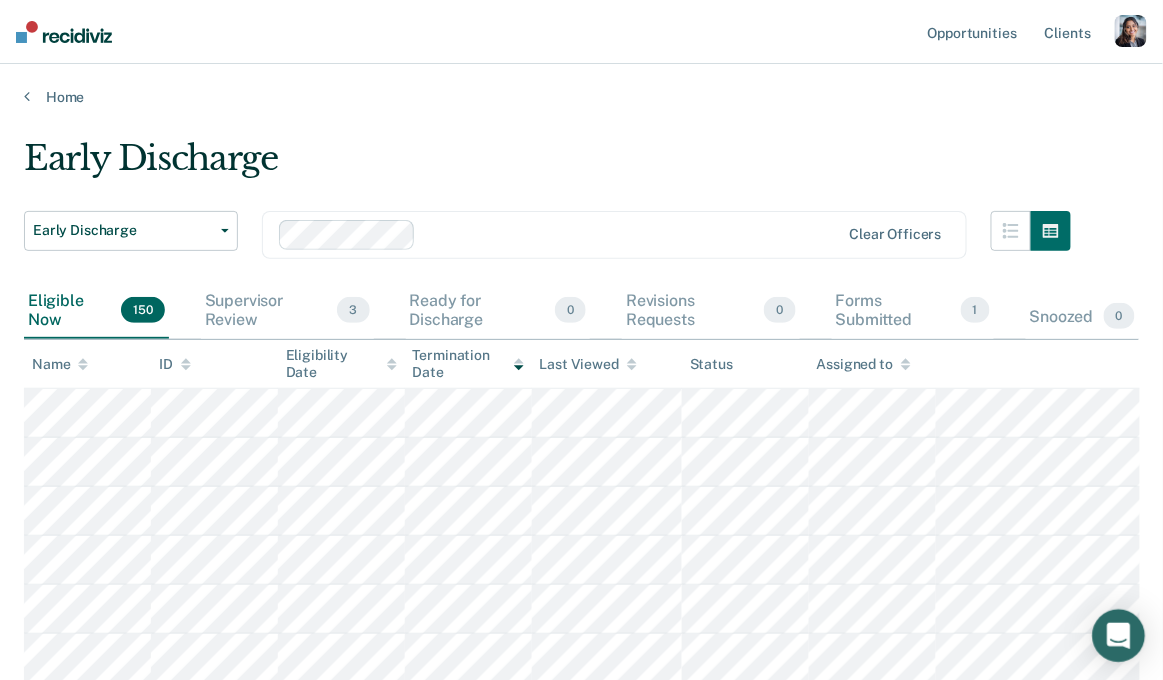 click 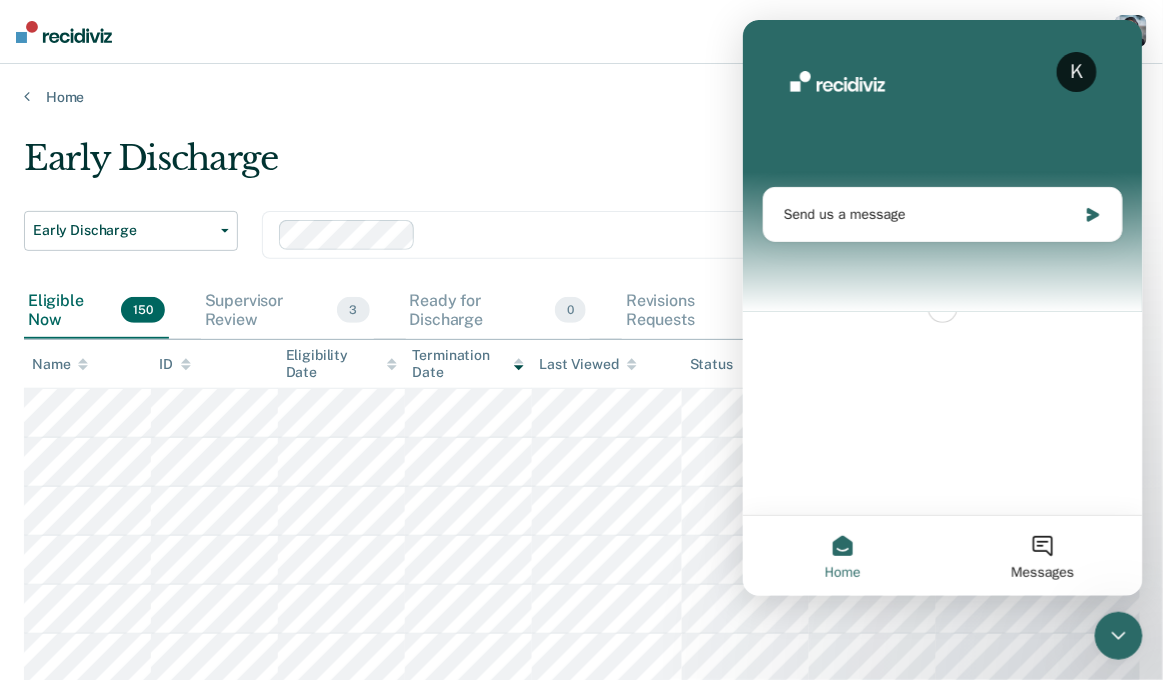 scroll, scrollTop: 0, scrollLeft: 0, axis: both 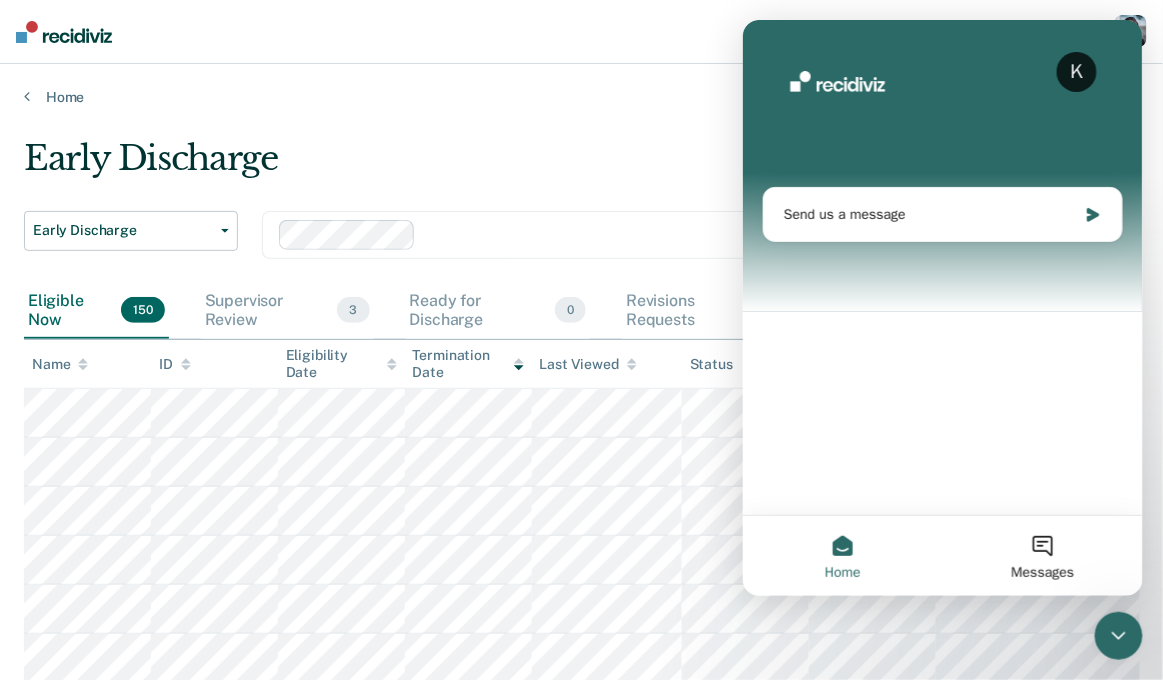 click on "Early Discharge   Early Discharge Early Discharge Clear   officers Eligible Now 150 Supervisor Review 3 Ready for Discharge 0 Revisions Requests 0 Forms Submitted 1 Snoozed 0
To pick up a draggable item, press the space bar.
While dragging, use the arrow keys to move the item.
Press space again to drop the item in its new position, or press escape to cancel.
Name ID Eligibility Date Termination Date Last Viewed Status Assigned to Load more" at bounding box center (581, 1087) 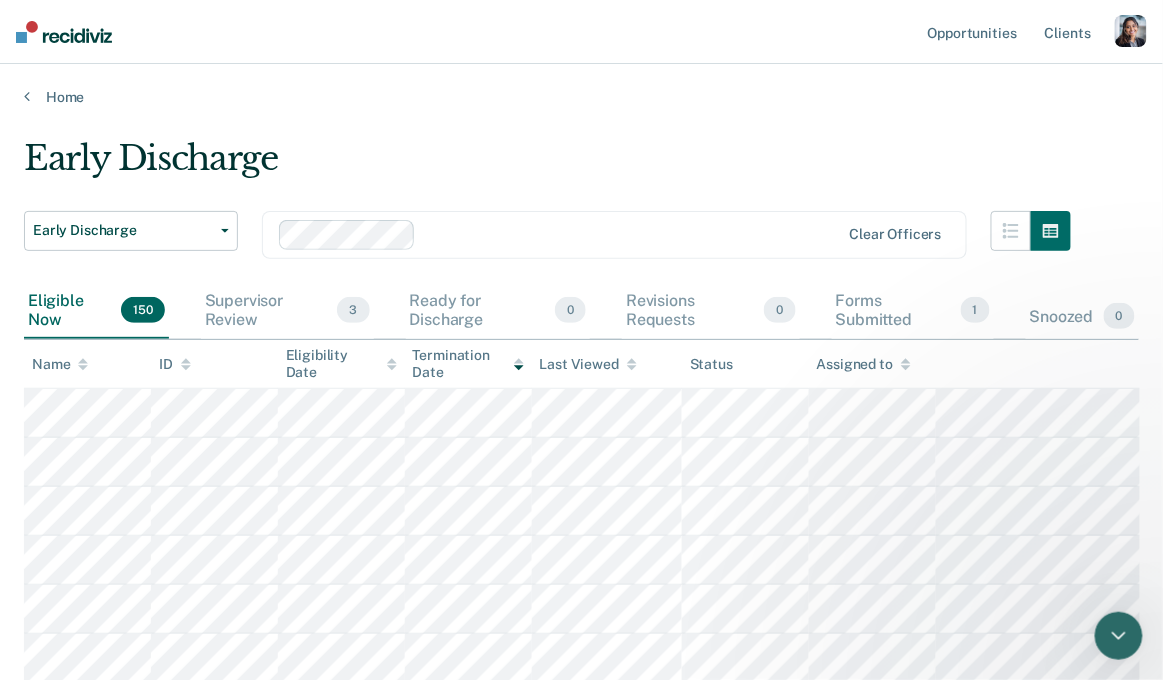 scroll, scrollTop: 0, scrollLeft: 0, axis: both 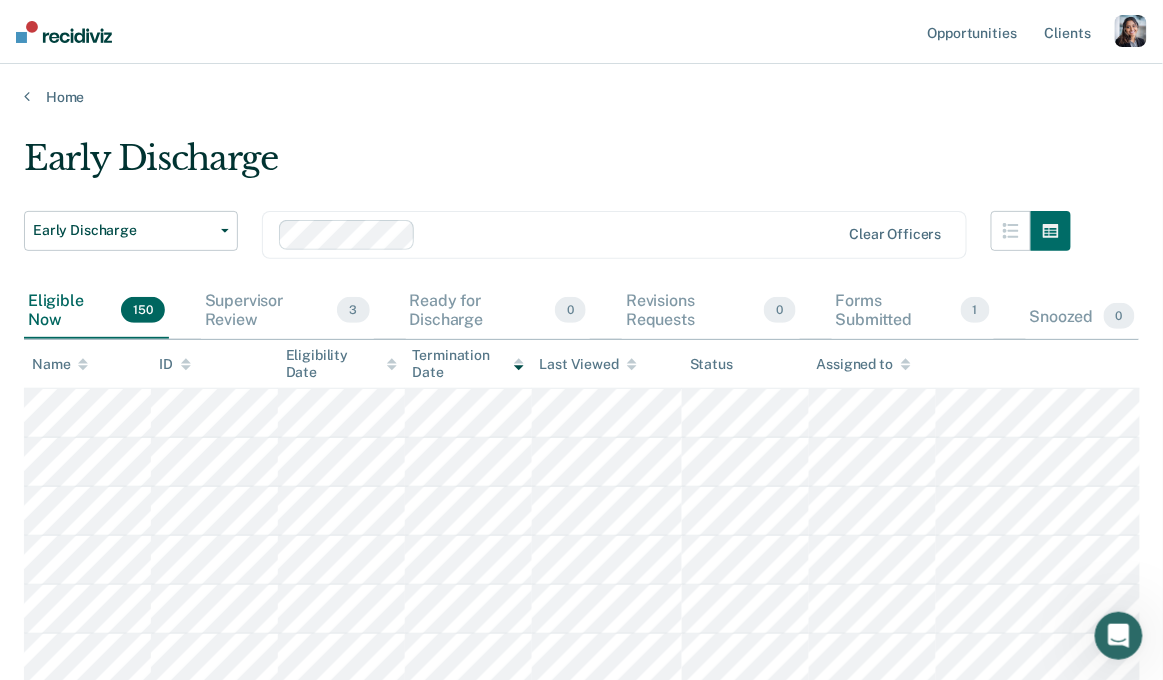 click on "Early Discharge   Early Discharge Early Discharge Clear   officers Eligible Now 150 Supervisor Review 3 Ready for Discharge 0 Revisions Requests 0 Forms Submitted 1 Snoozed 0
To pick up a draggable item, press the space bar.
While dragging, use the arrow keys to move the item.
Press space again to drop the item in its new position, or press escape to cancel.
Name ID Eligibility Date Termination Date Last Viewed Status Assigned to Load more" at bounding box center [581, 1087] 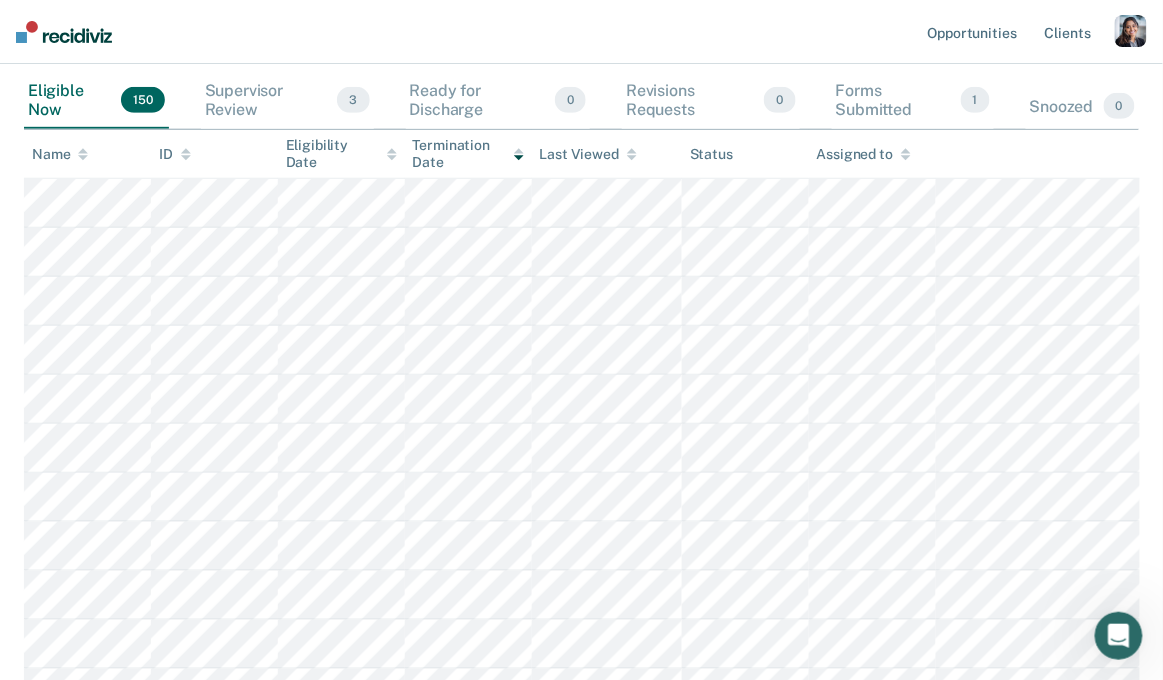 scroll, scrollTop: 215, scrollLeft: 0, axis: vertical 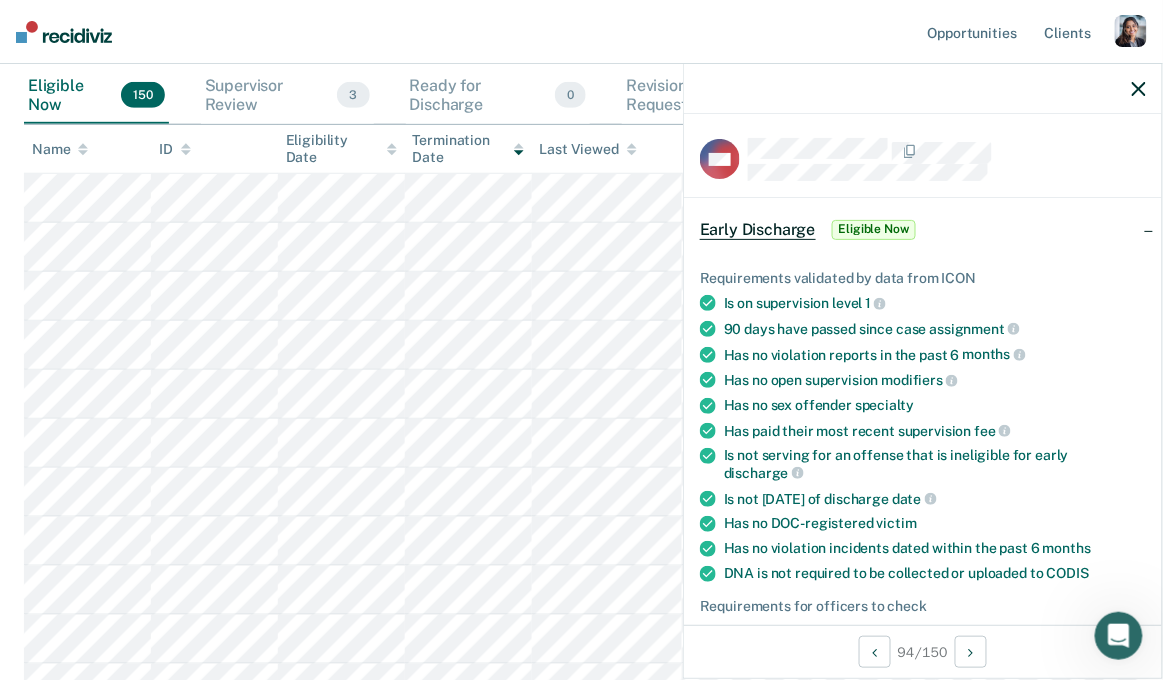 click 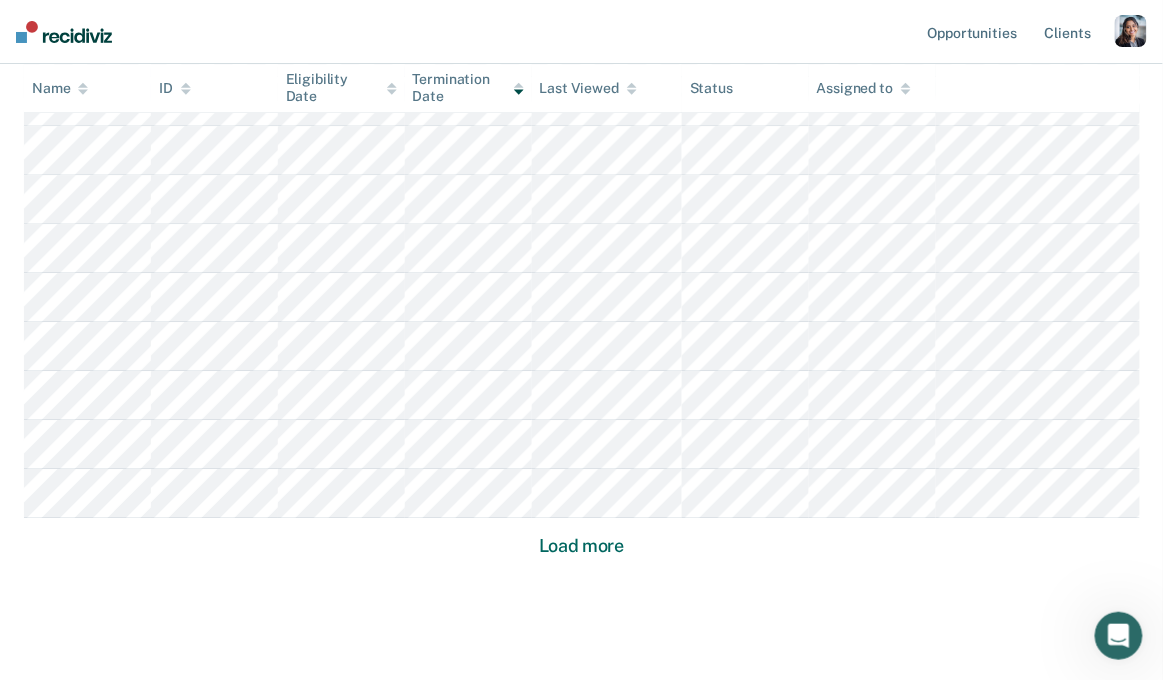 scroll, scrollTop: 1393, scrollLeft: 0, axis: vertical 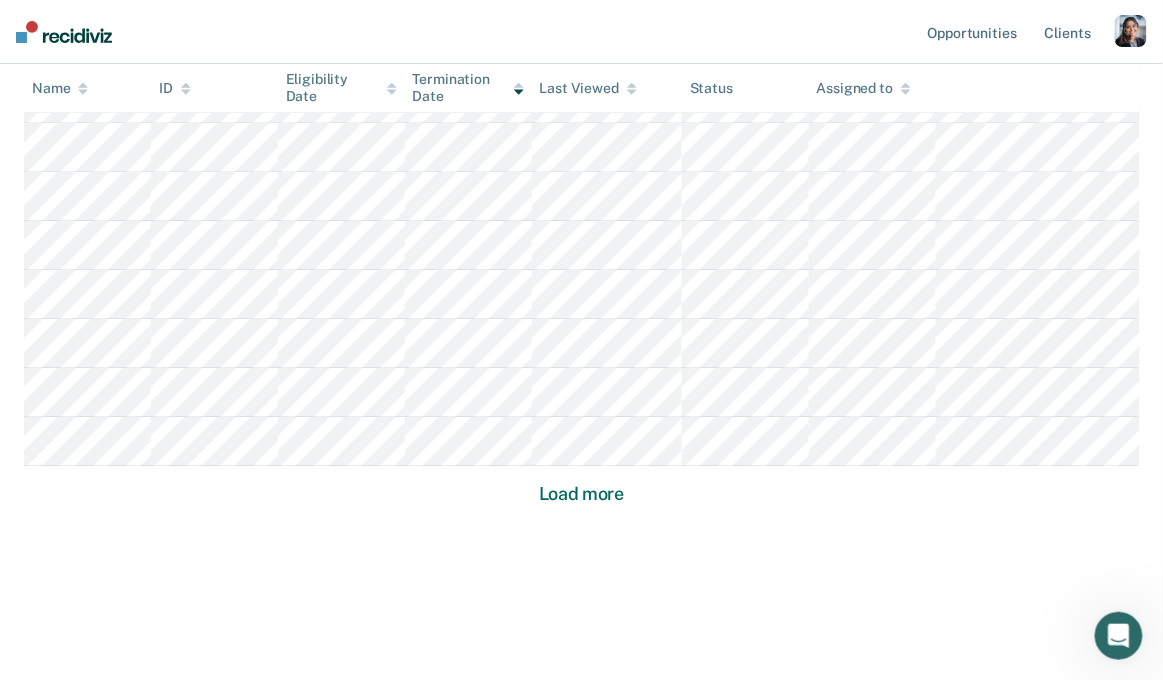 click on "Load more" at bounding box center (581, 494) 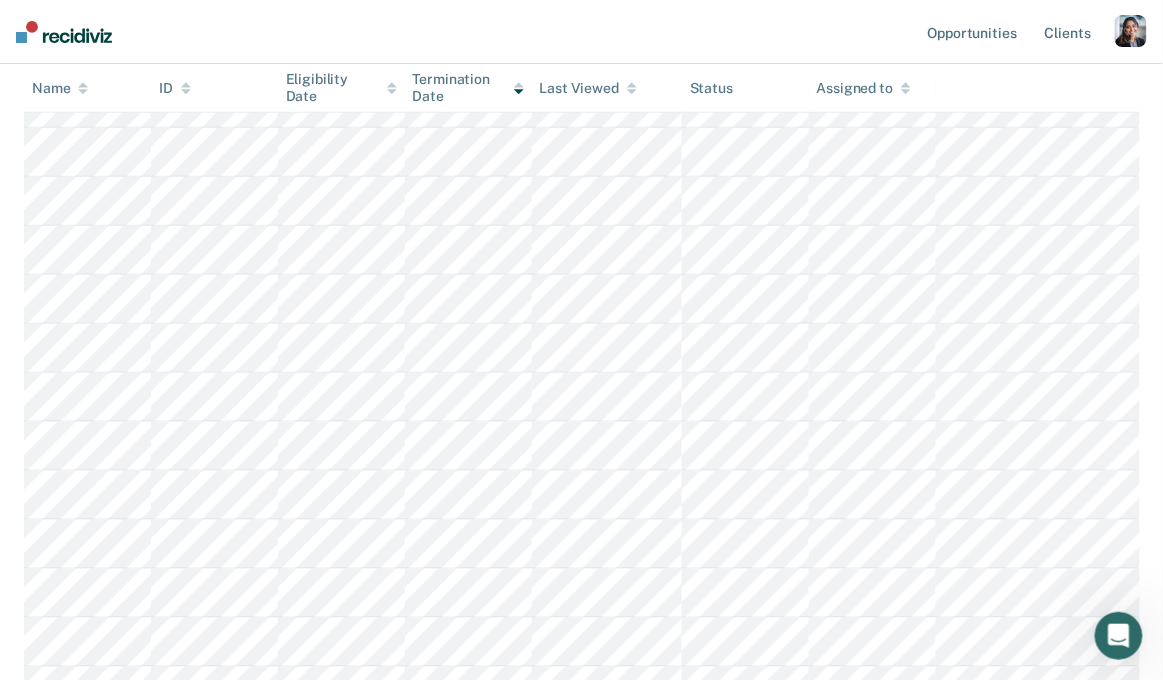 scroll, scrollTop: 0, scrollLeft: 0, axis: both 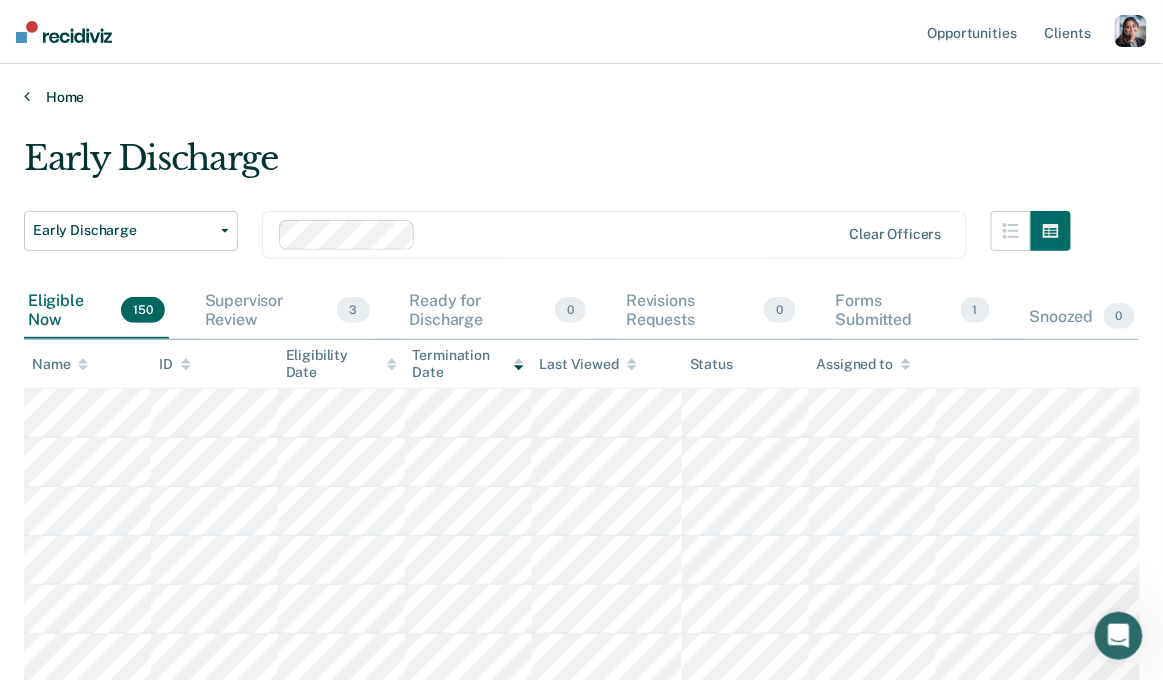 click on "Home" at bounding box center [581, 97] 